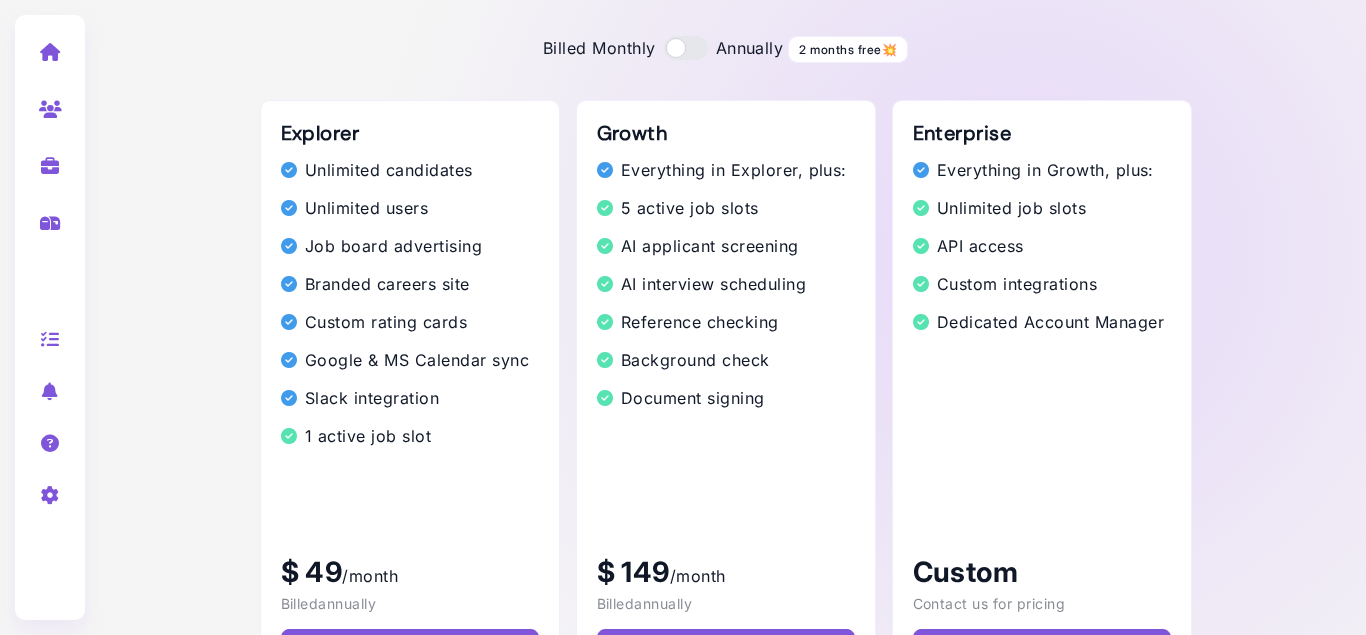 scroll, scrollTop: 0, scrollLeft: 0, axis: both 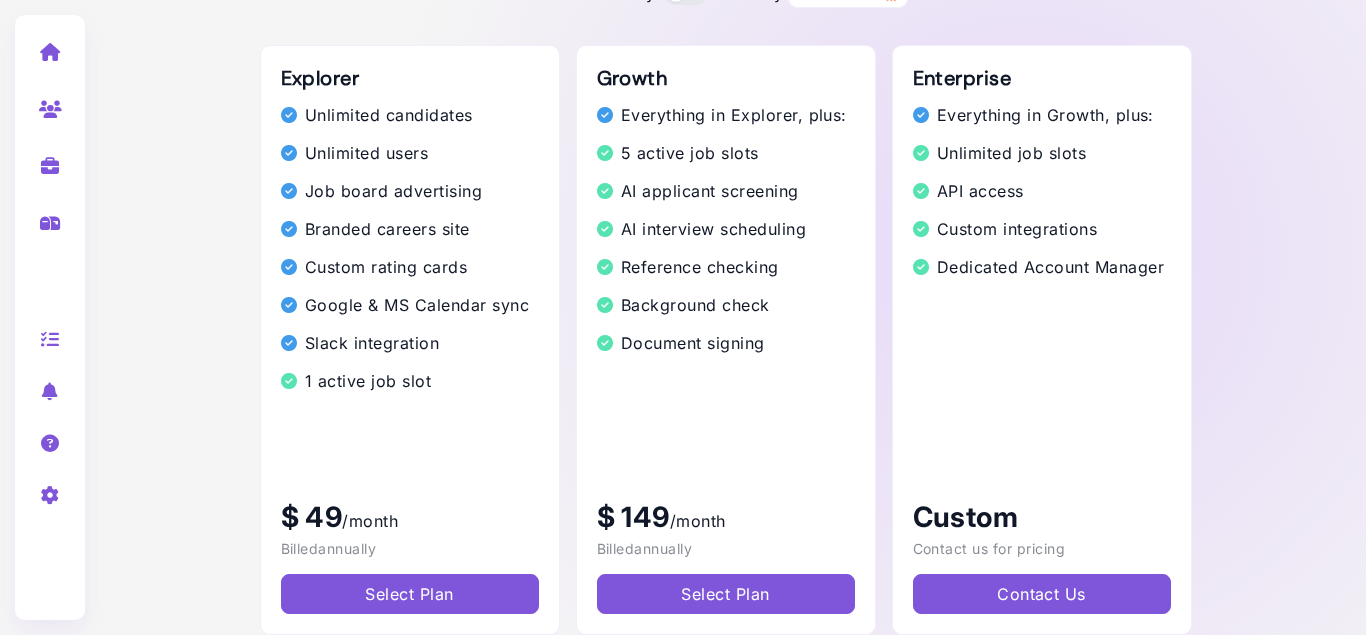 click on "Select Plan" at bounding box center [725, 594] 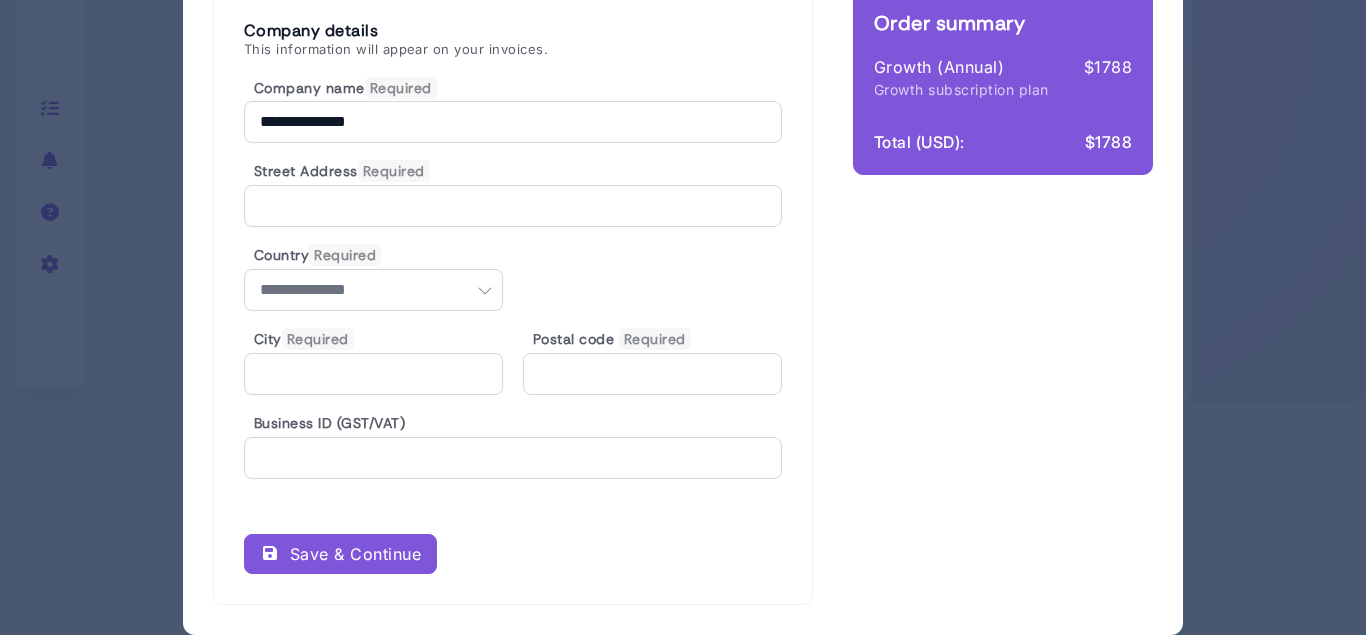 scroll, scrollTop: 0, scrollLeft: 0, axis: both 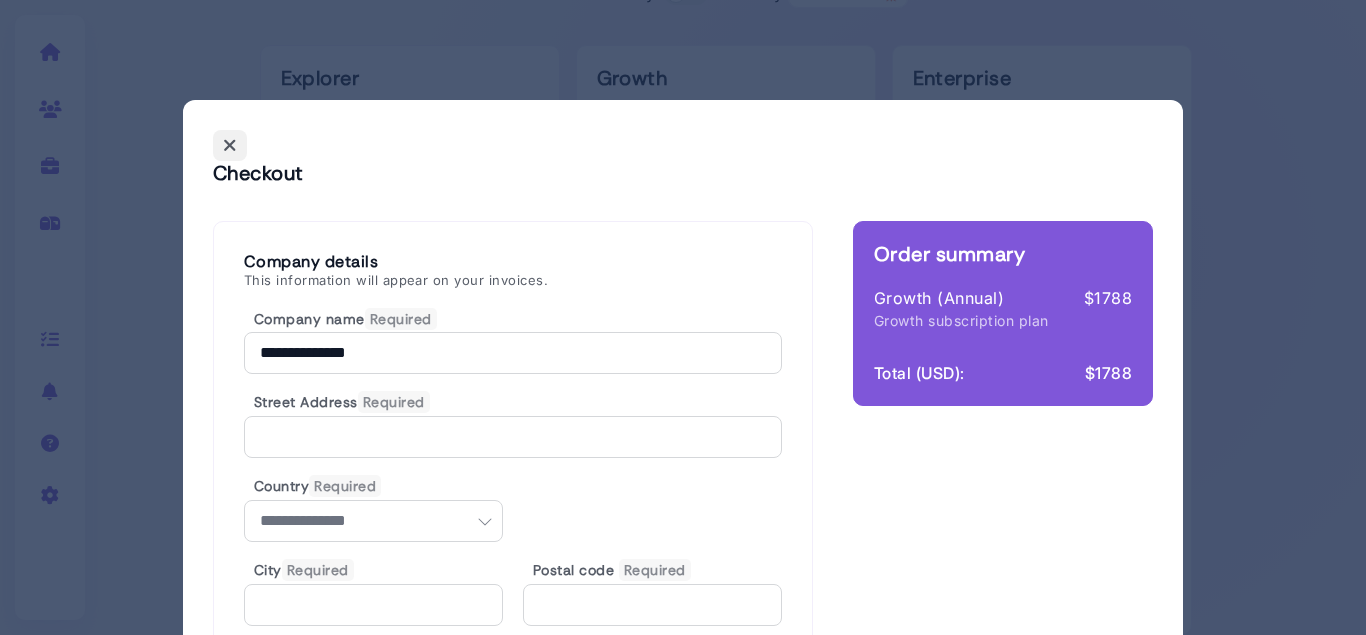 click at bounding box center [230, 145] 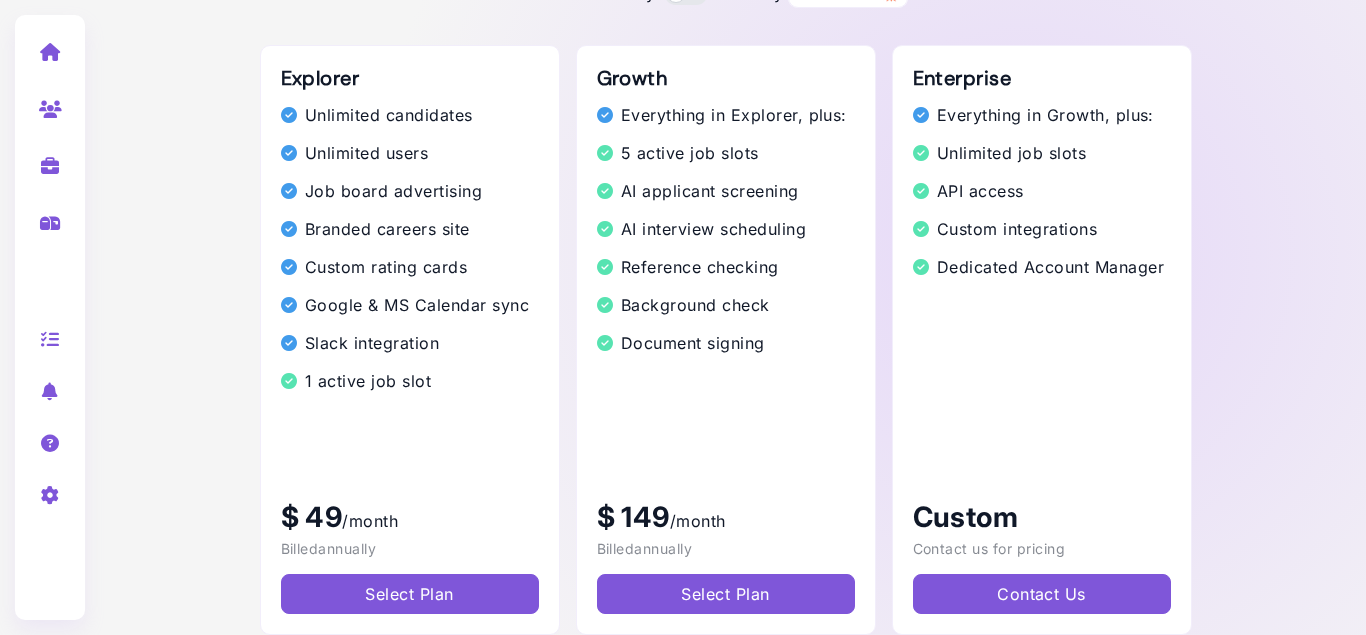 scroll, scrollTop: 0, scrollLeft: 0, axis: both 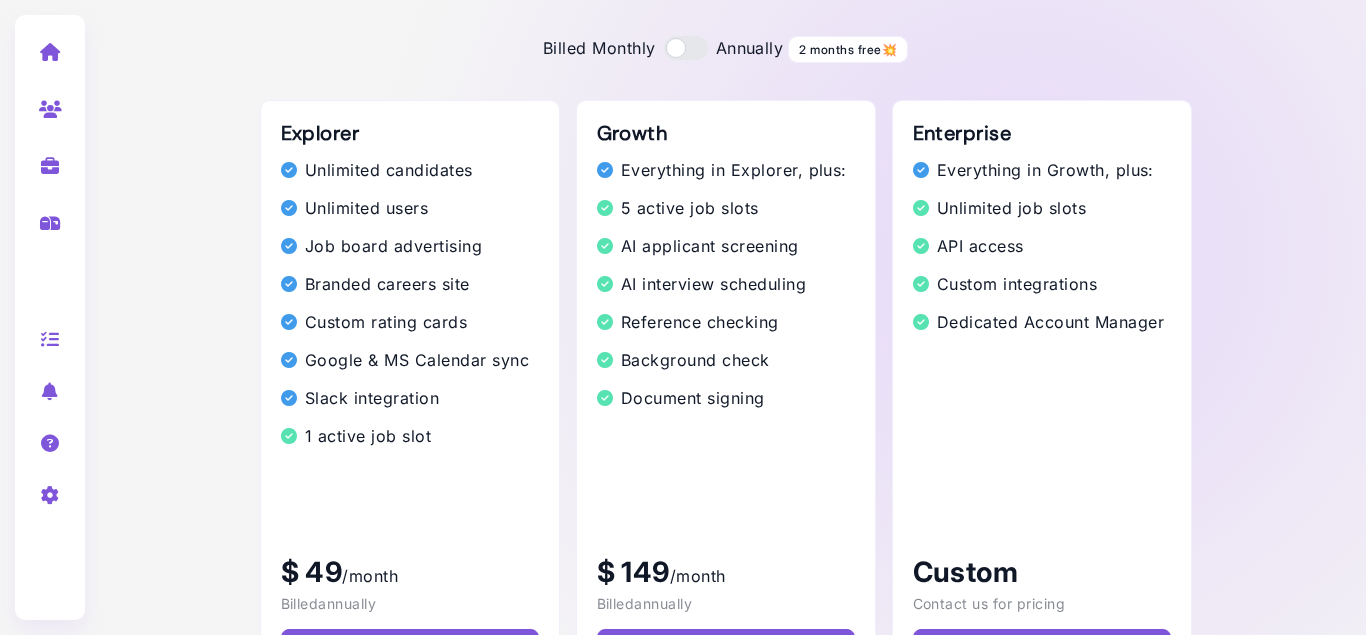 click at bounding box center (686, 48) 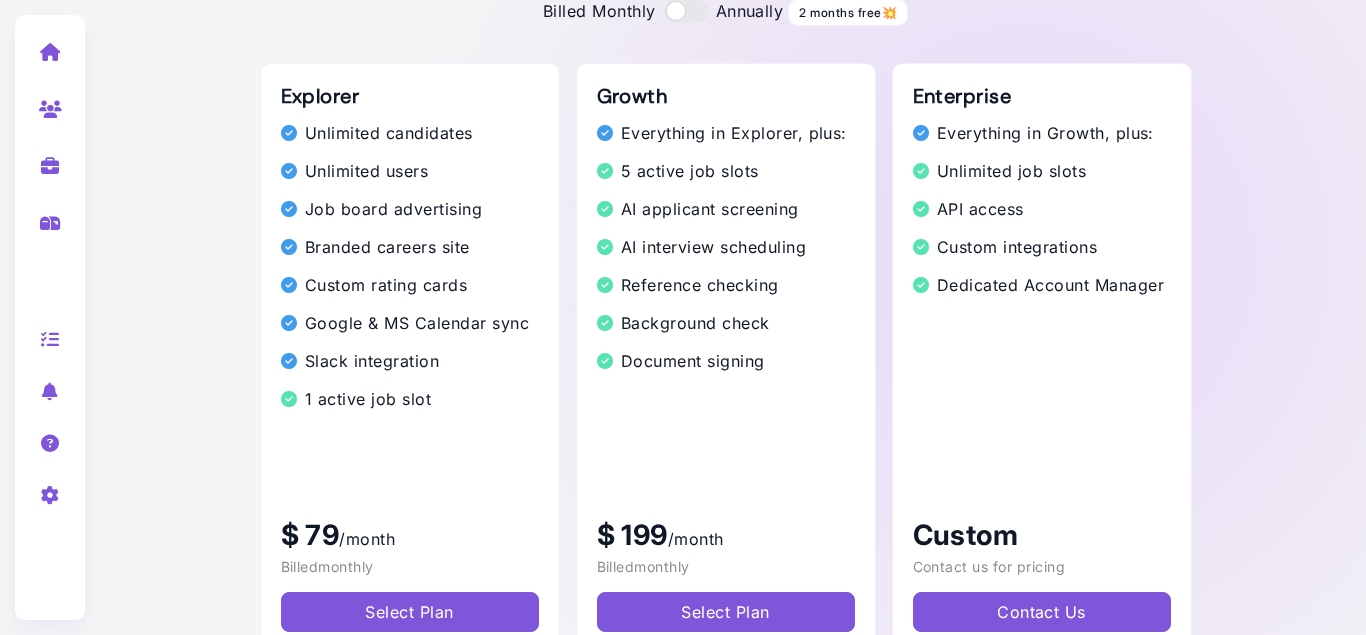 scroll, scrollTop: 55, scrollLeft: 0, axis: vertical 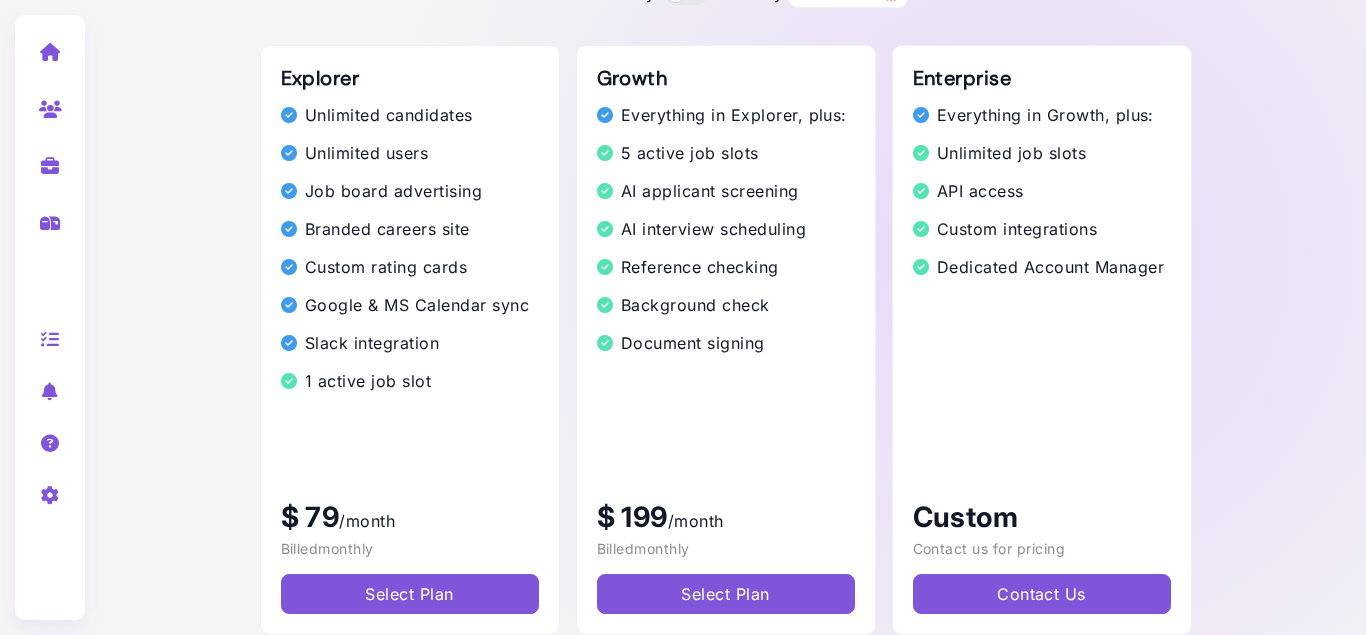 click on "Select Plan" at bounding box center (725, 594) 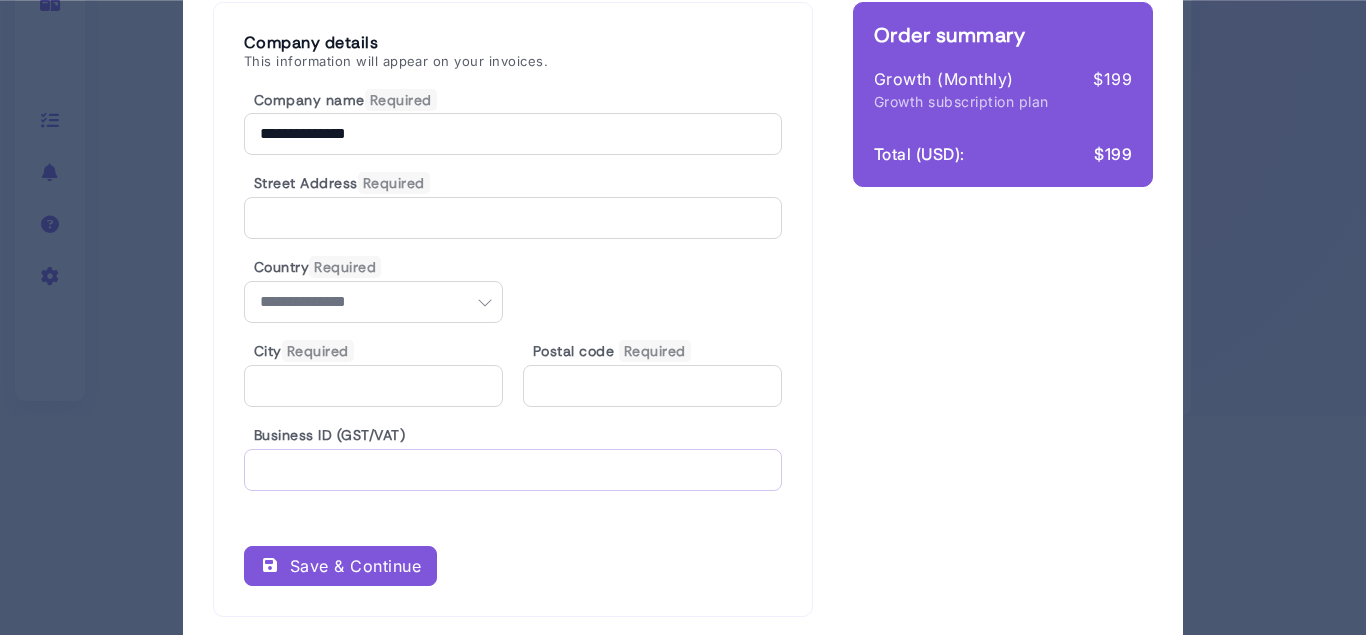 scroll, scrollTop: 231, scrollLeft: 0, axis: vertical 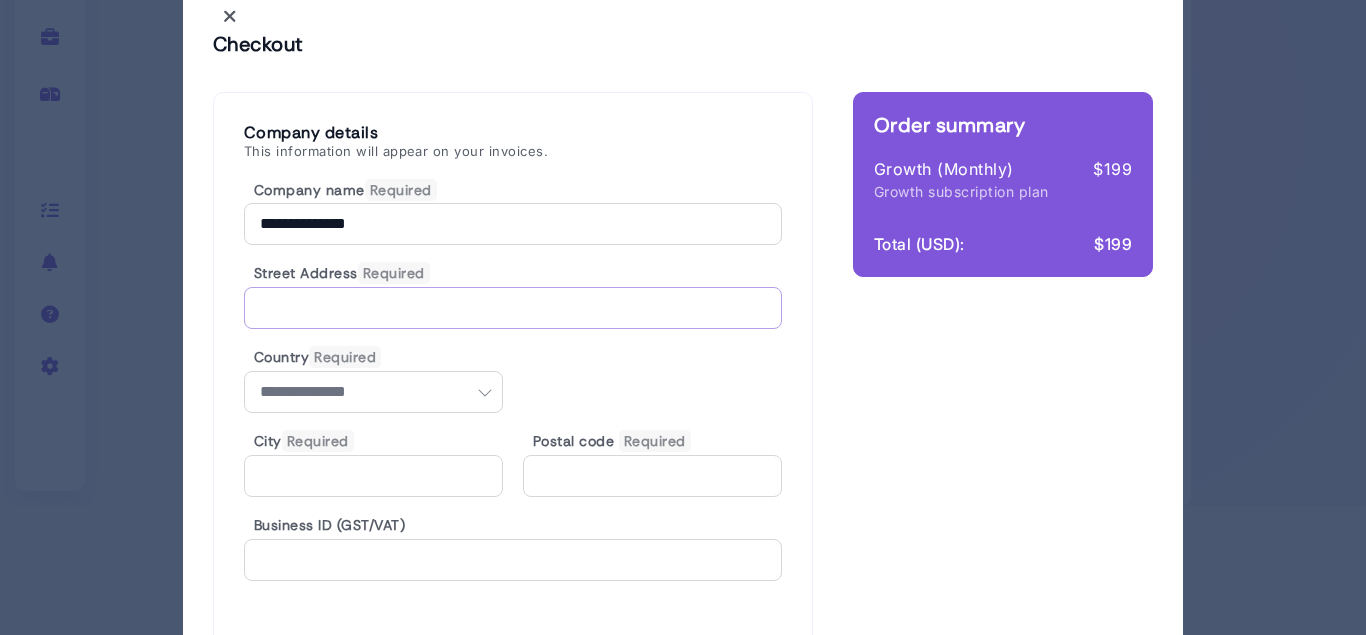 click at bounding box center (513, 308) 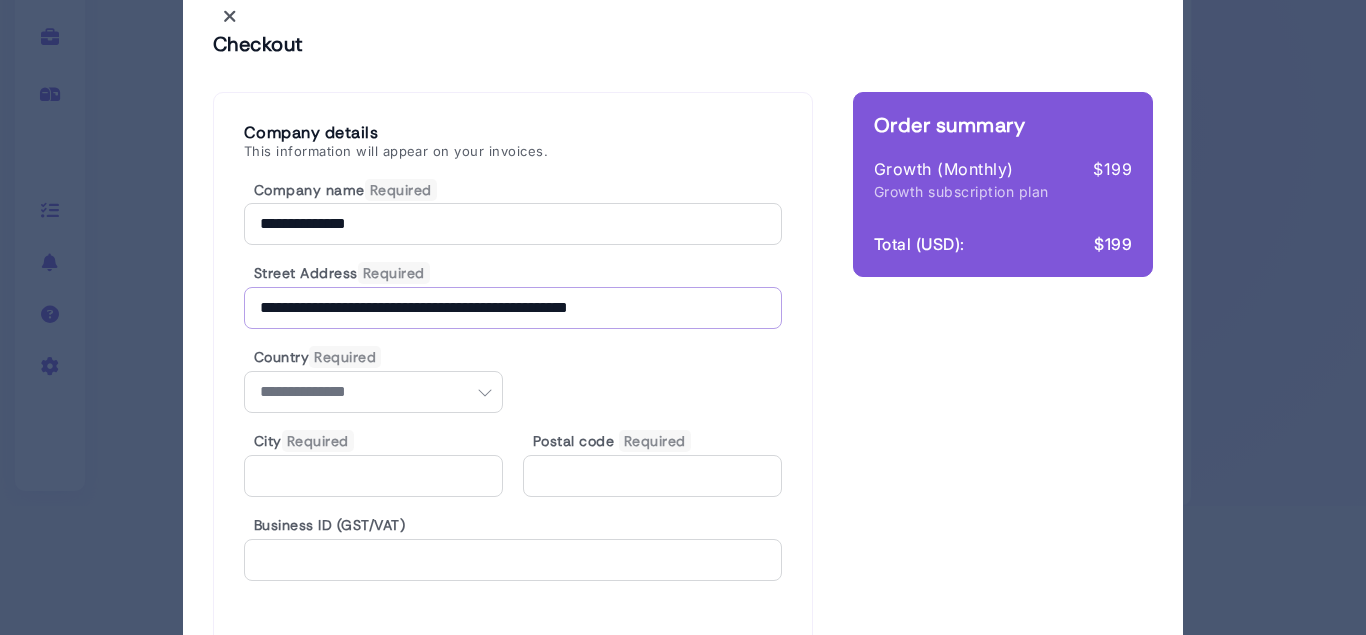 click on "**********" at bounding box center (513, 308) 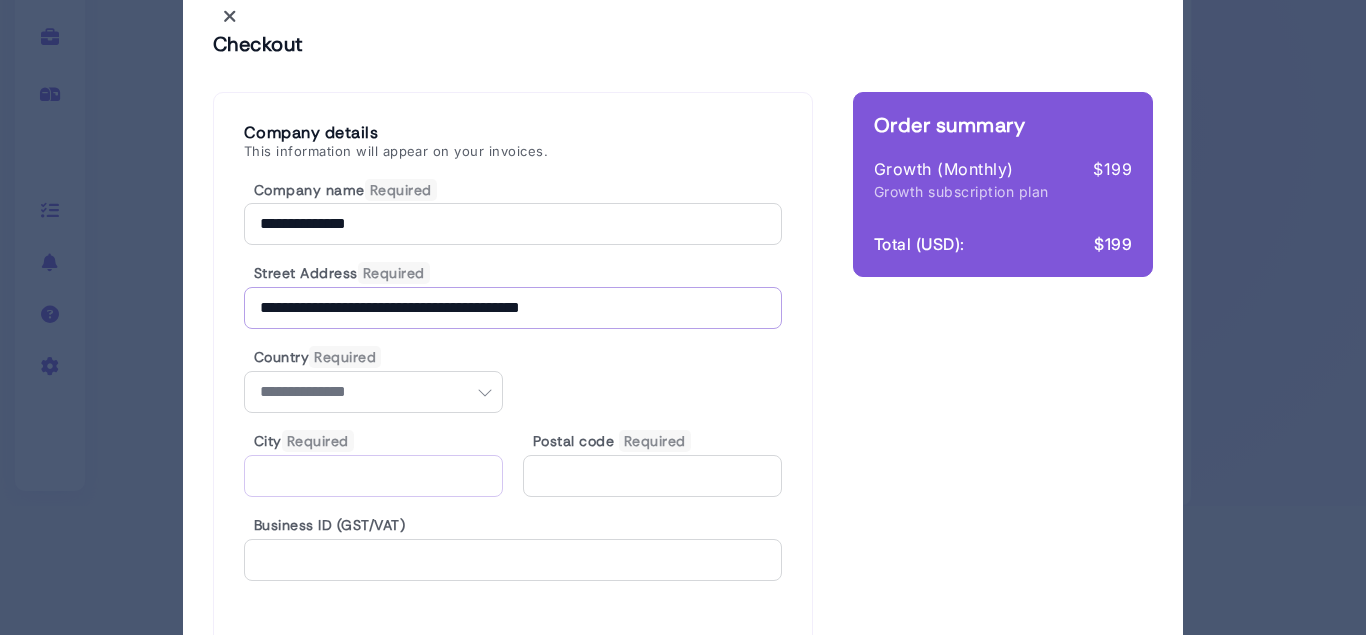 type on "**********" 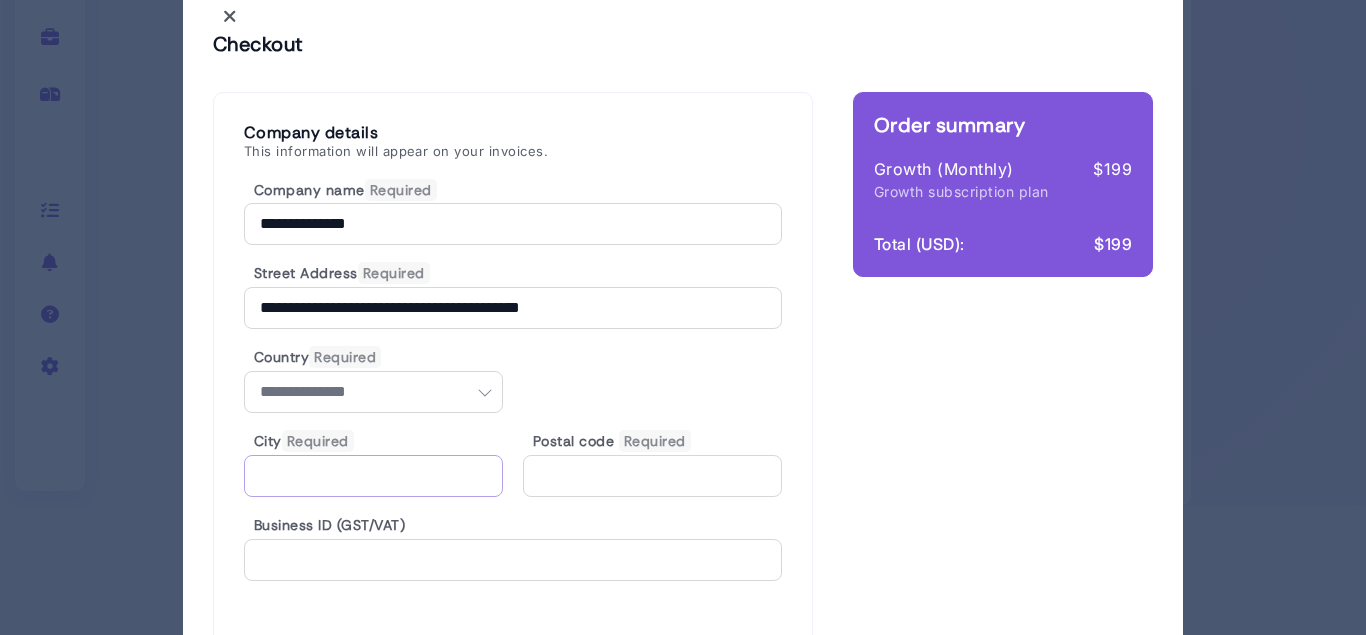 click at bounding box center (373, 476) 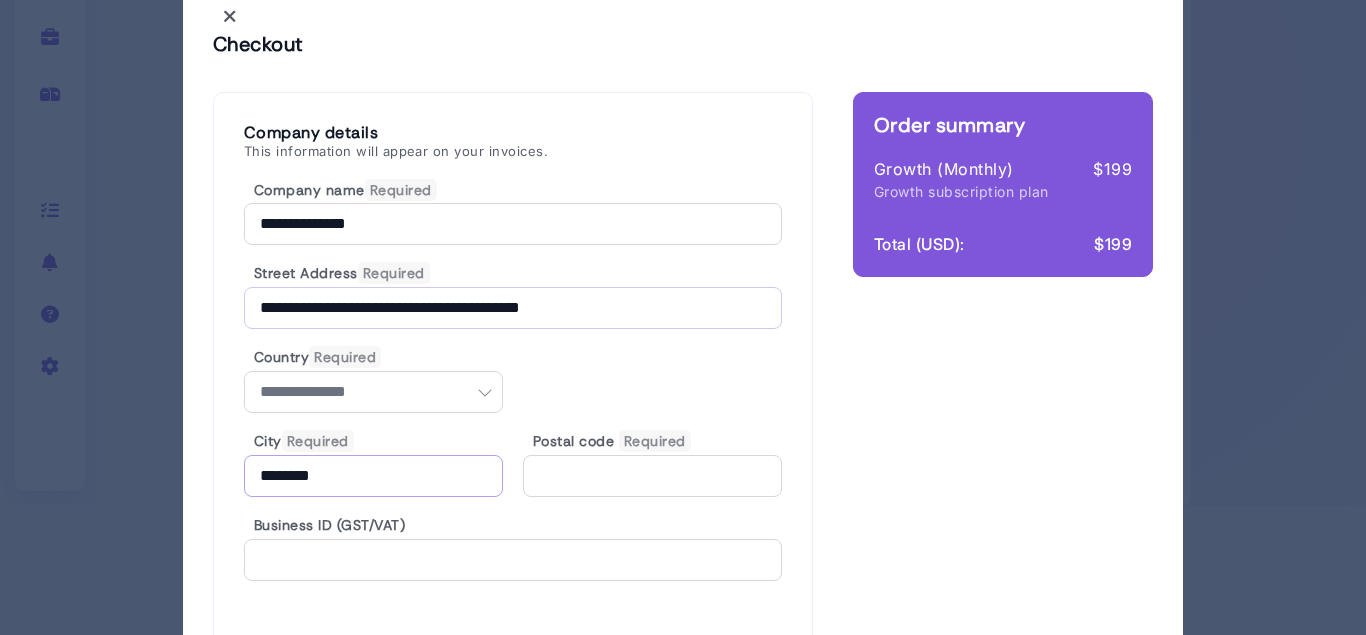 type on "********" 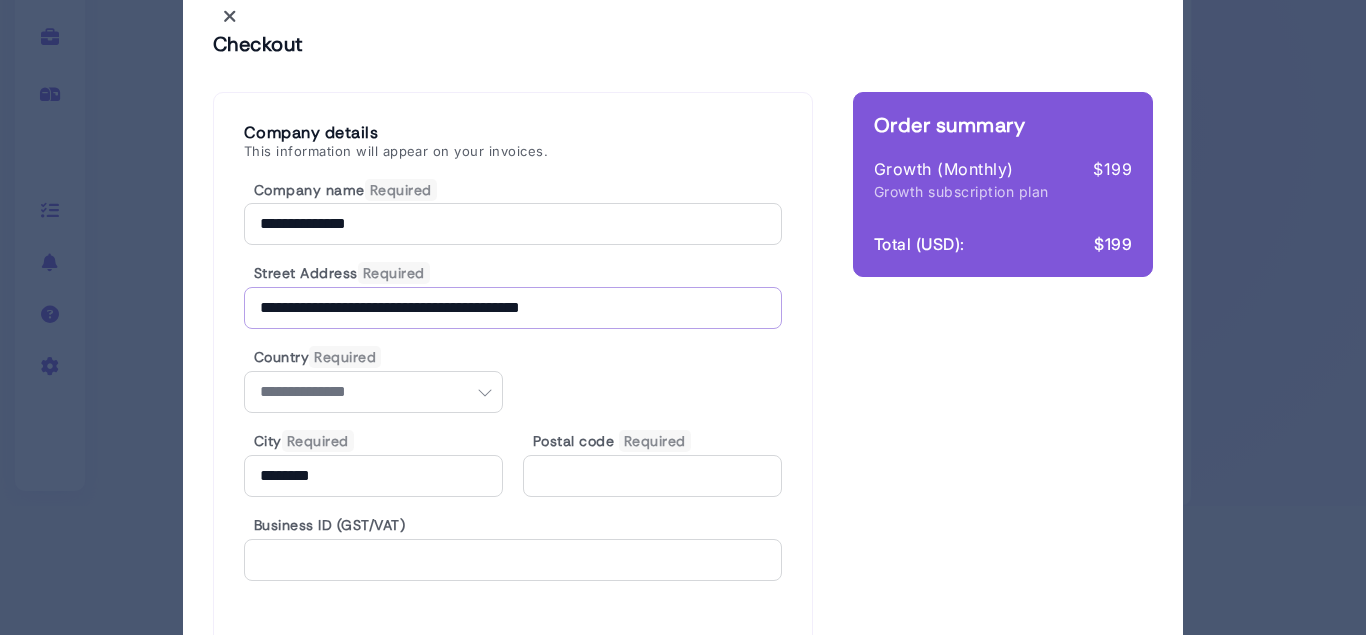 click on "**********" at bounding box center (513, 308) 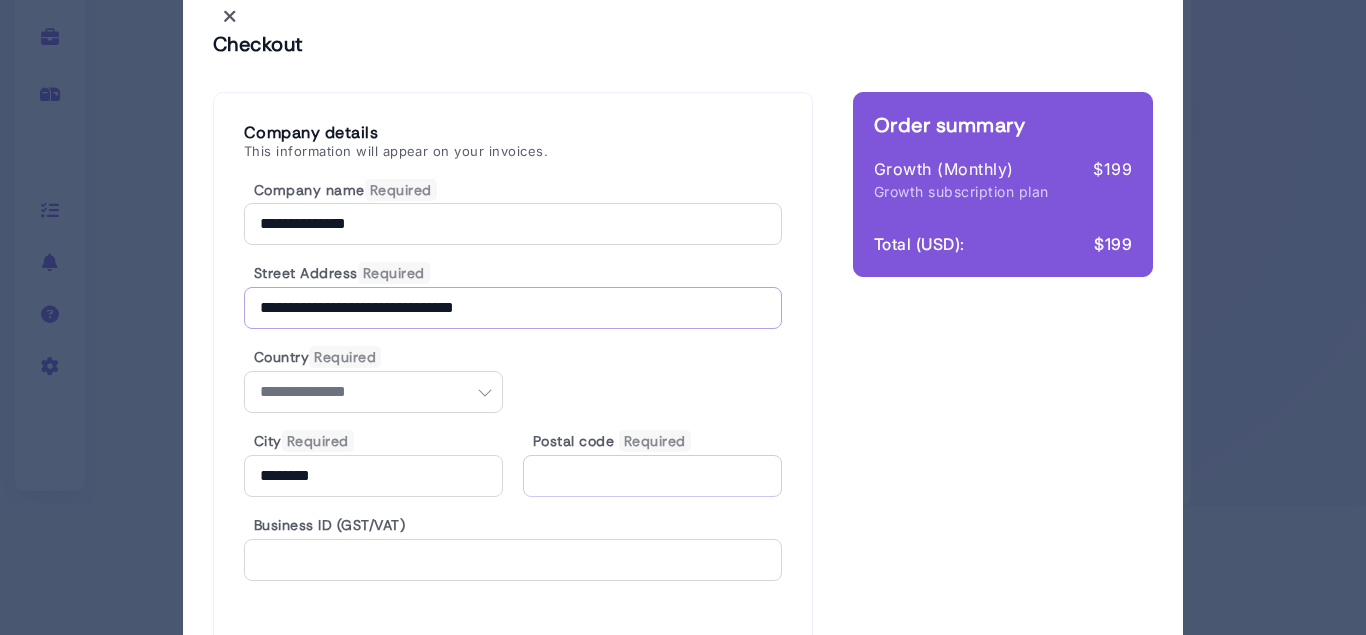 type on "**********" 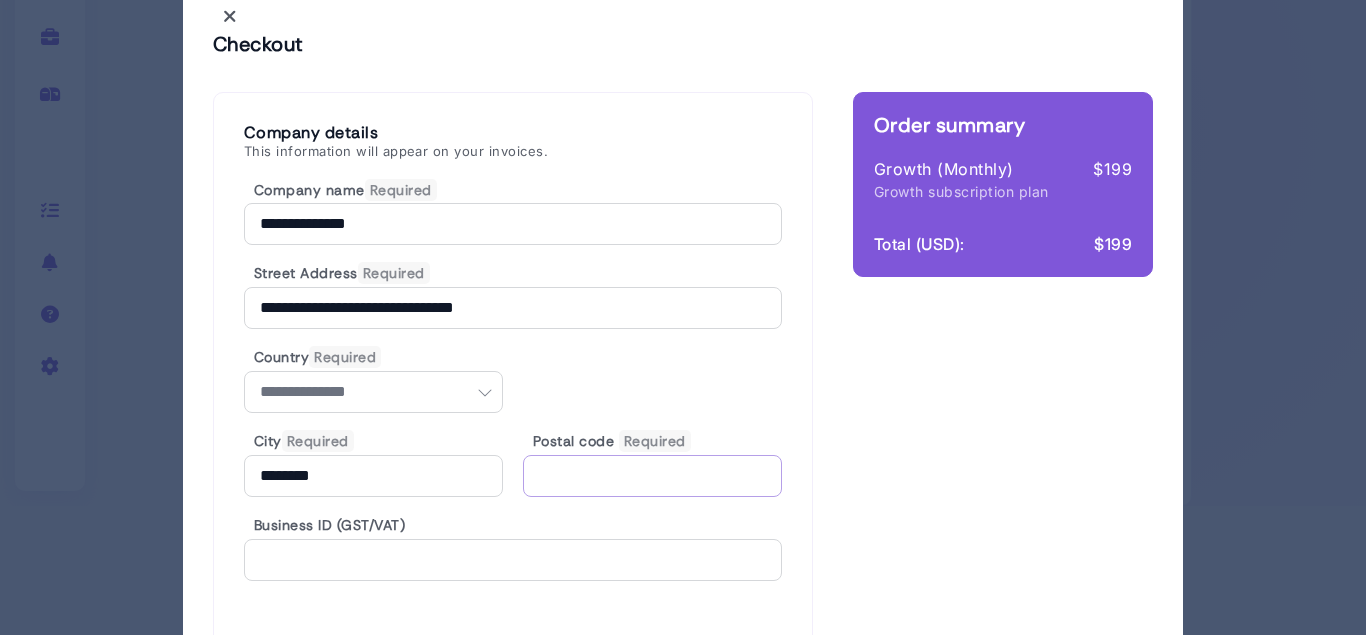 click at bounding box center [652, 476] 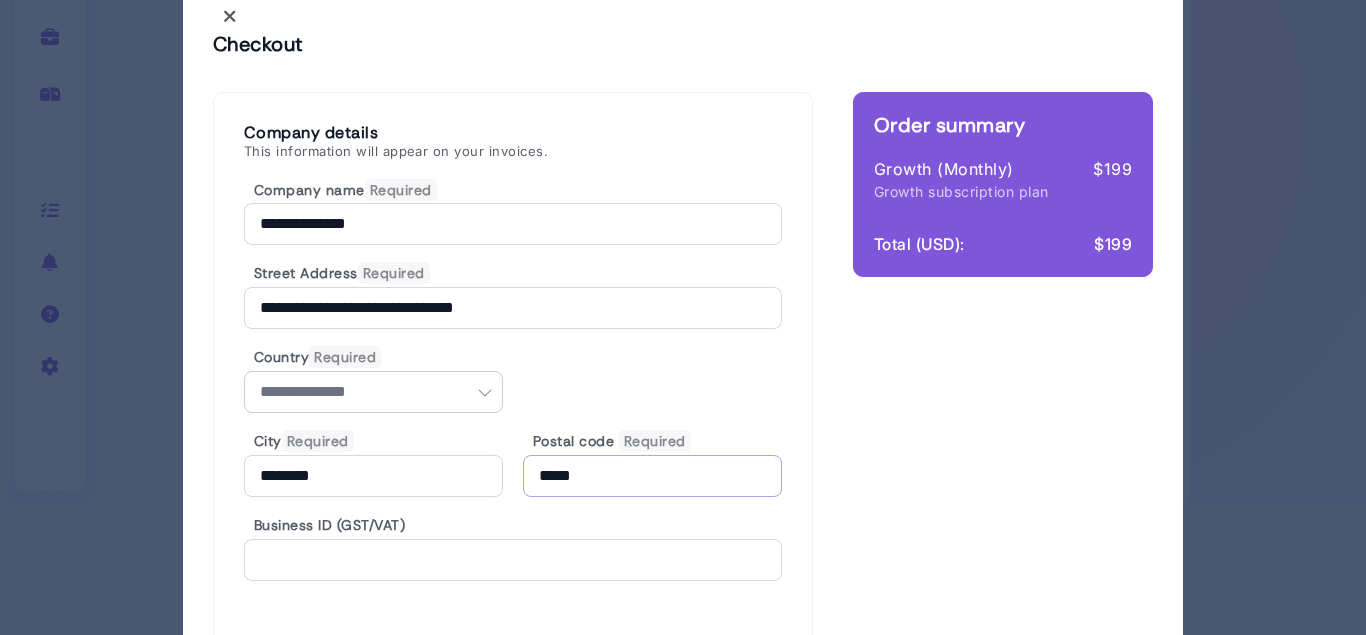 type on "*****" 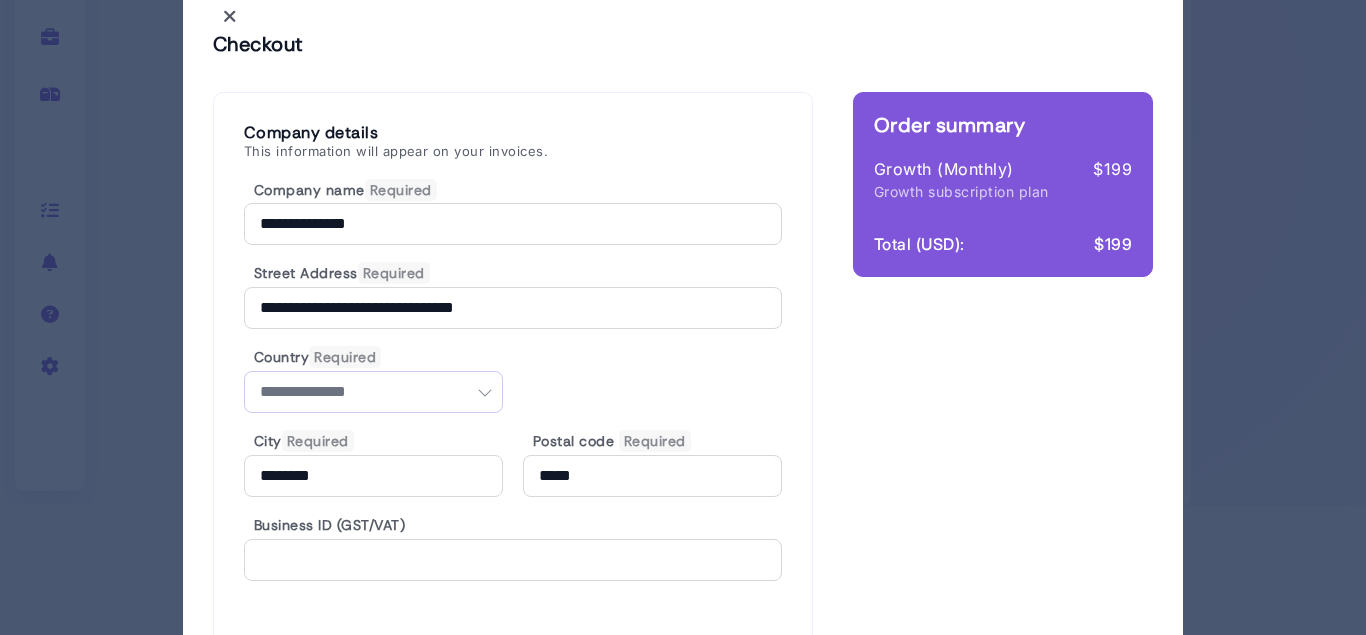 select on "**" 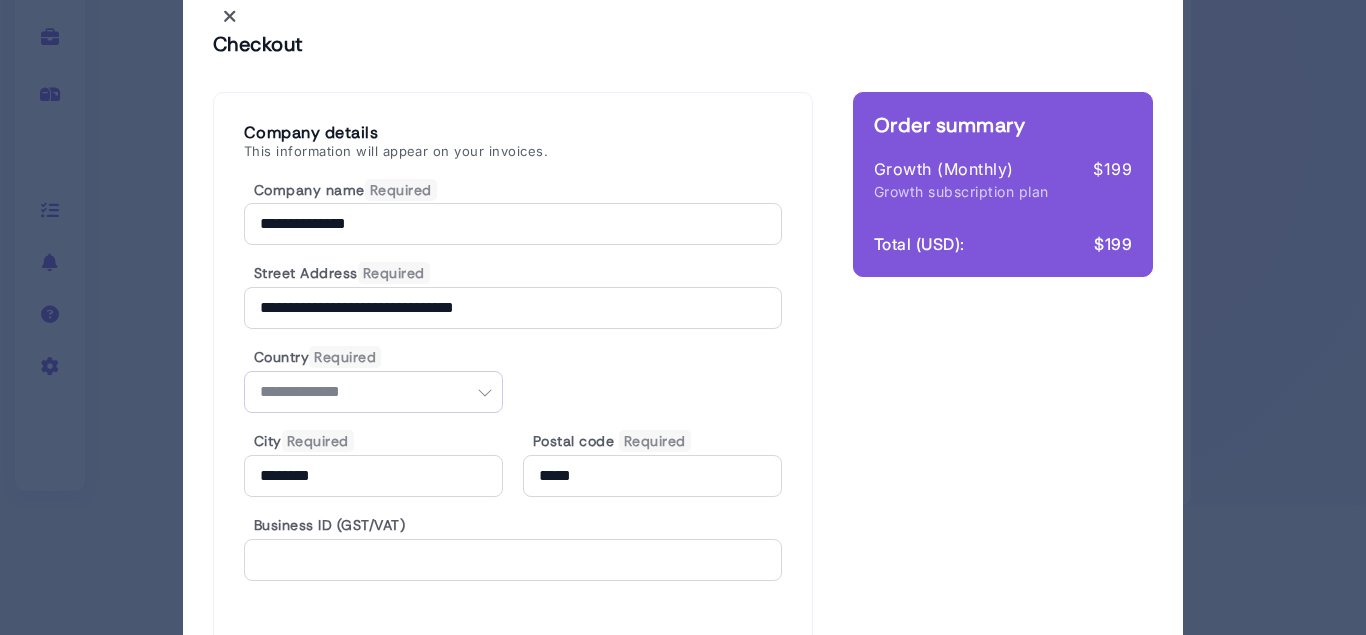 click on "**********" at bounding box center [0, 0] 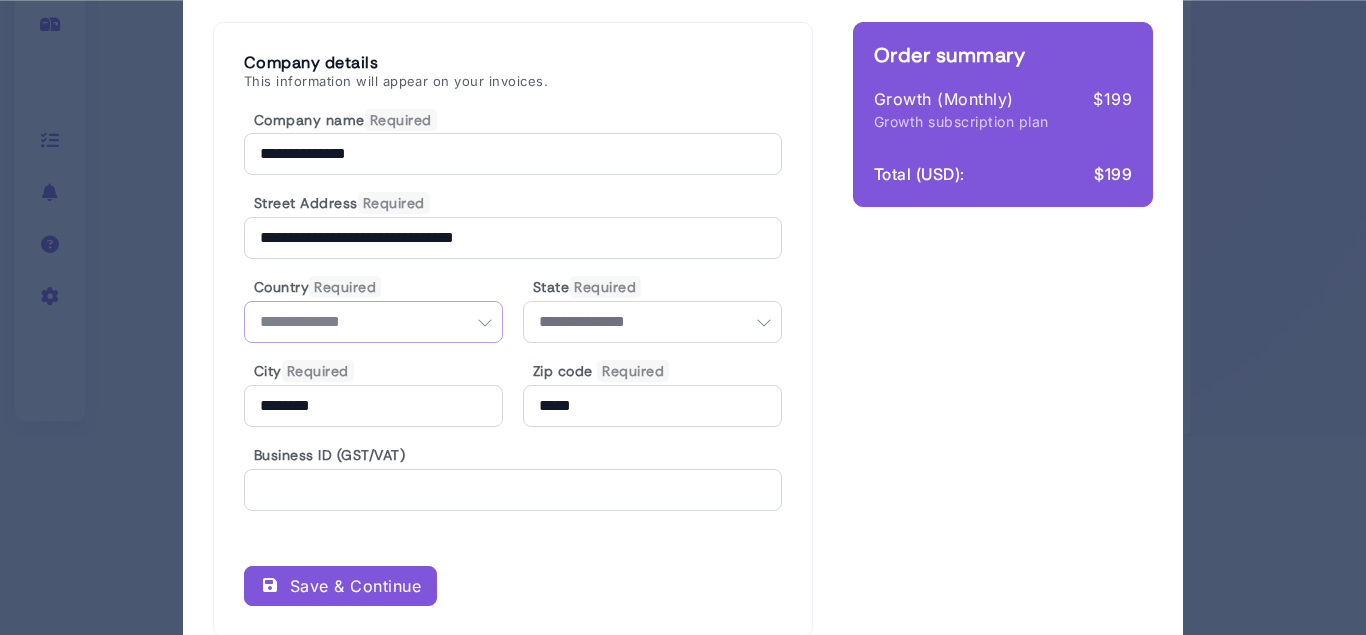 scroll, scrollTop: 231, scrollLeft: 0, axis: vertical 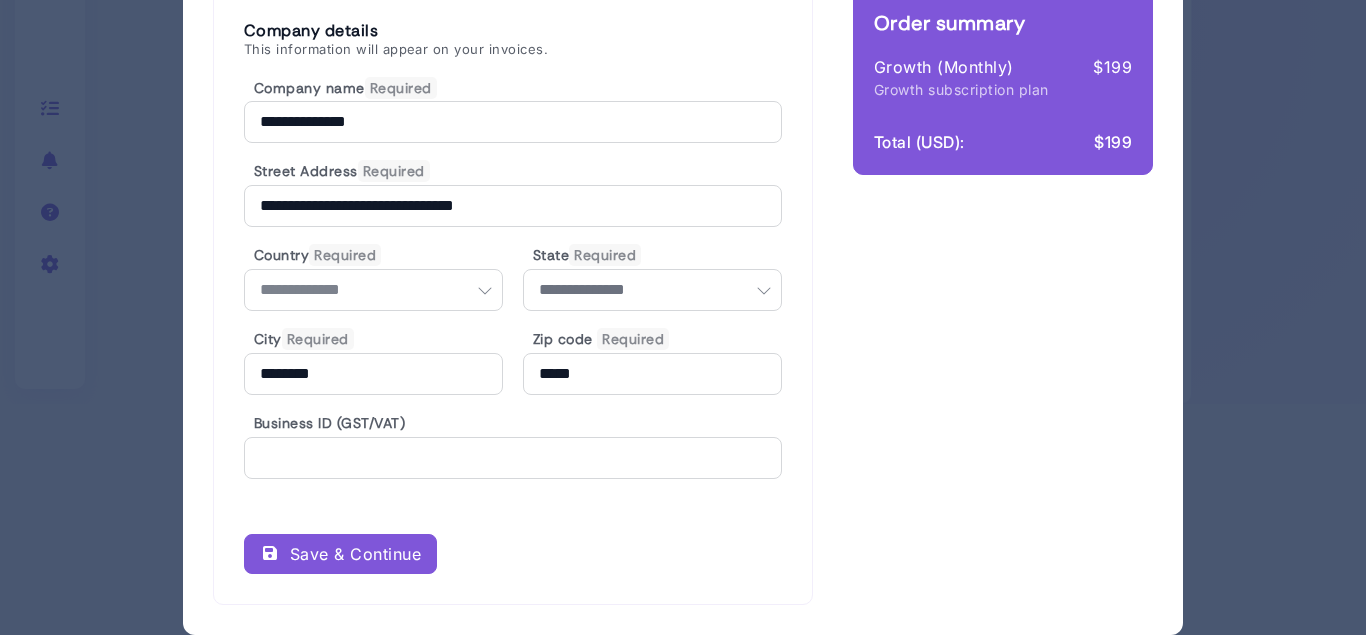 click on "Business ID (GST/VAT)" at bounding box center (513, 423) 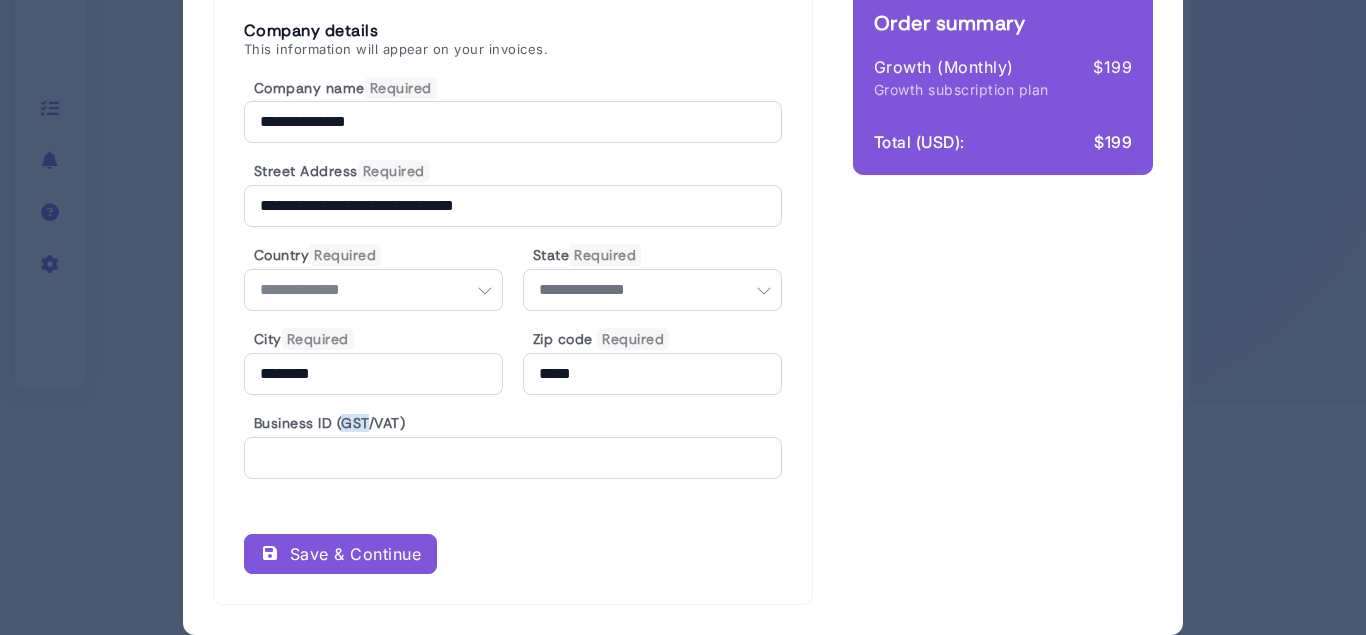 click on "Business ID (GST/VAT)" at bounding box center (513, 423) 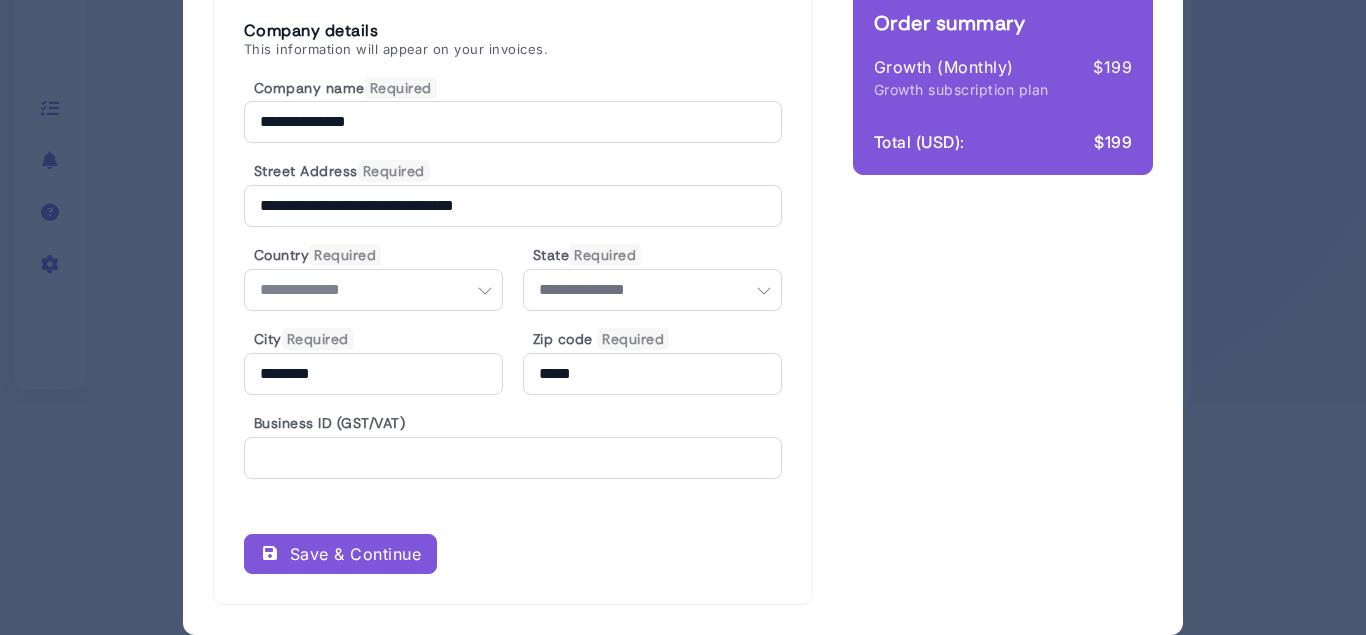 click on "Business ID (GST/VAT)" at bounding box center (513, 423) 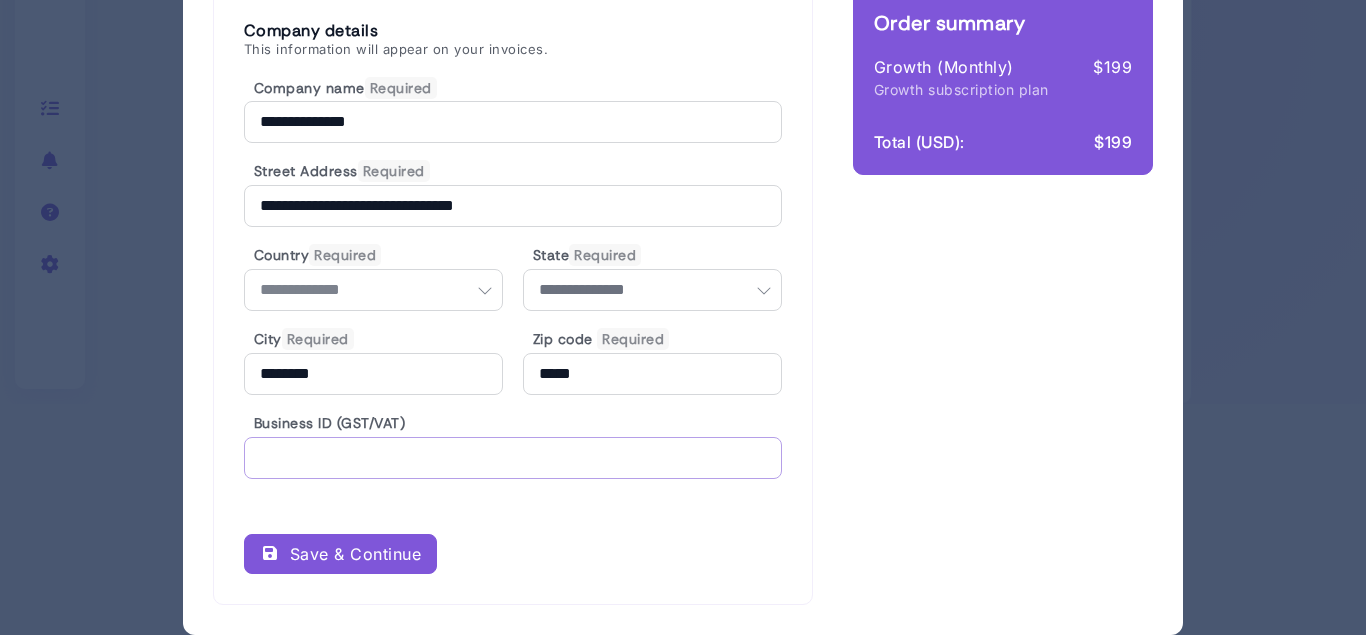 click at bounding box center (513, 458) 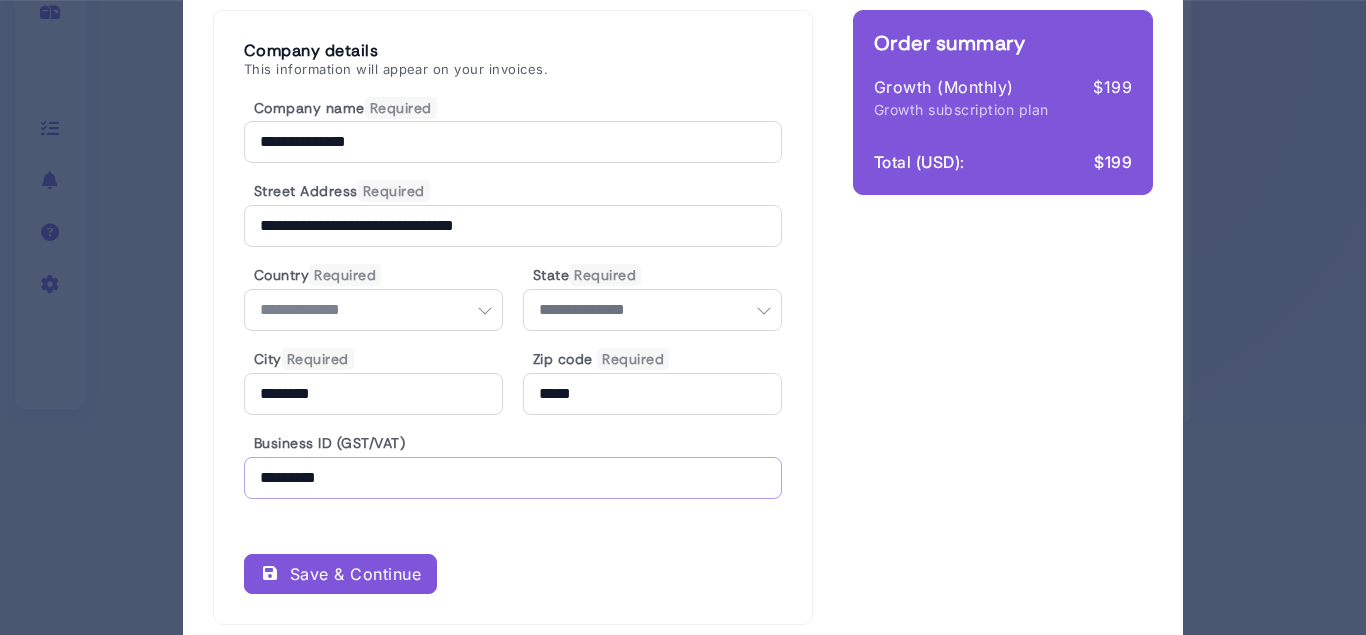scroll, scrollTop: 231, scrollLeft: 0, axis: vertical 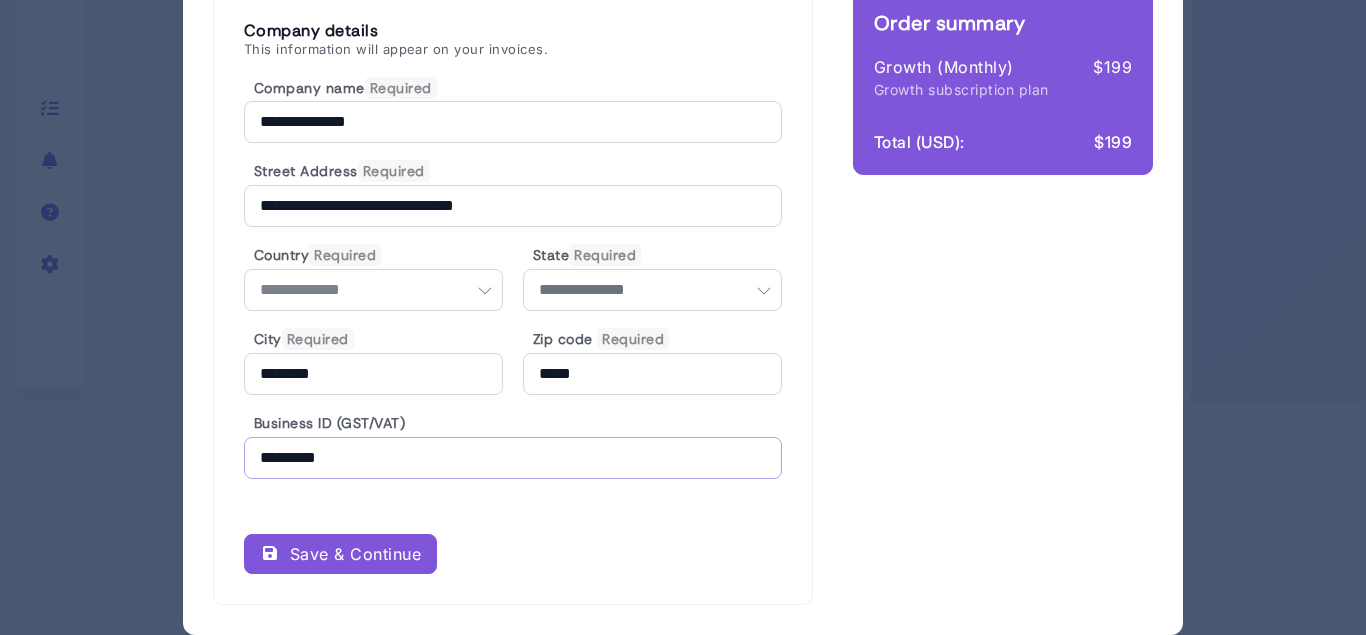 type on "*********" 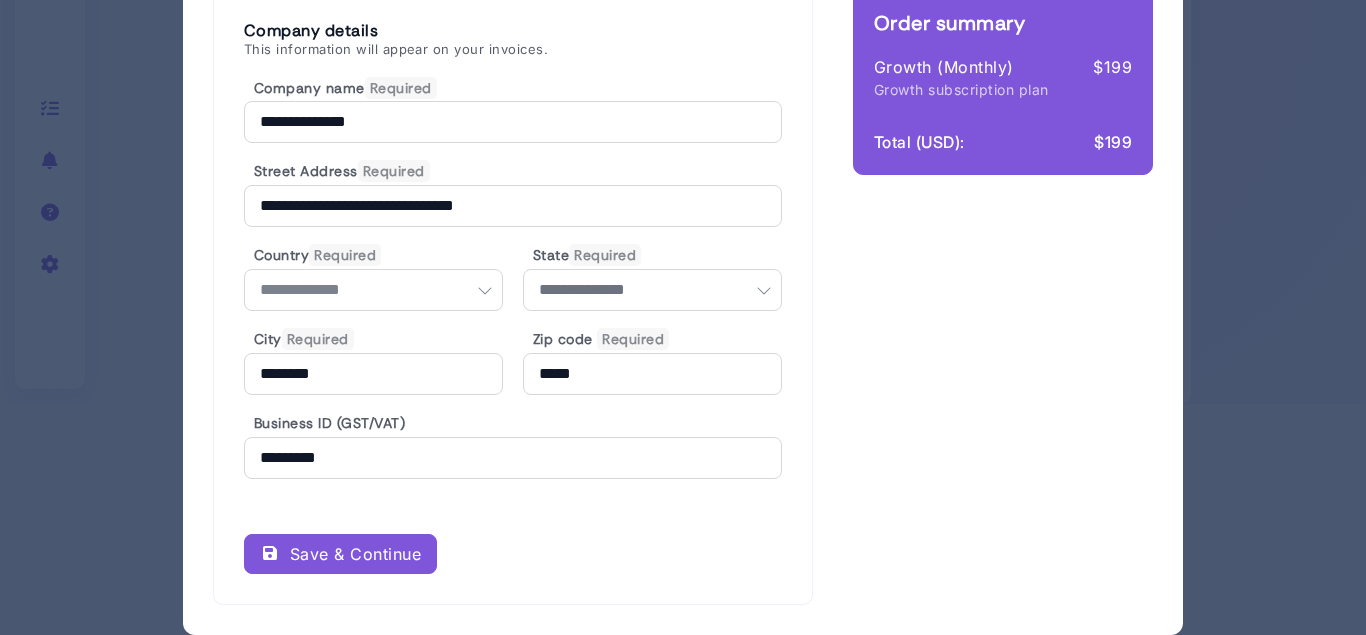 click on "Save & Continue" at bounding box center [340, 554] 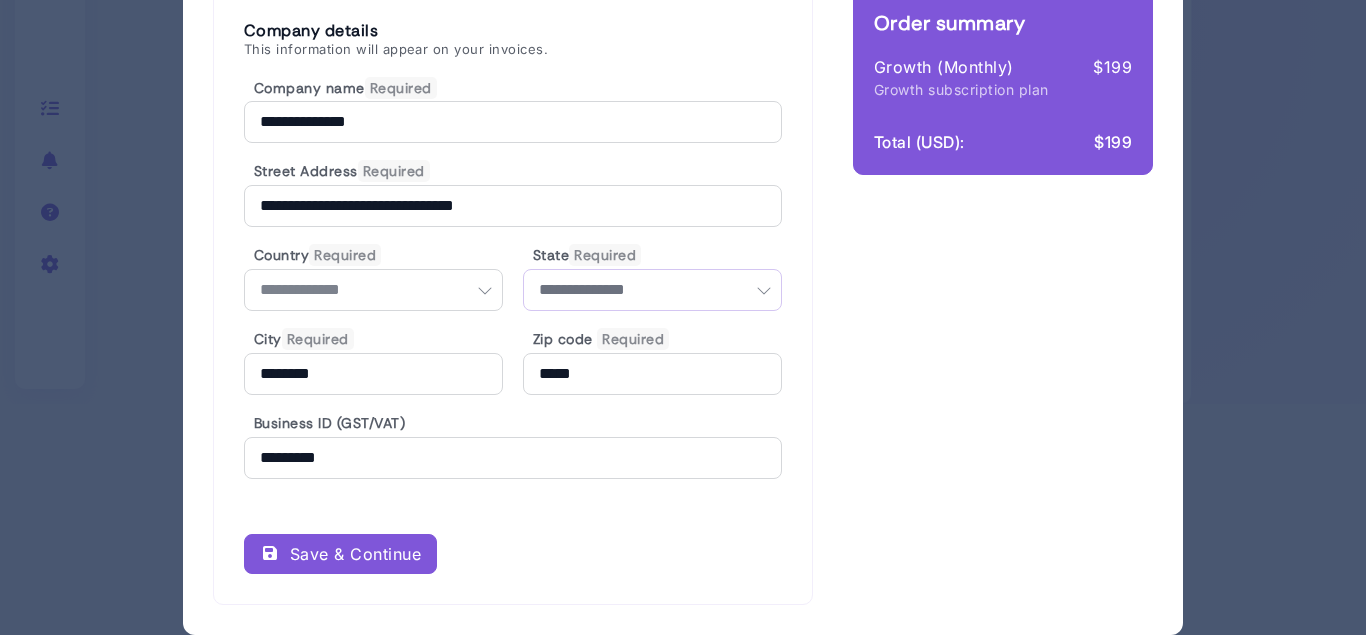 select on "**" 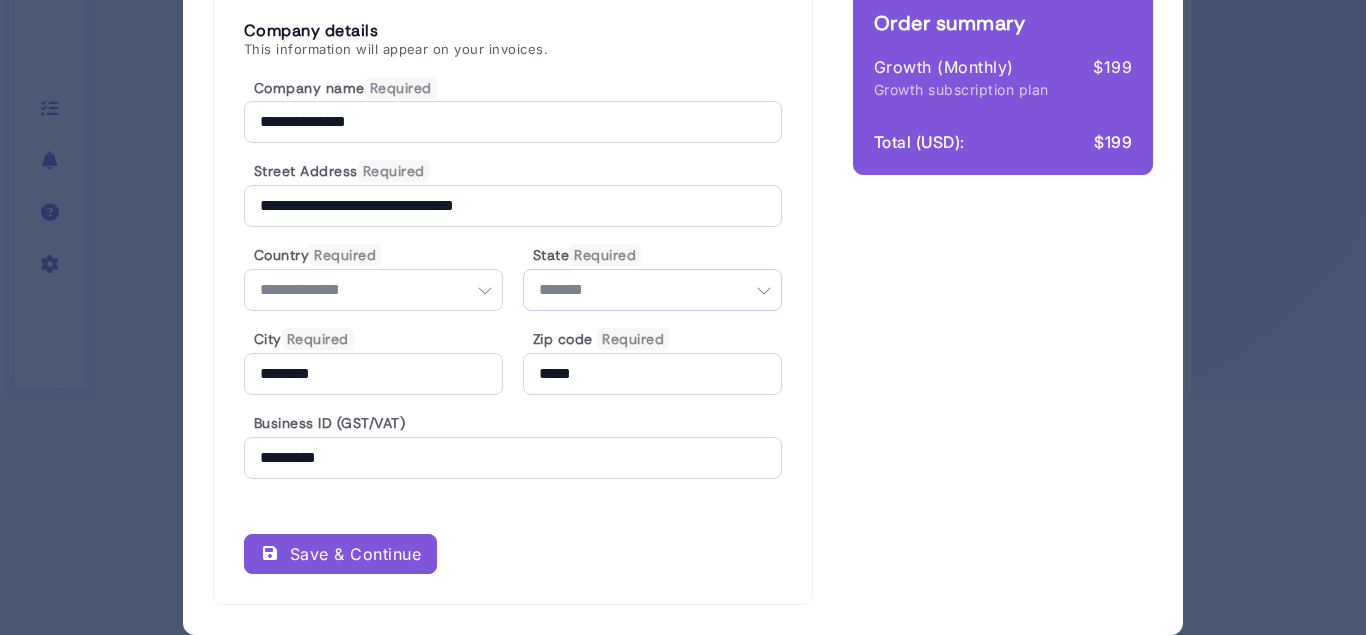 click on "**********" at bounding box center [0, 0] 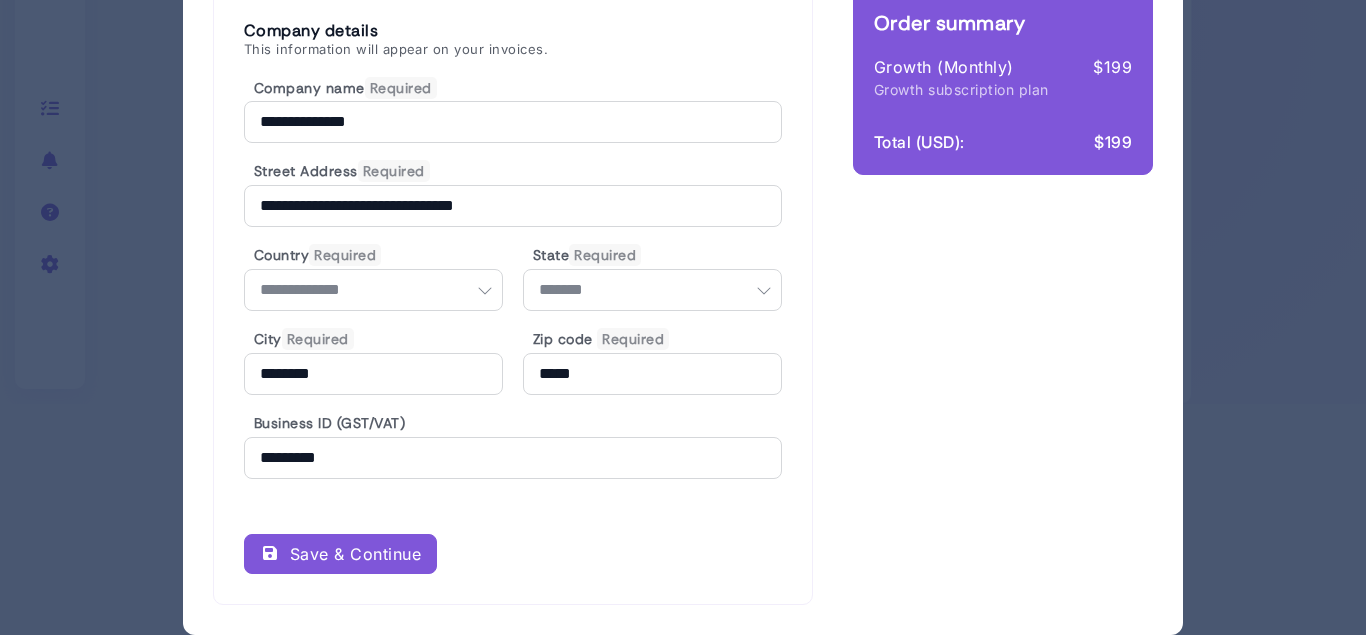 click on "Save & Continue" at bounding box center [340, 554] 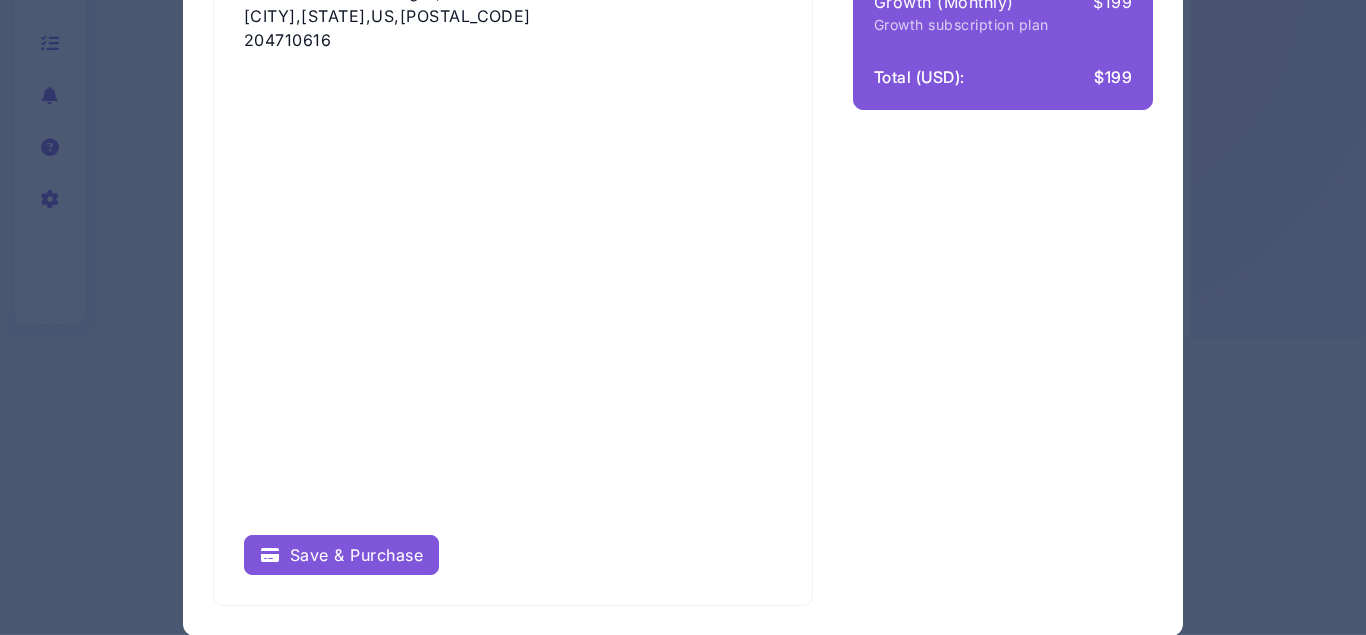 scroll, scrollTop: 297, scrollLeft: 0, axis: vertical 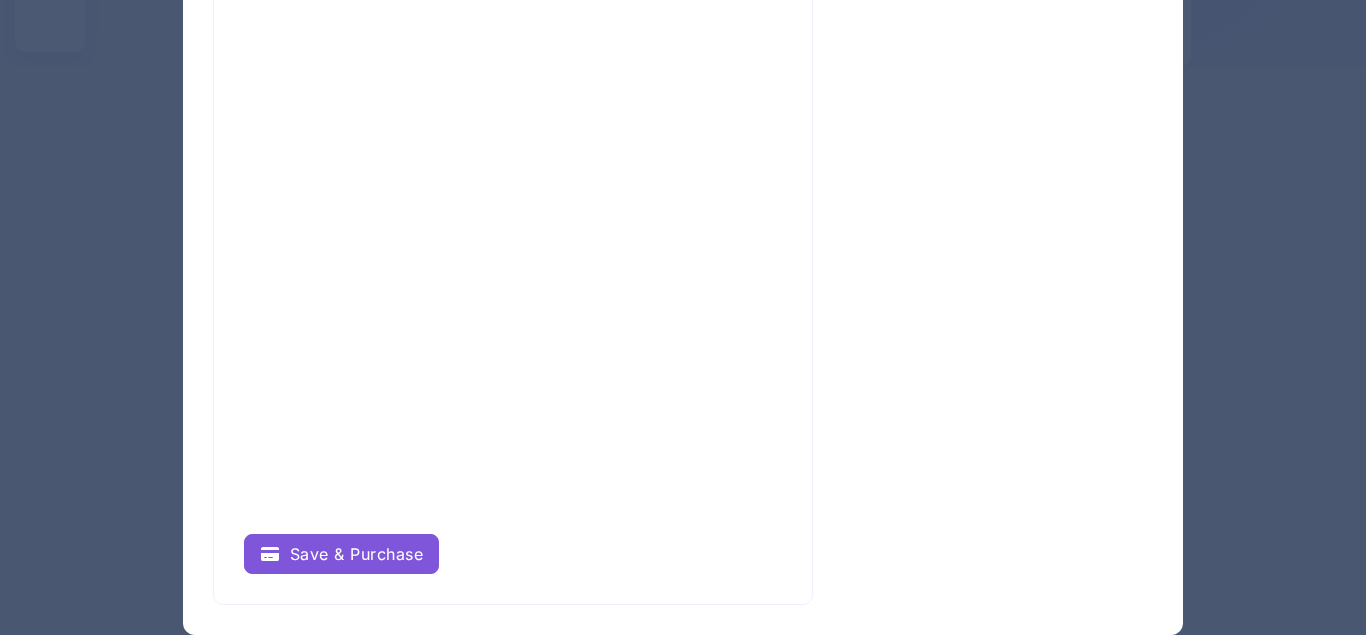 click on "Save & Purchase" at bounding box center [341, 554] 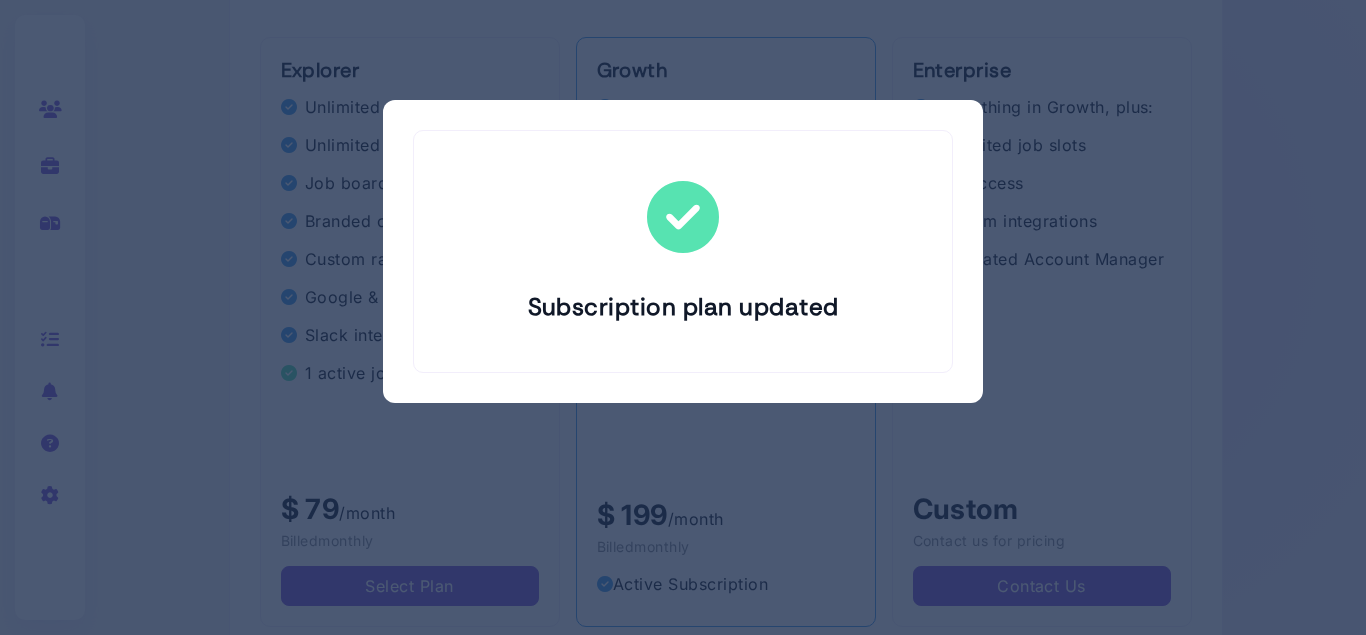 scroll, scrollTop: 0, scrollLeft: 0, axis: both 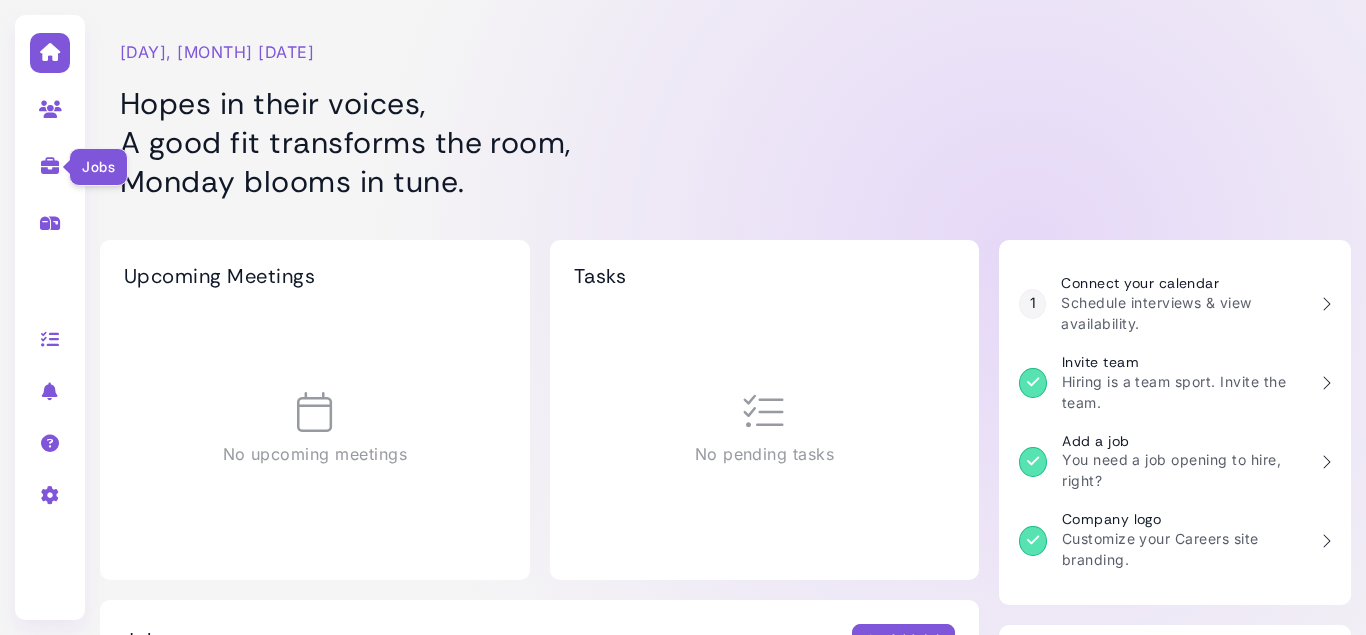 click at bounding box center (50, 166) 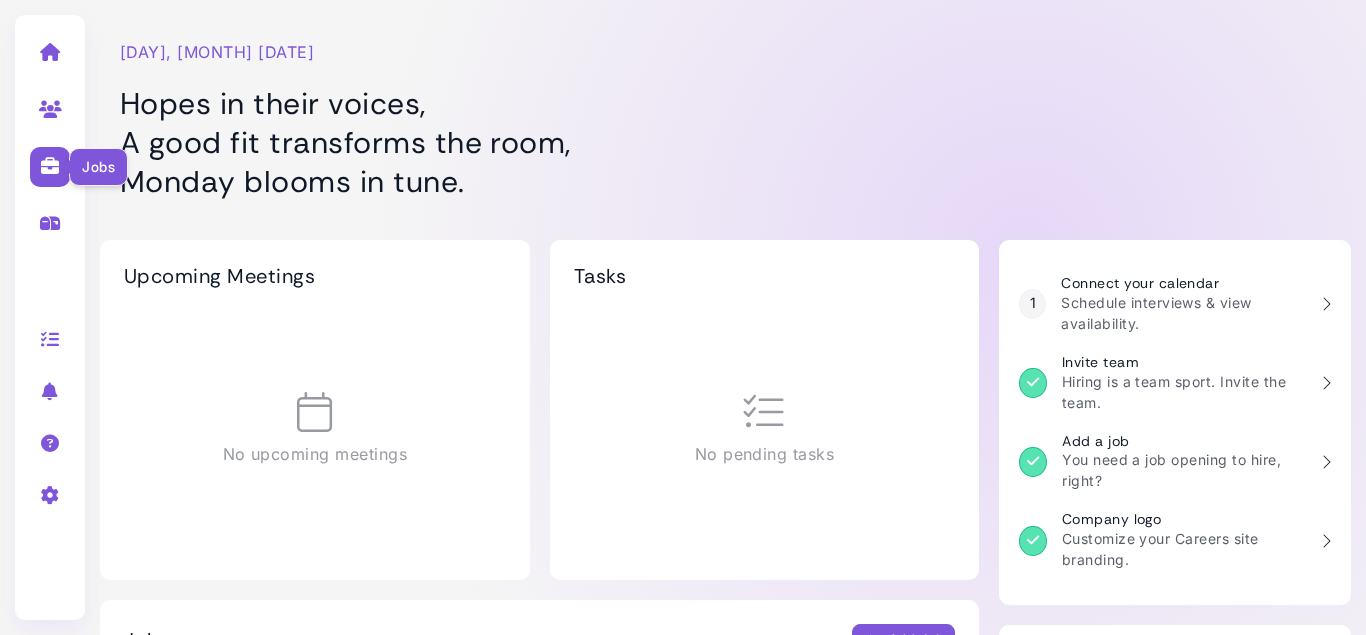 select on "**********" 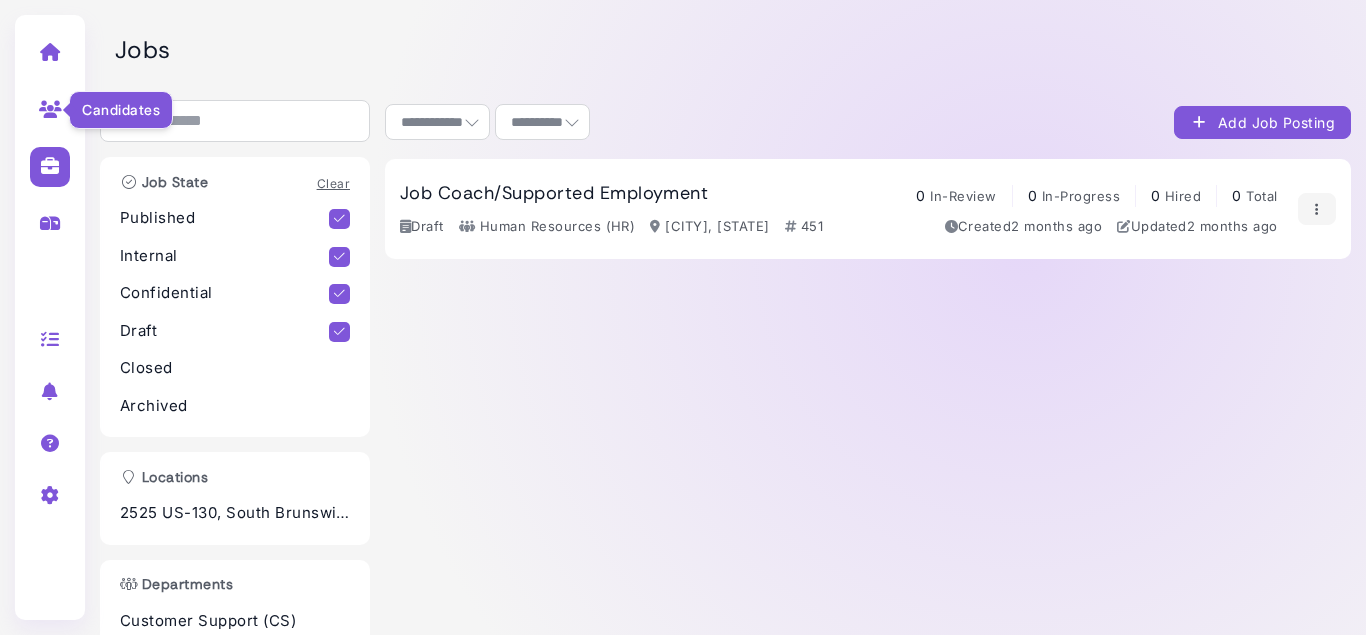 click at bounding box center [50, 109] 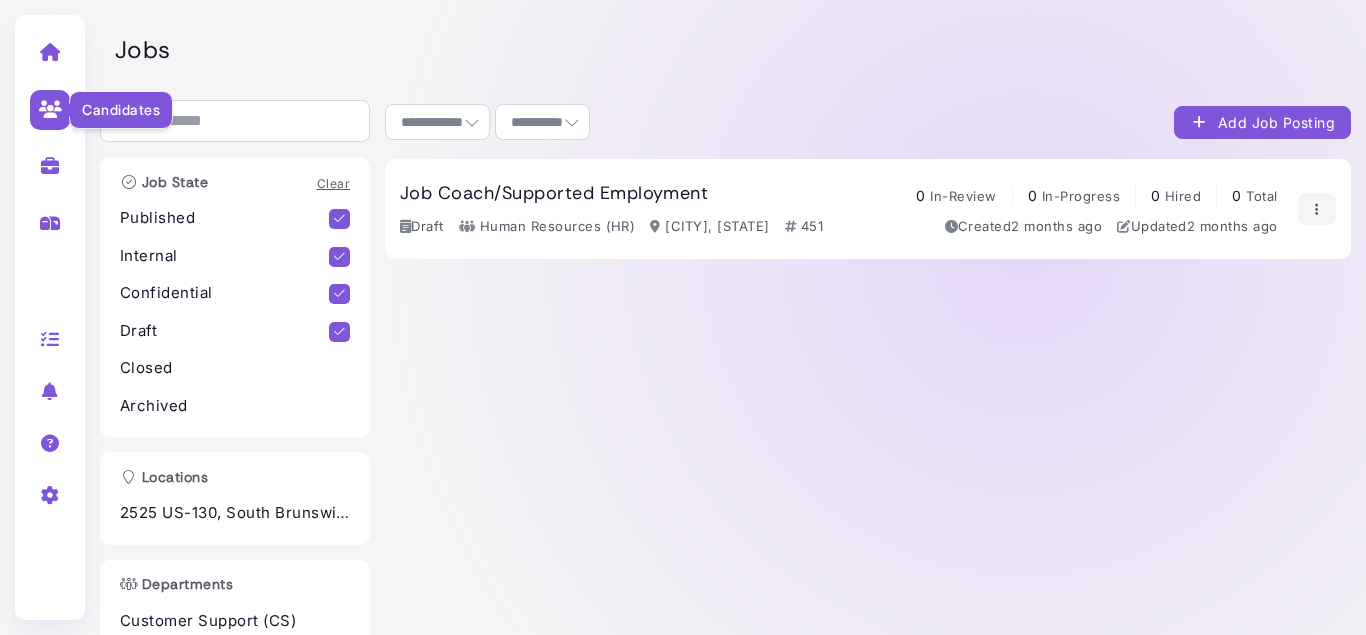 select on "**********" 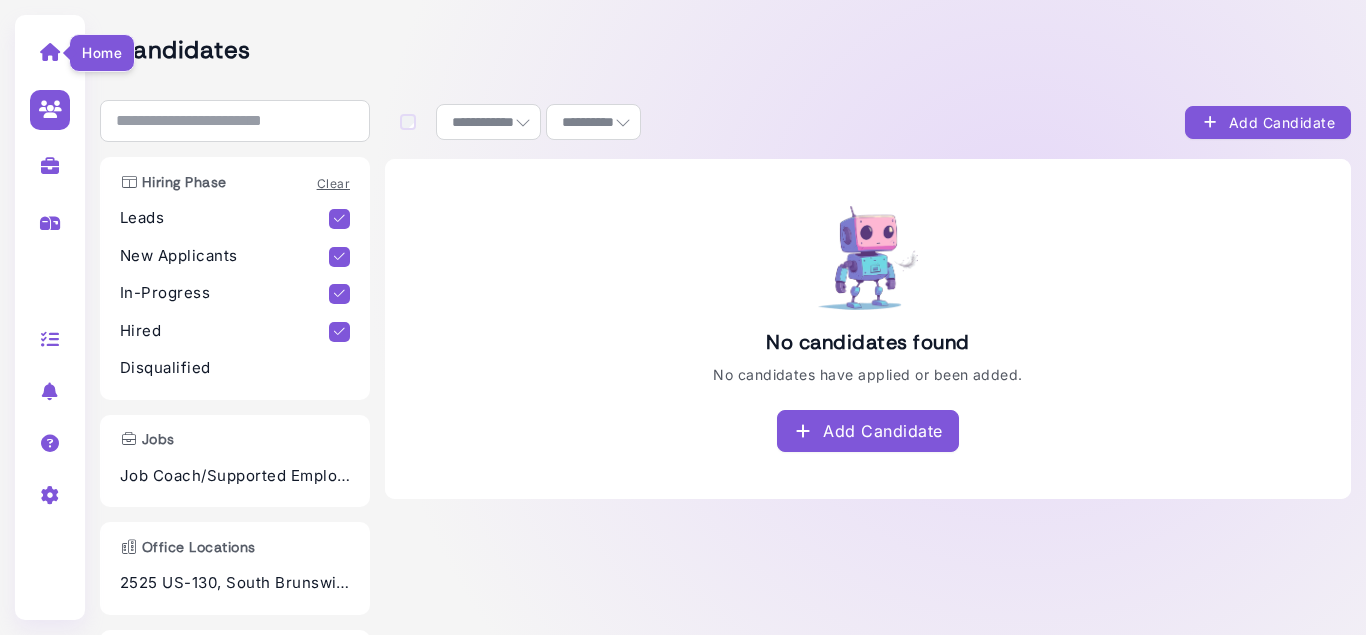 click at bounding box center (50, 52) 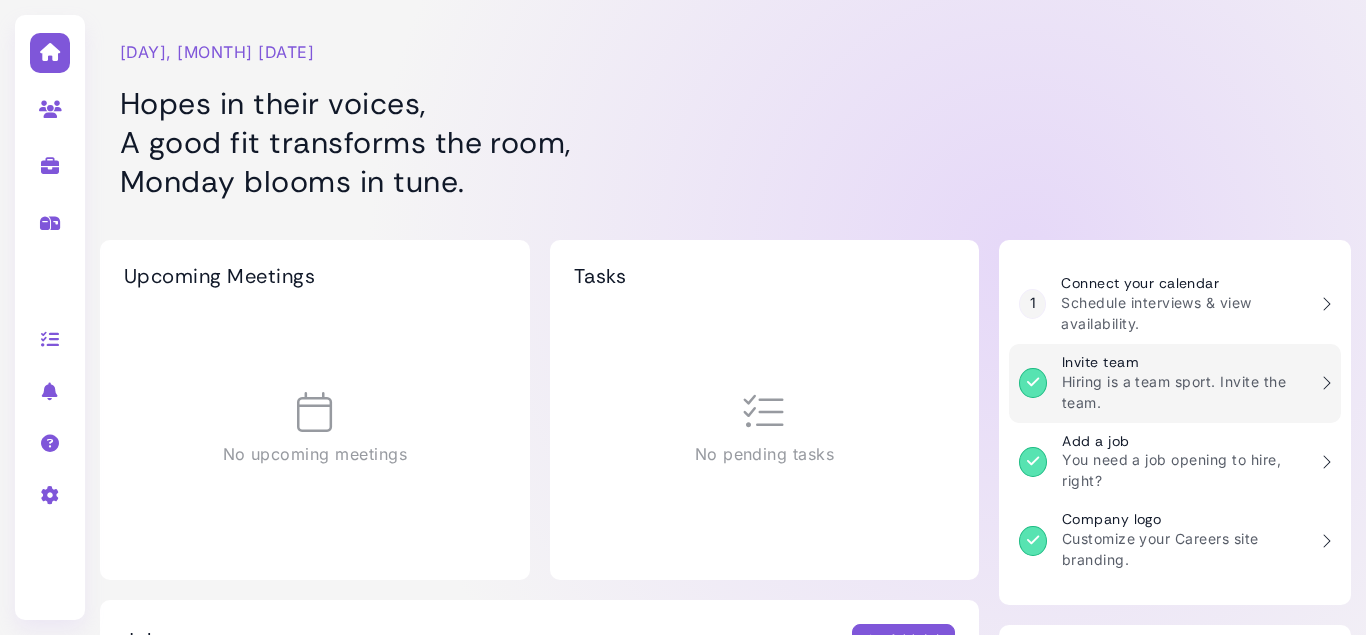 click on "Hiring is a team sport. Invite the team." at bounding box center [1184, 392] 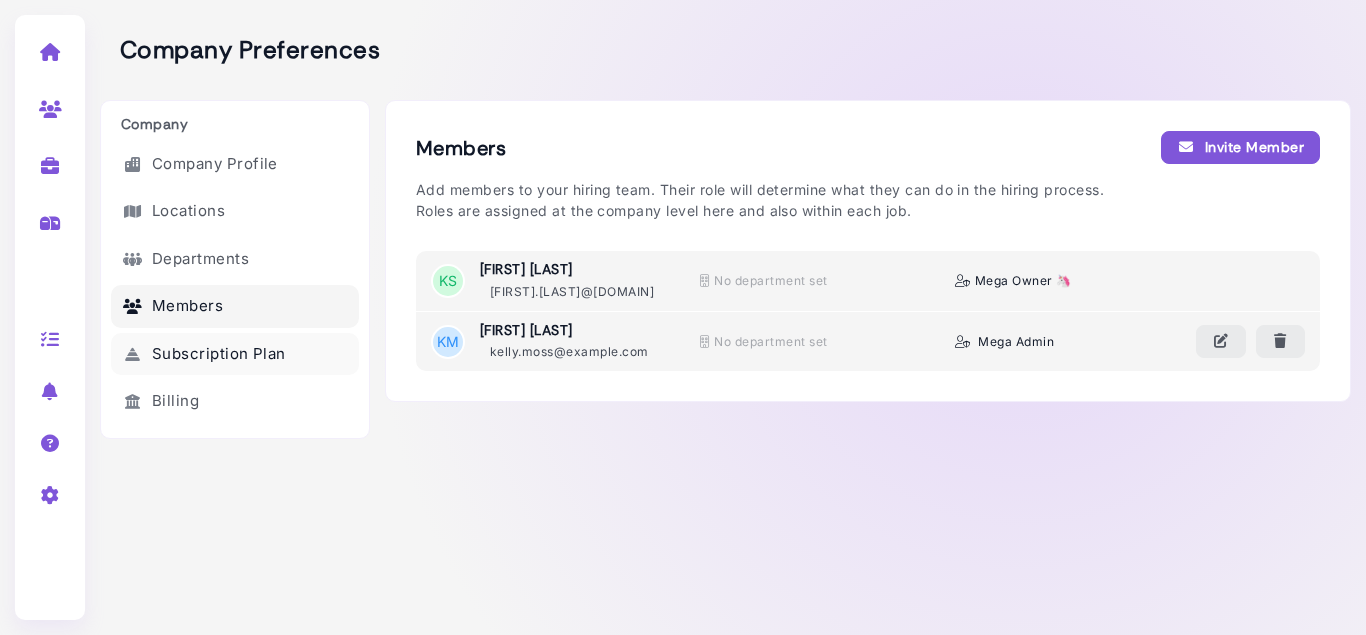 click on "Subscription Plan" at bounding box center (235, 354) 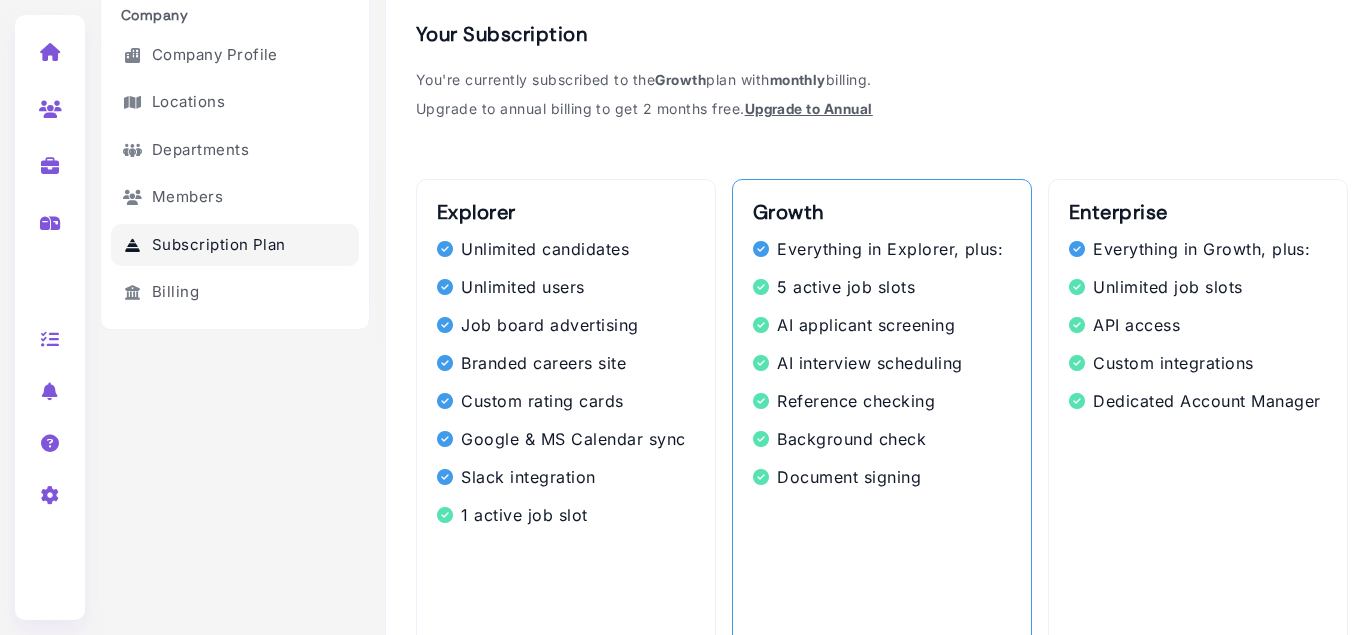 scroll, scrollTop: 0, scrollLeft: 0, axis: both 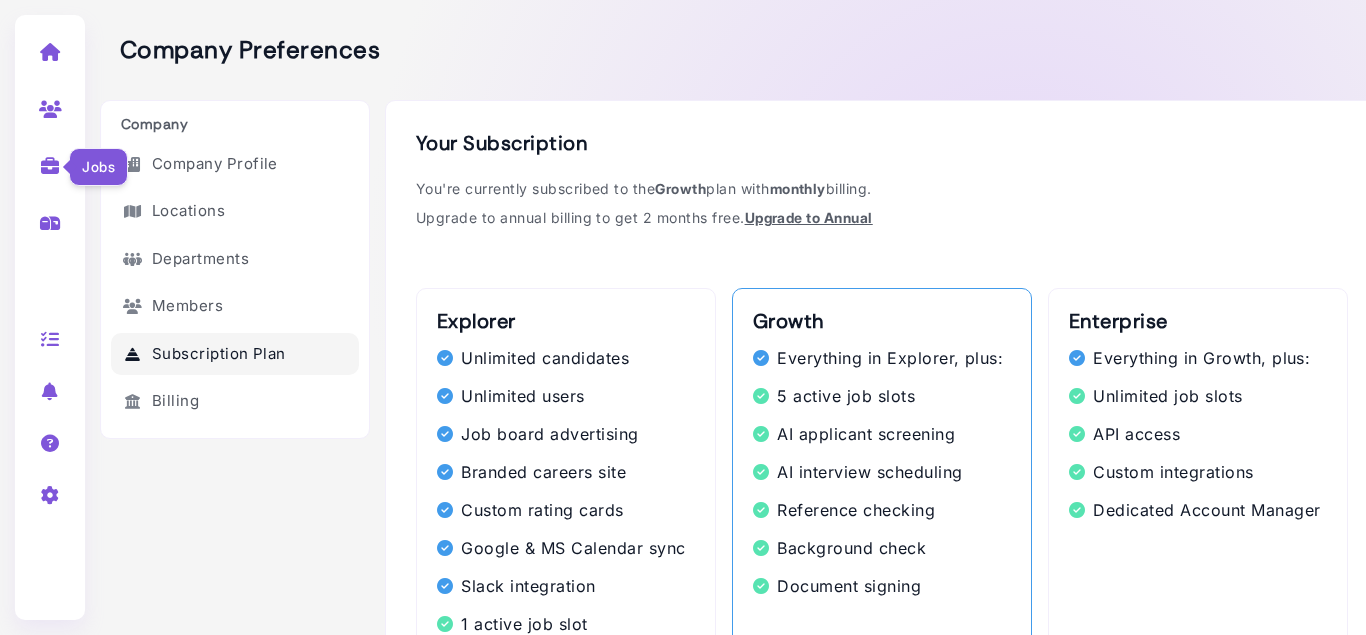 click at bounding box center [50, 166] 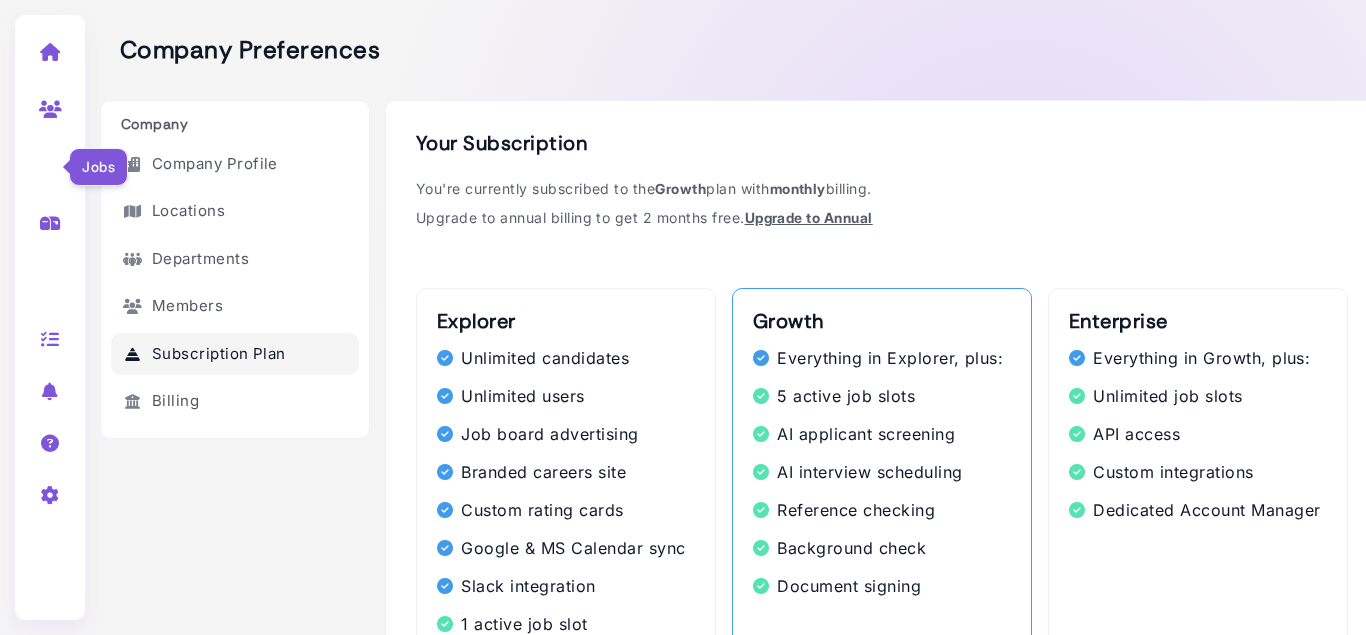 select on "**********" 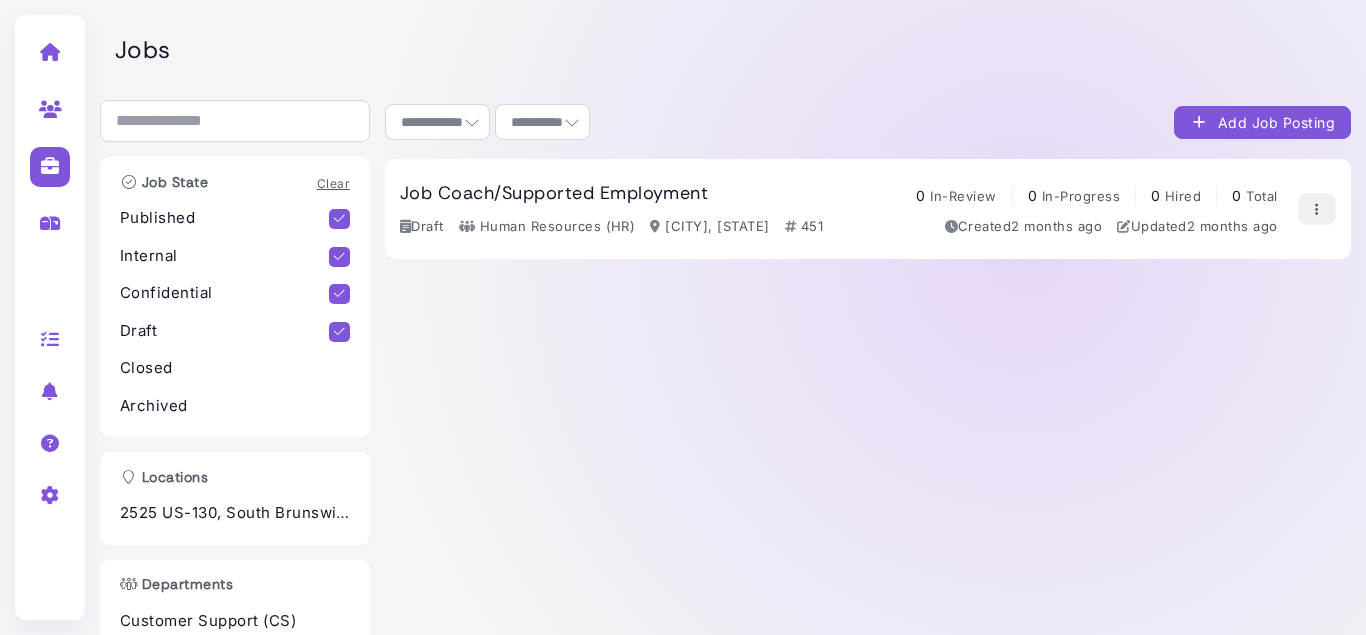 click at bounding box center (1317, 209) 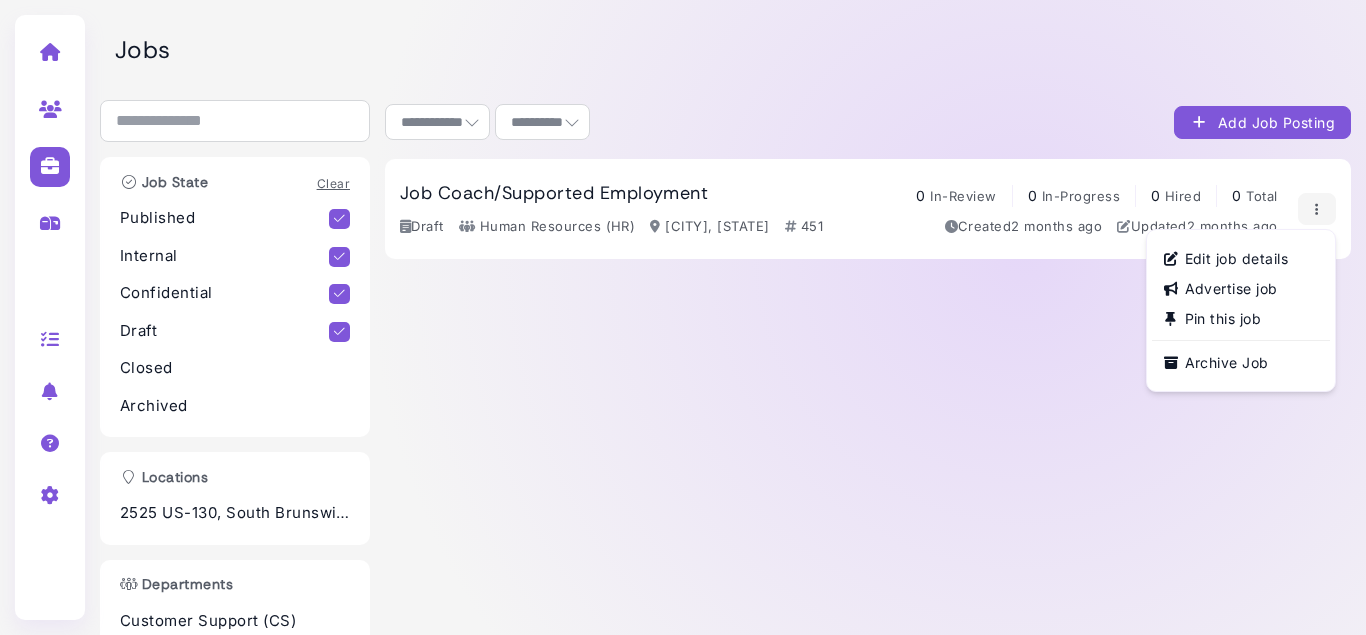 drag, startPoint x: 759, startPoint y: 401, endPoint x: 802, endPoint y: 378, distance: 48.76474 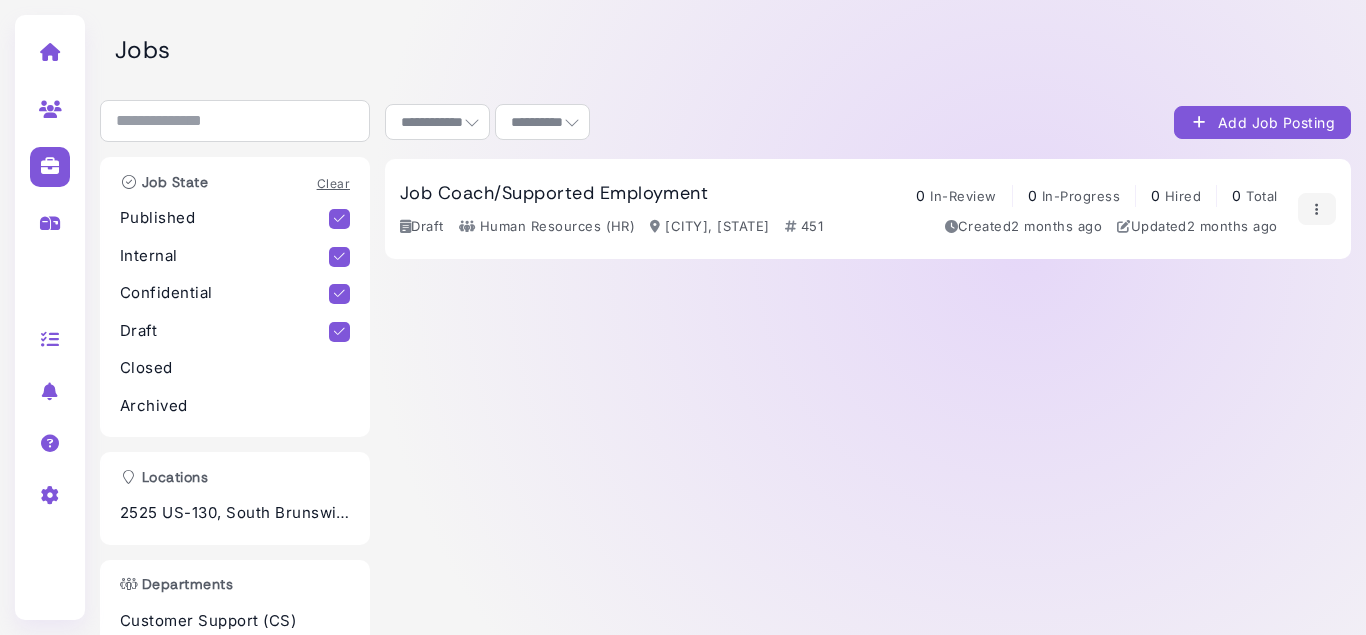click on "Add Job Posting" at bounding box center [1262, 122] 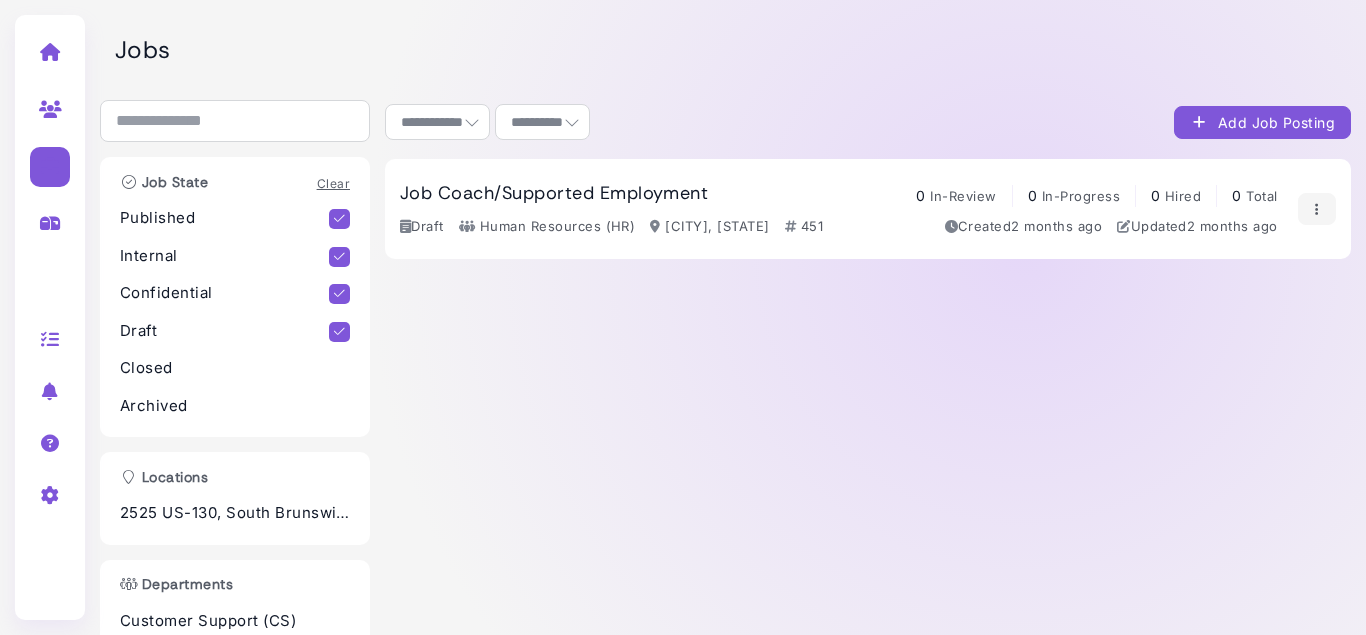 select on "********" 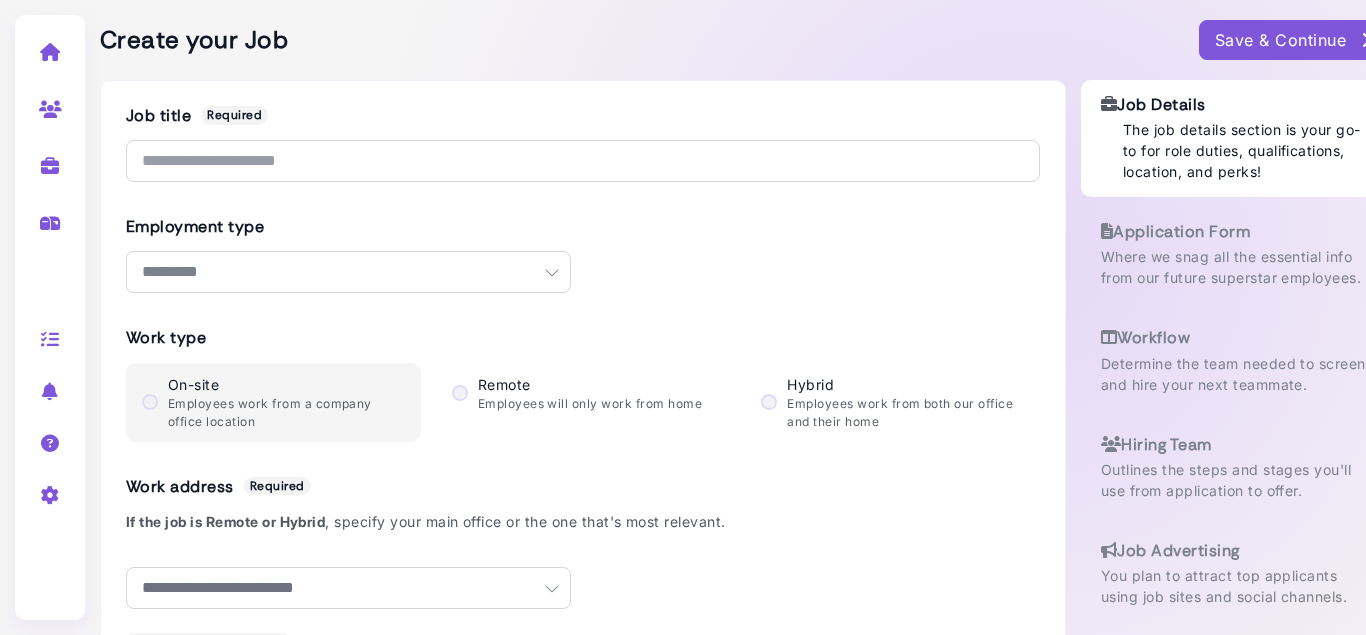 click on "**********" at bounding box center (583, 265) 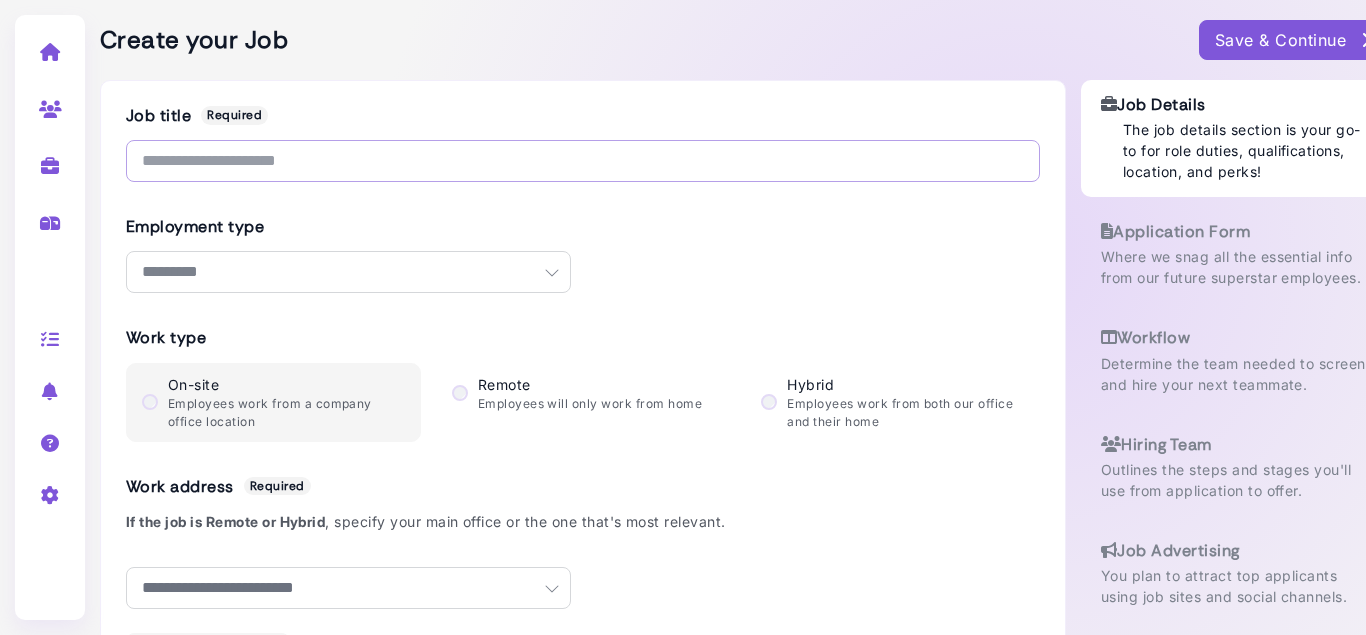 click at bounding box center [583, 161] 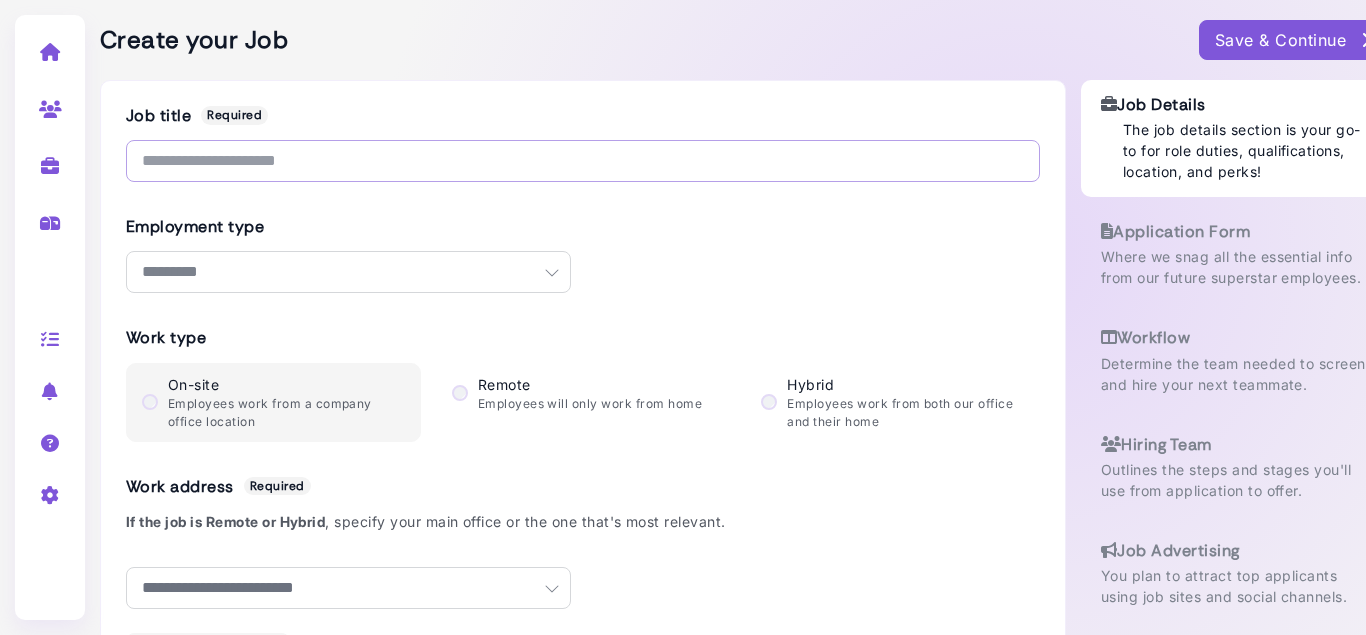 paste on "**********" 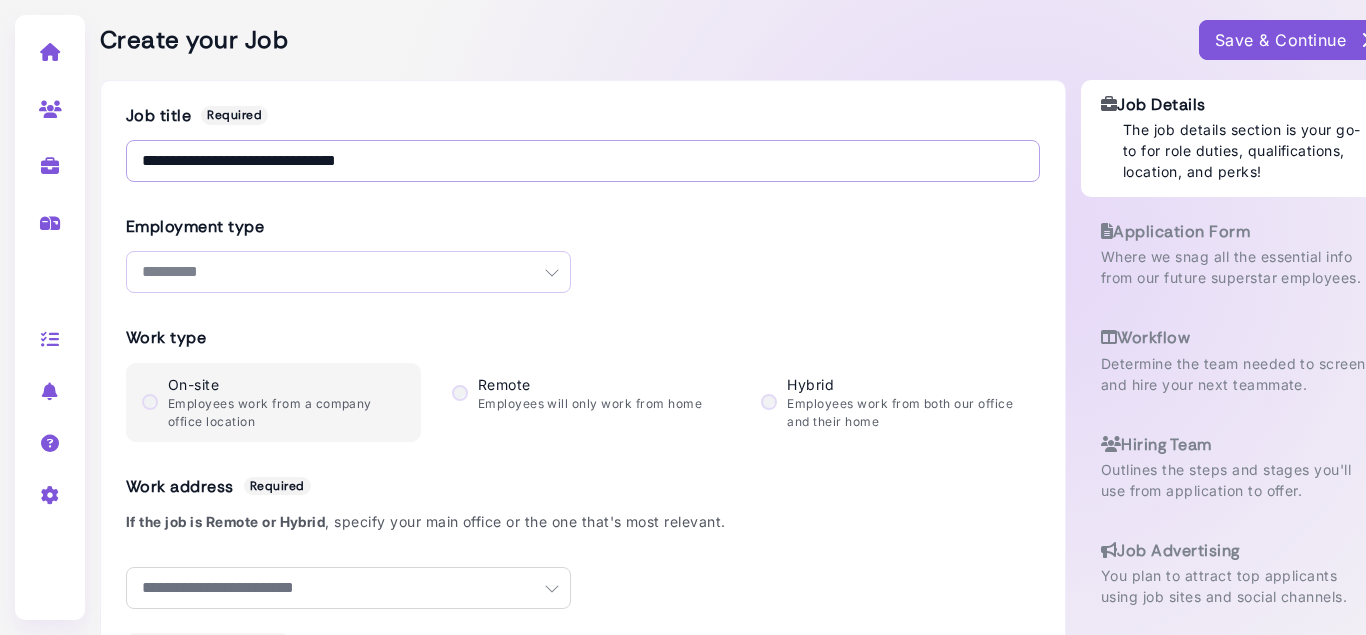 type on "**********" 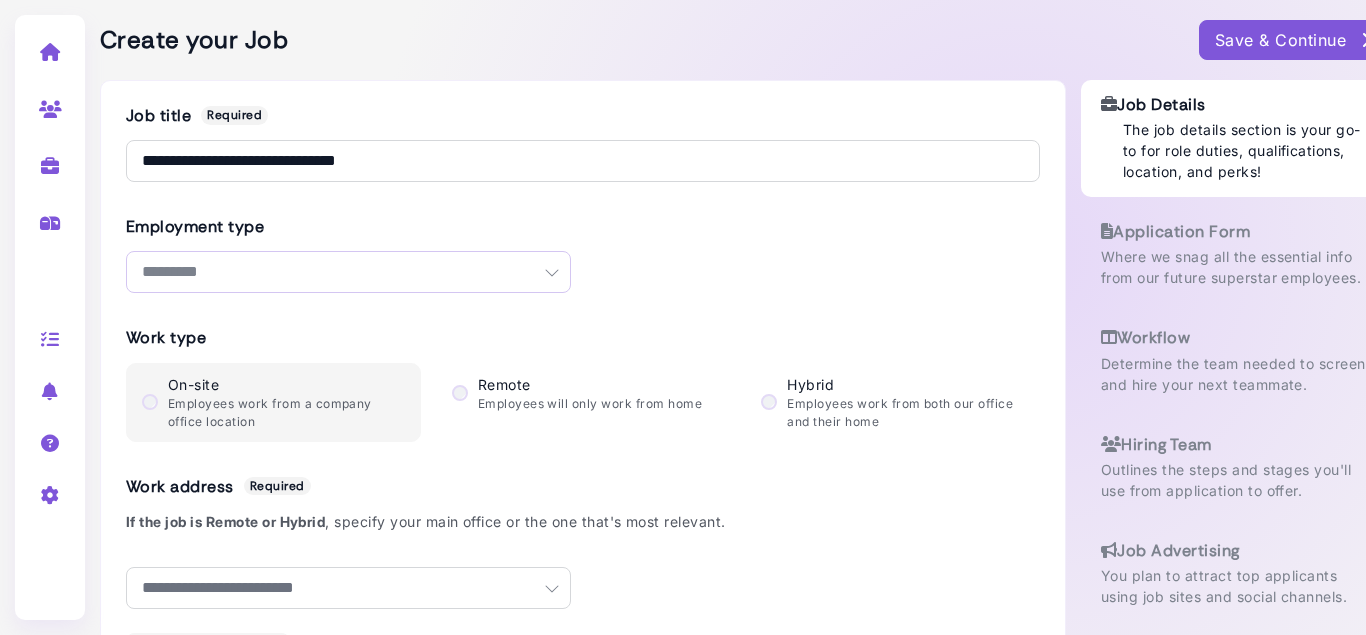 click on "**********" at bounding box center [348, 272] 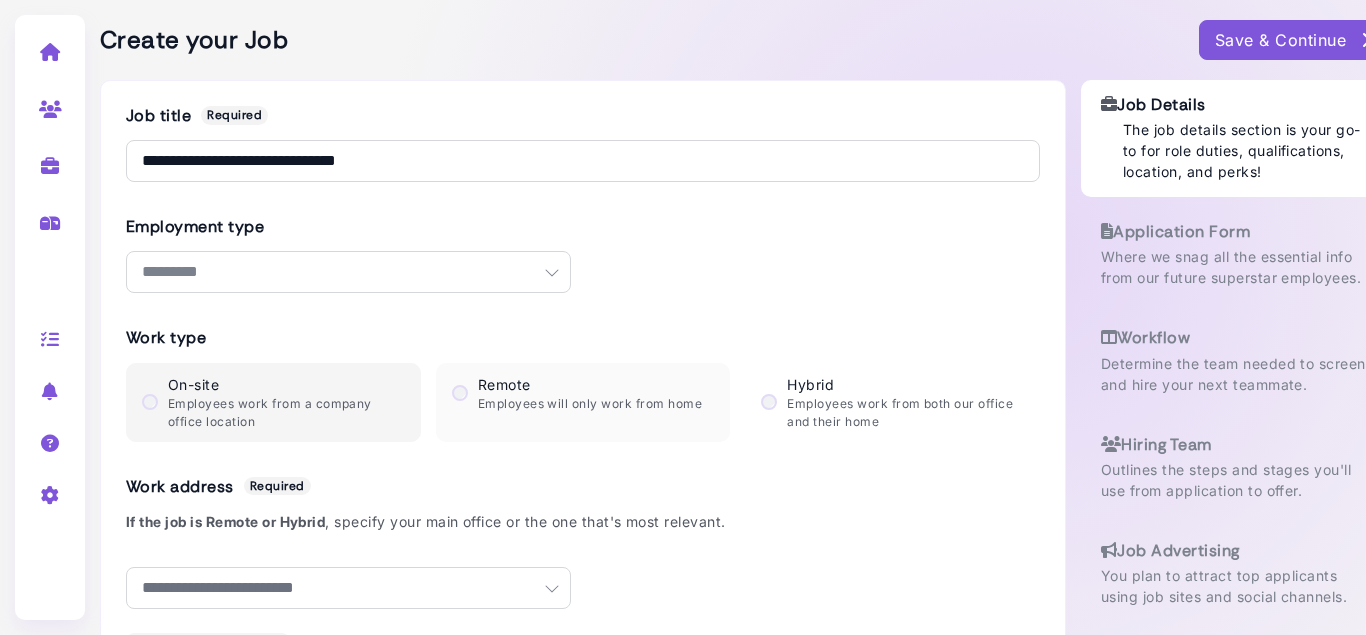 click on "Remote   Employees will only work from home" at bounding box center [583, 402] 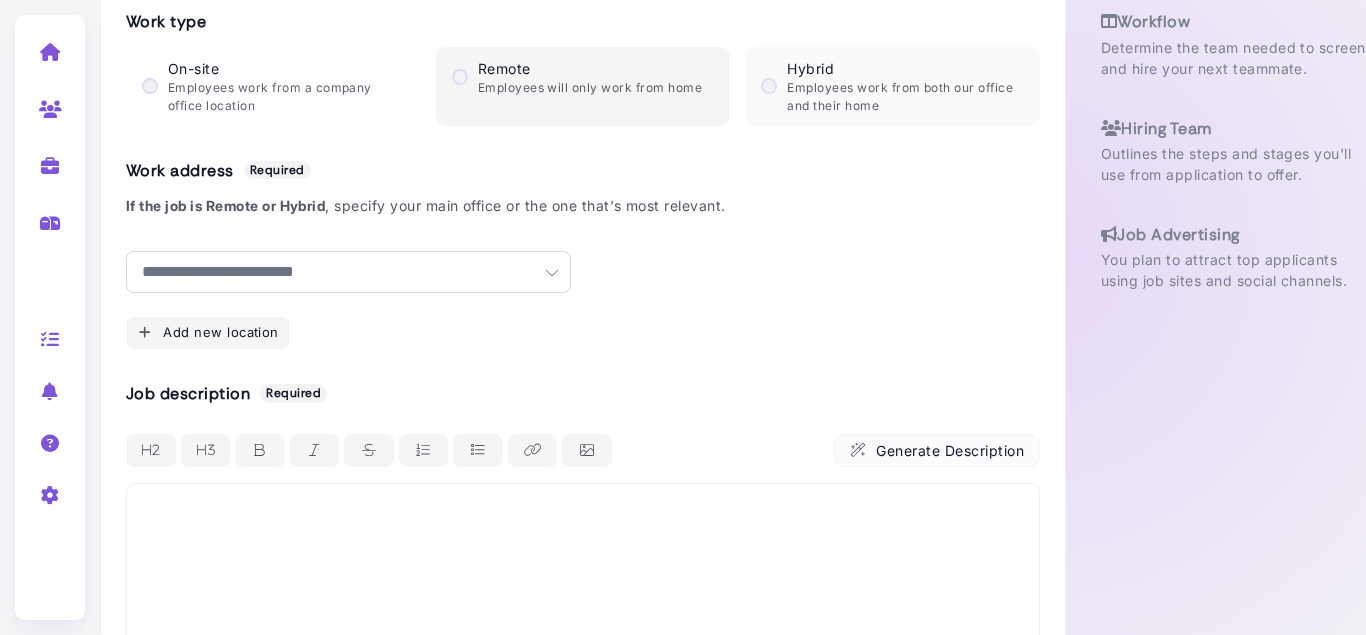 scroll, scrollTop: 360, scrollLeft: 0, axis: vertical 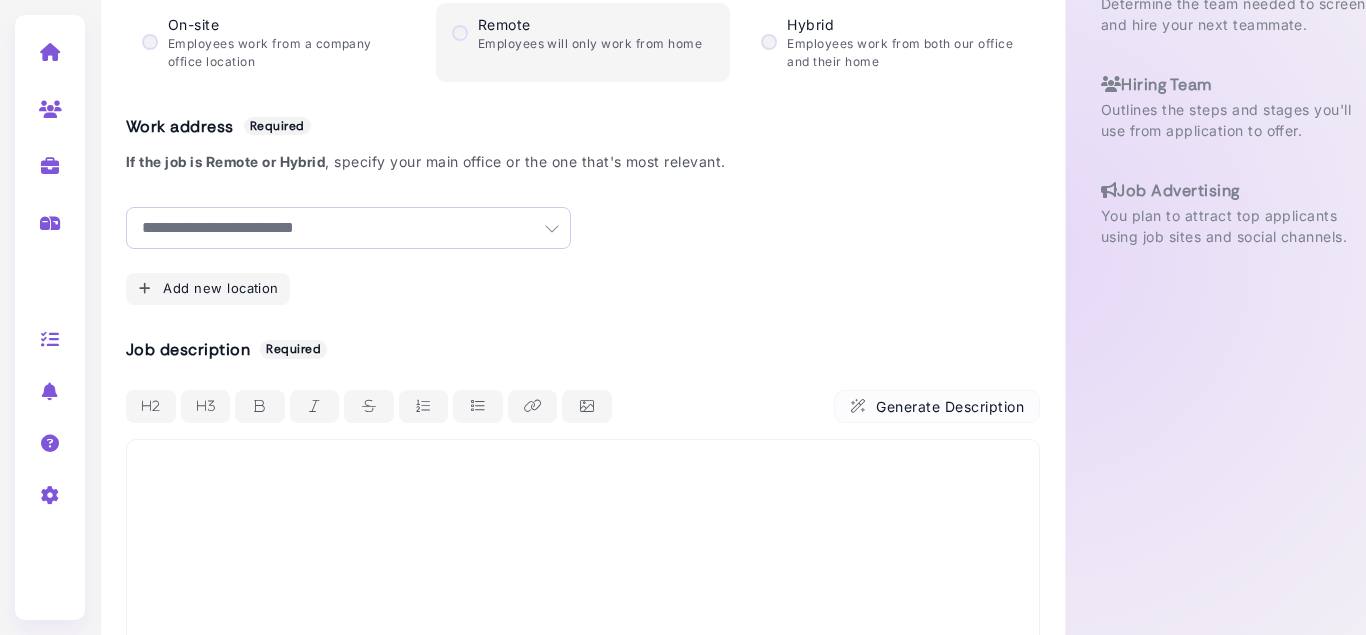 click on "**********" at bounding box center (348, 228) 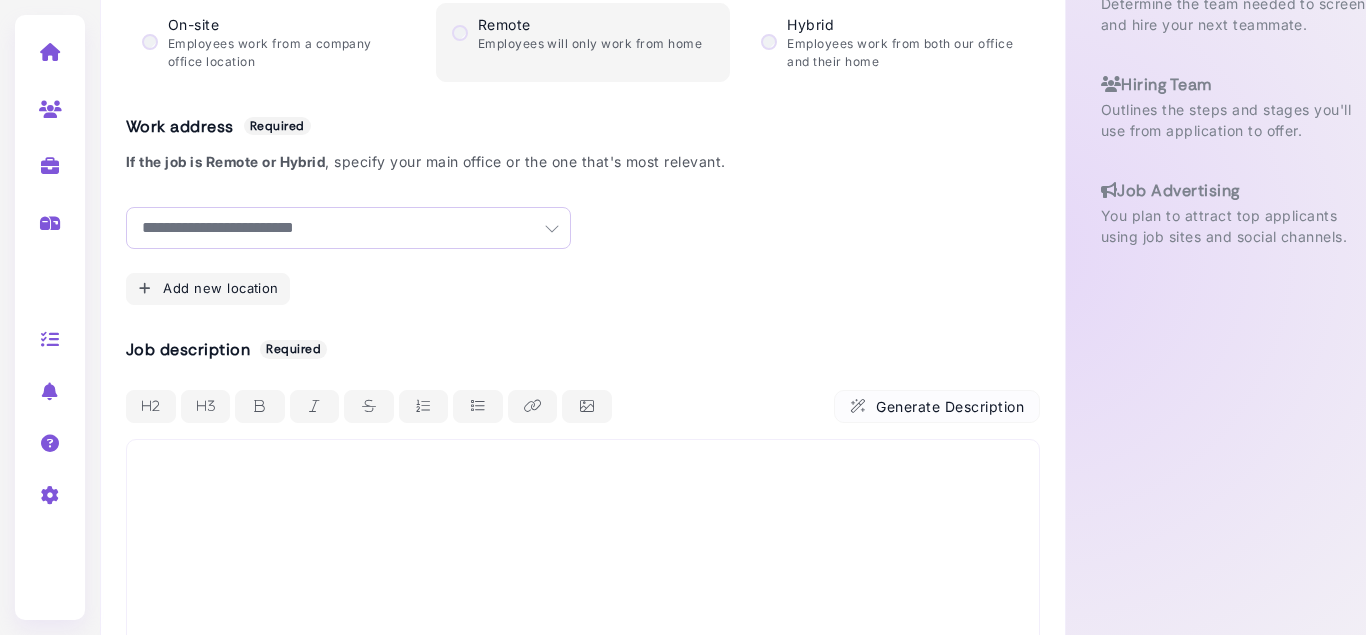 select on "**********" 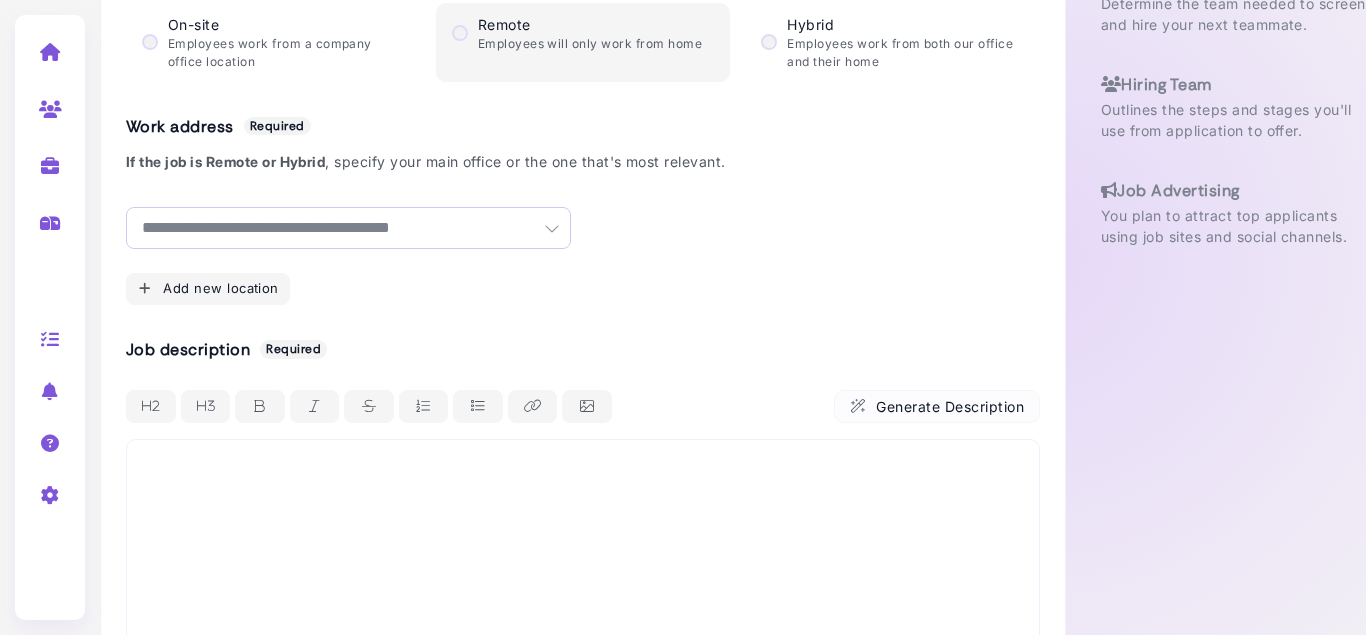 click on "**********" at bounding box center (0, 0) 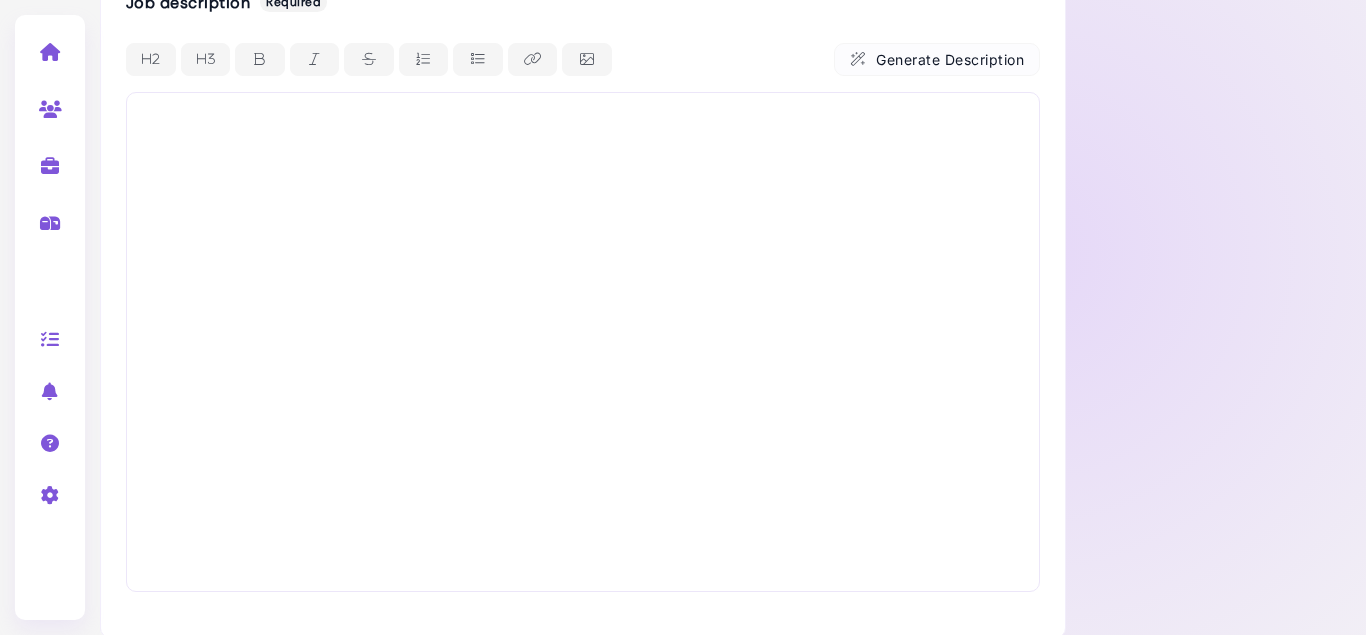 scroll, scrollTop: 720, scrollLeft: 0, axis: vertical 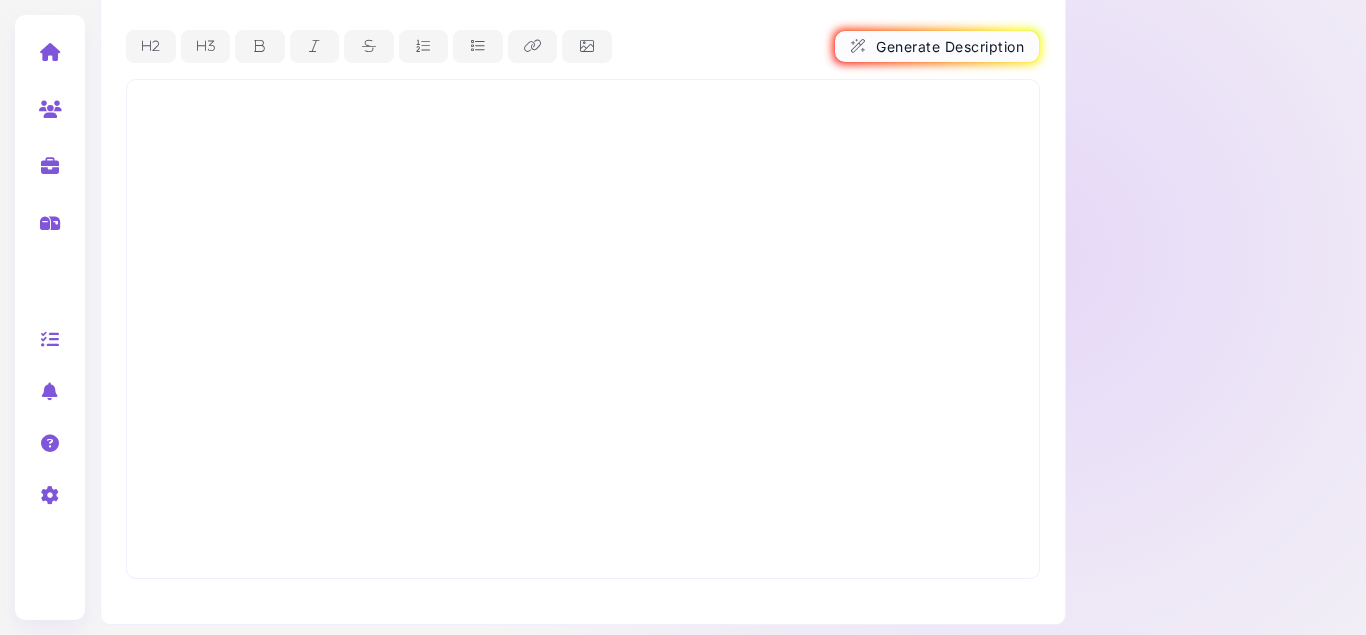 click on "Generate Description" at bounding box center (937, 46) 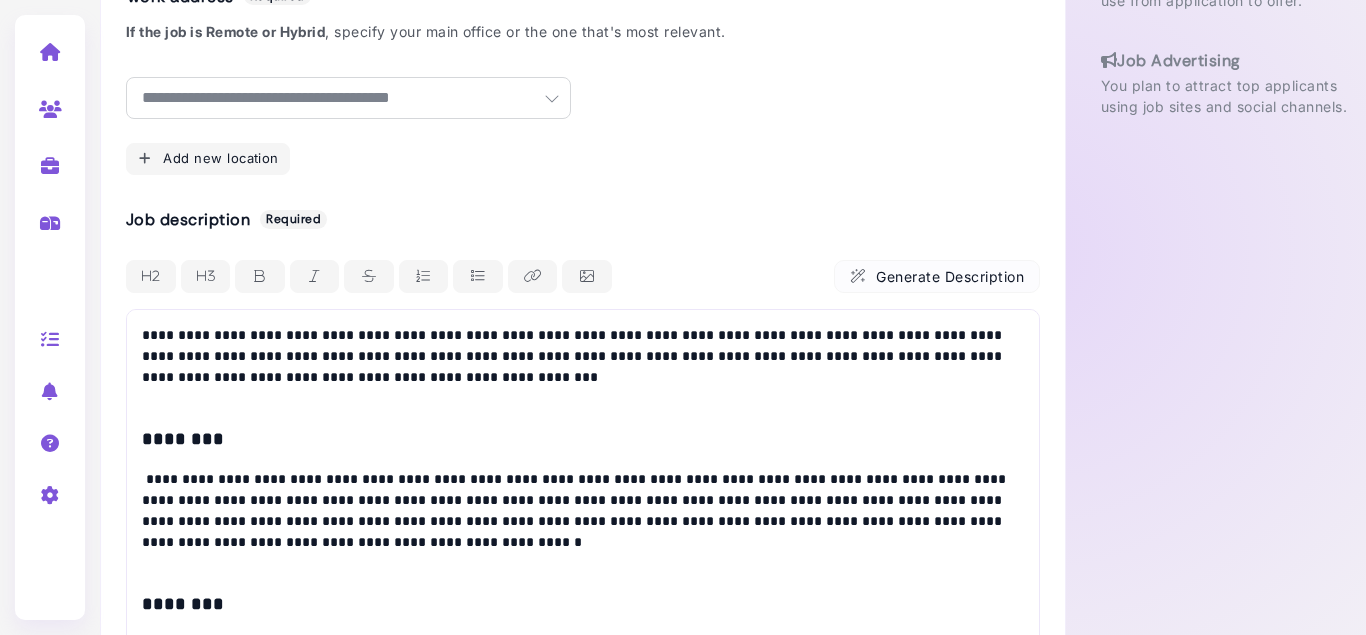scroll, scrollTop: 480, scrollLeft: 0, axis: vertical 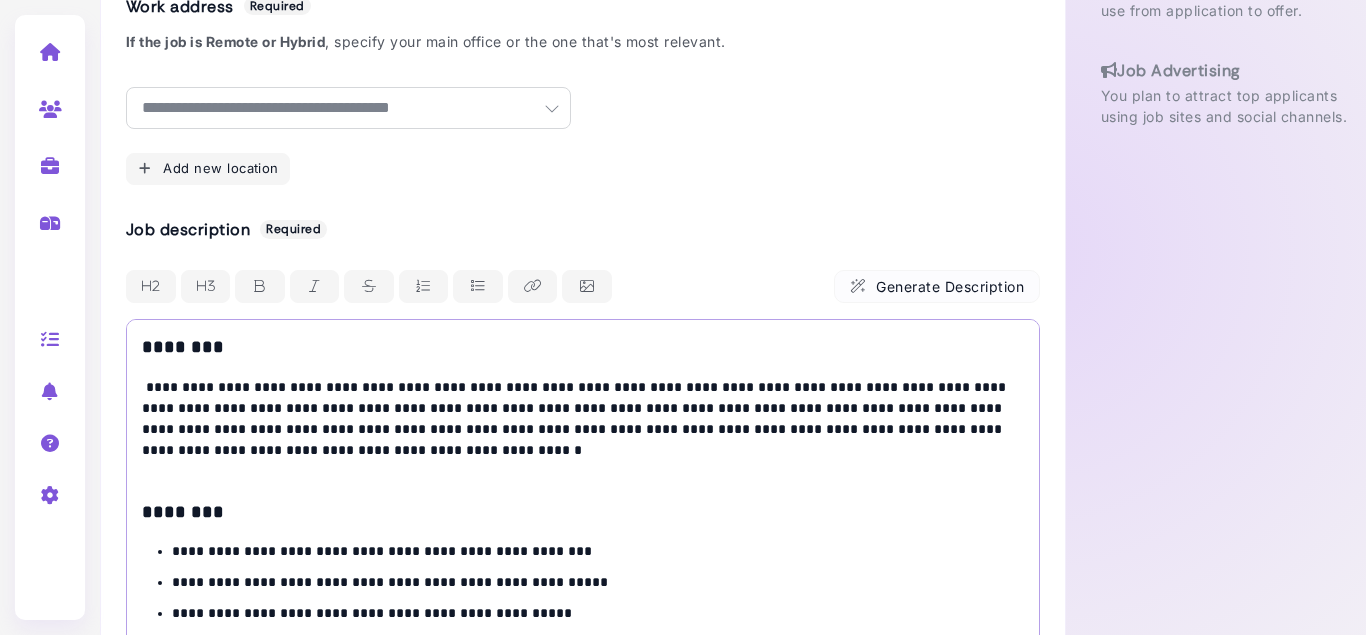 click on "**********" at bounding box center (583, 419) 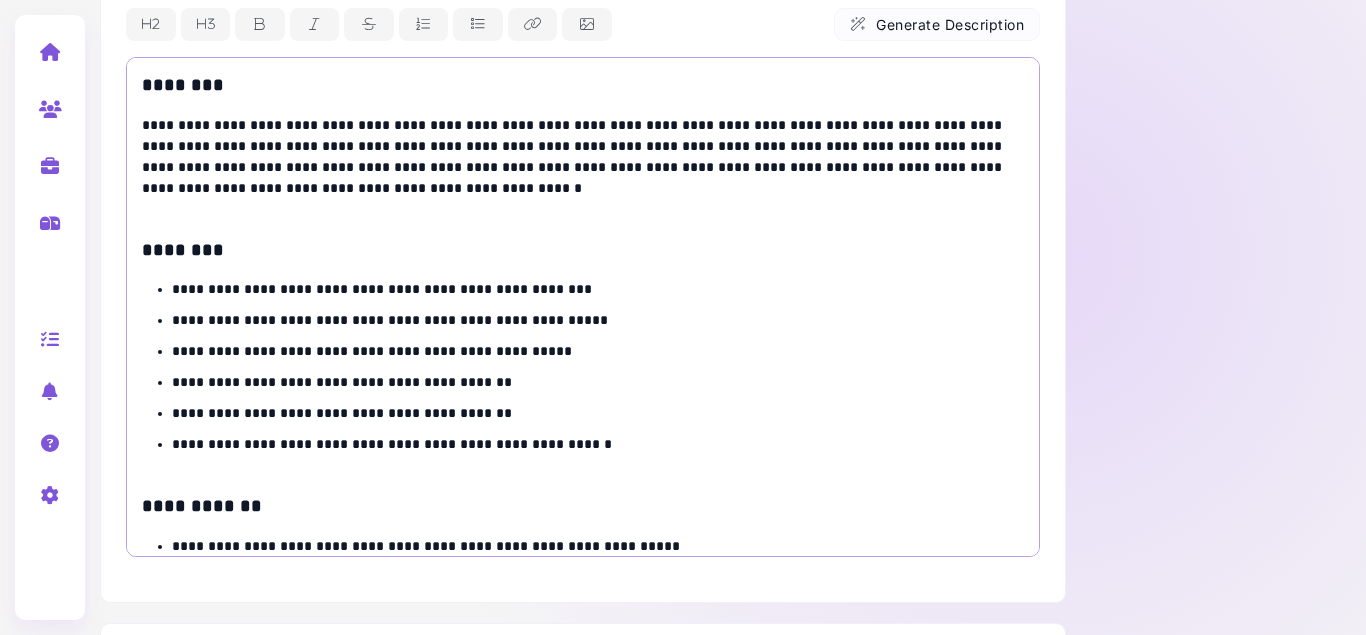 scroll, scrollTop: 720, scrollLeft: 0, axis: vertical 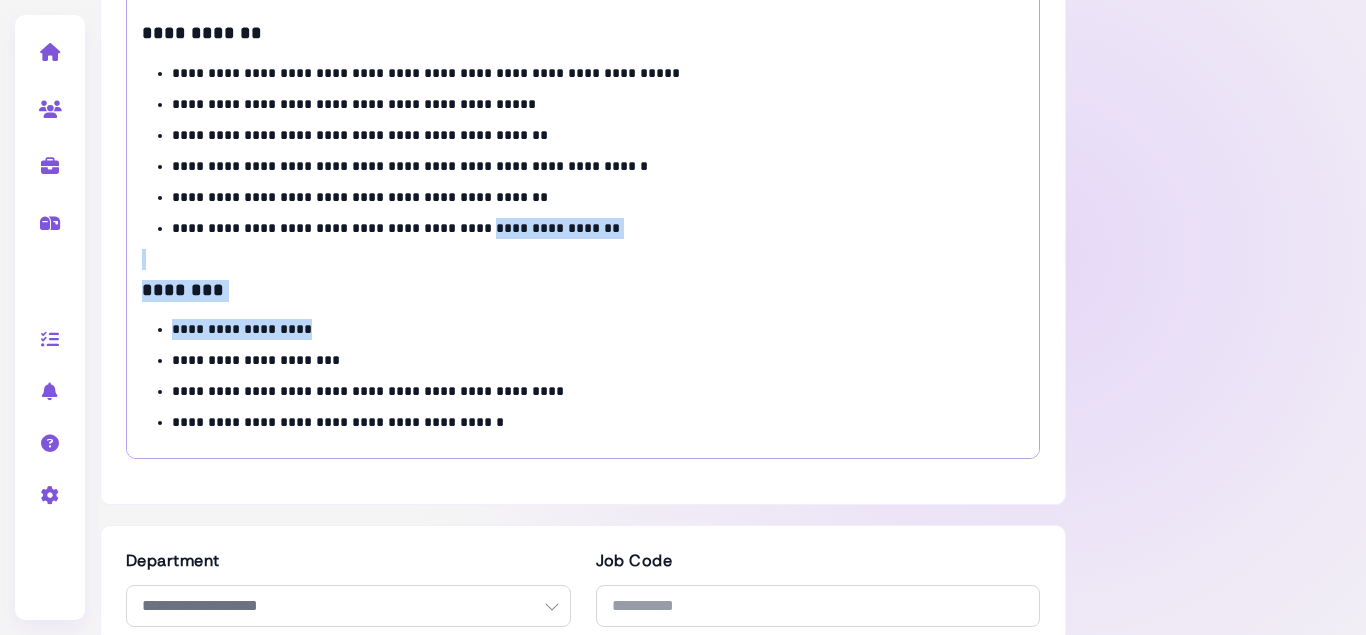 drag, startPoint x: 508, startPoint y: 317, endPoint x: 482, endPoint y: 240, distance: 81.27115 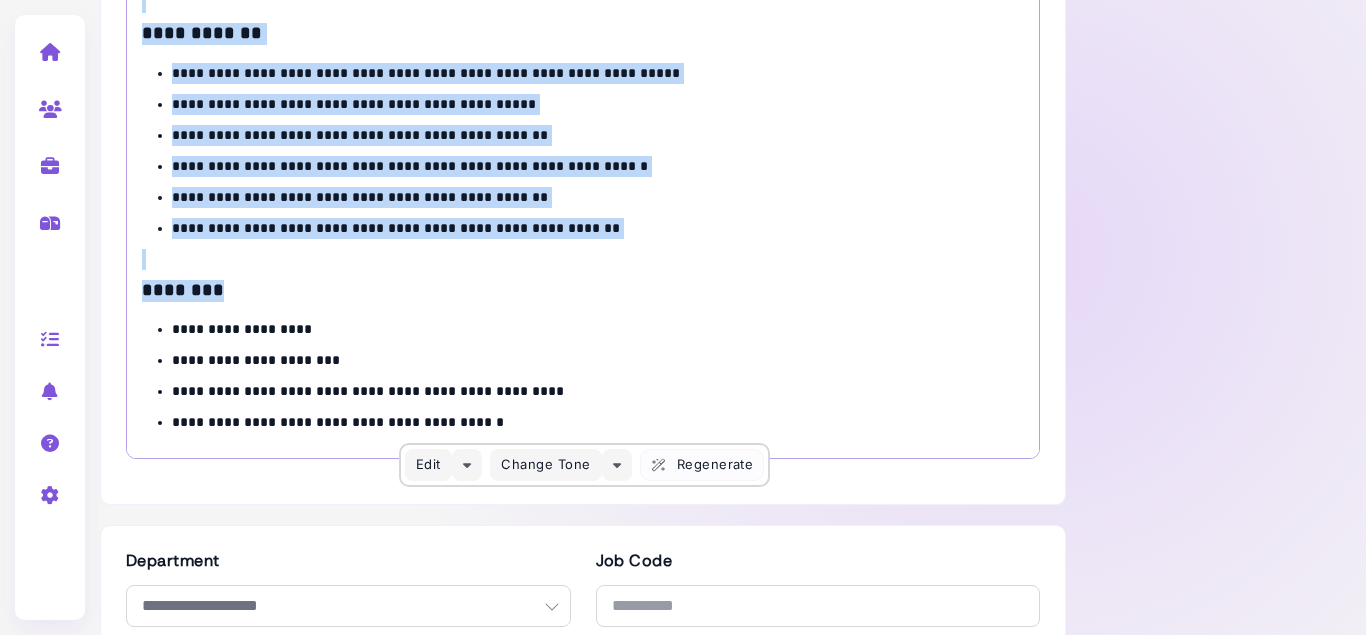 copy on "**********" 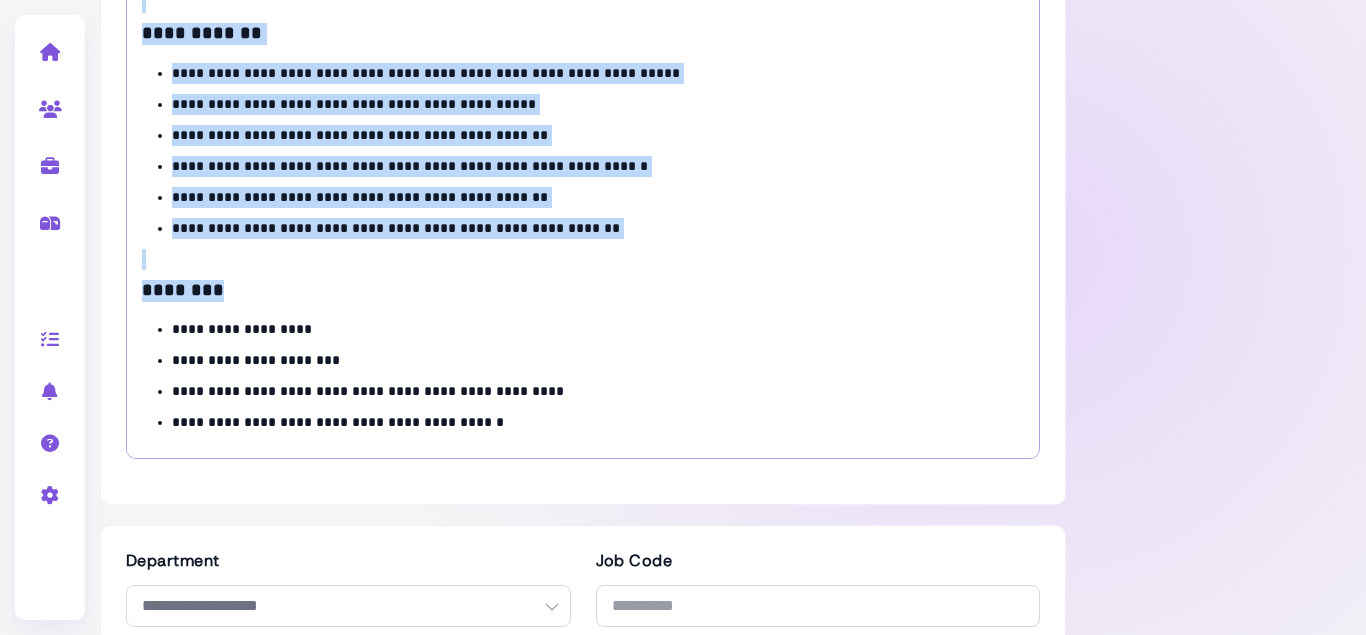 click on "********" at bounding box center (583, 291) 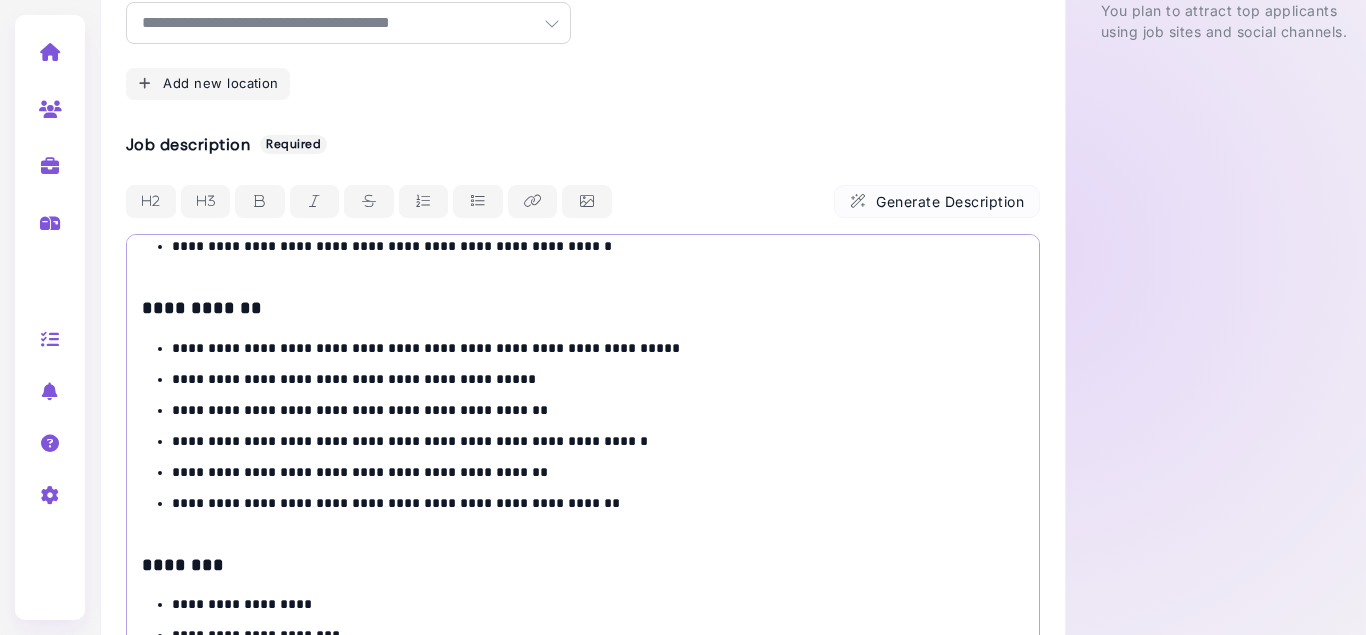 scroll, scrollTop: 600, scrollLeft: 0, axis: vertical 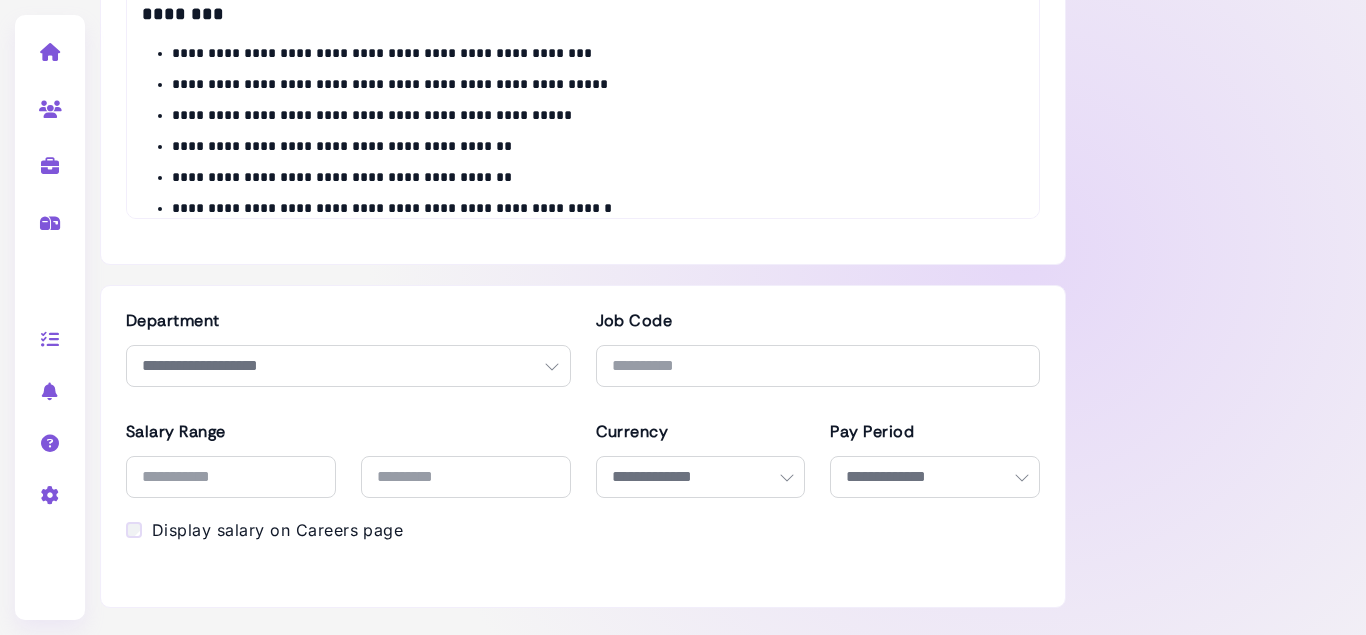 click on "Job Details   The job details section is your go-to for role duties, qualifications, location, and perks!
Application Form   Where we snag all the essential info from our future superstar employees.
Workflow   Determine the team needed to screen and hire your next teammate.
Hiring Team   Outlines the steps and stages you'll use from application to offer.
Job Advertising   You plan to attract top applicants using job sites and social channels." at bounding box center (1236, -196) 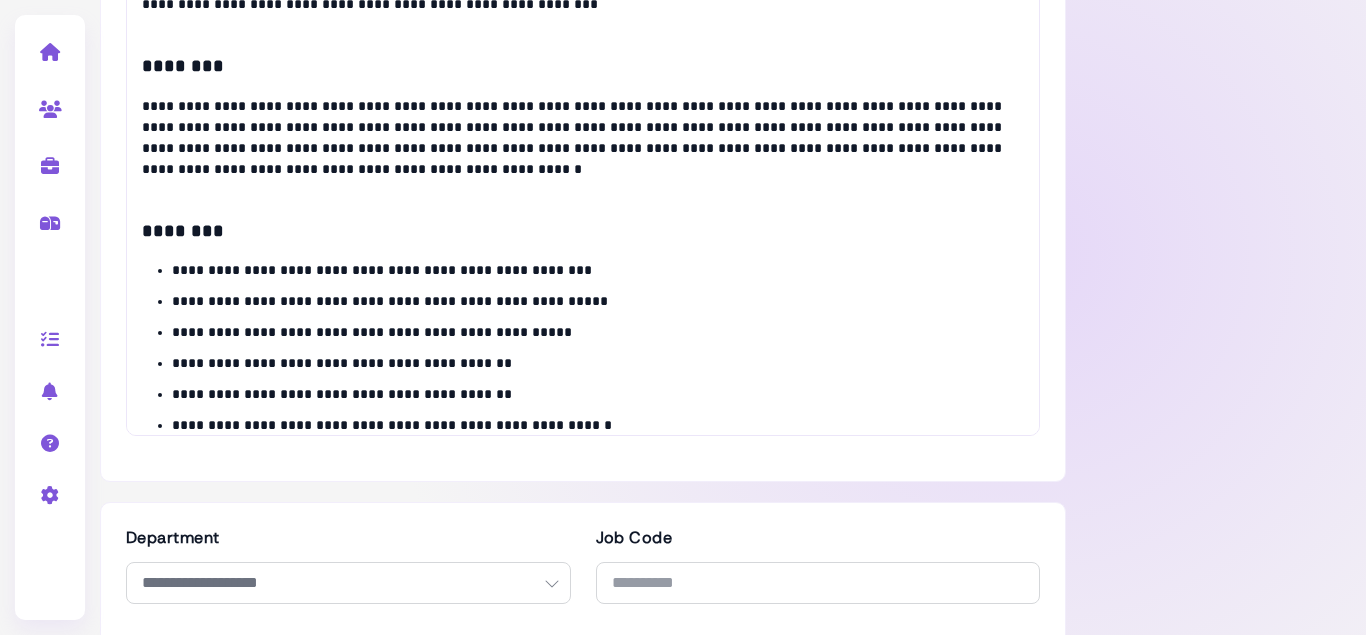 scroll, scrollTop: 840, scrollLeft: 0, axis: vertical 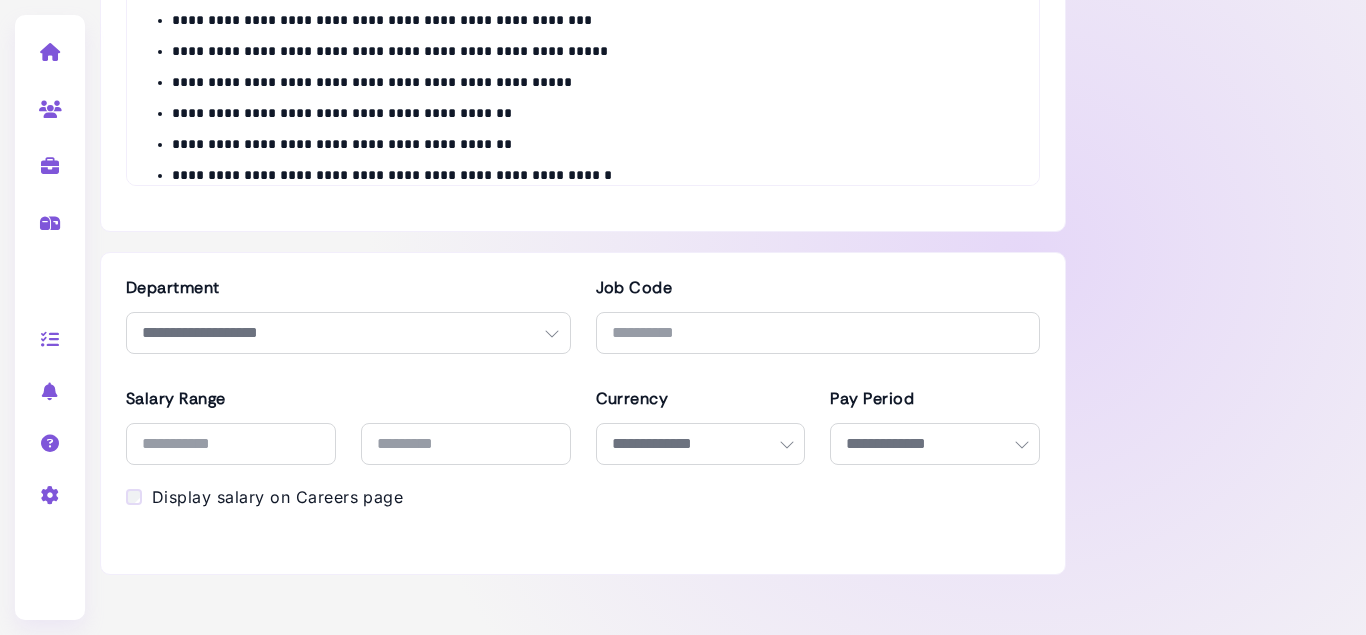 click at bounding box center [552, 333] 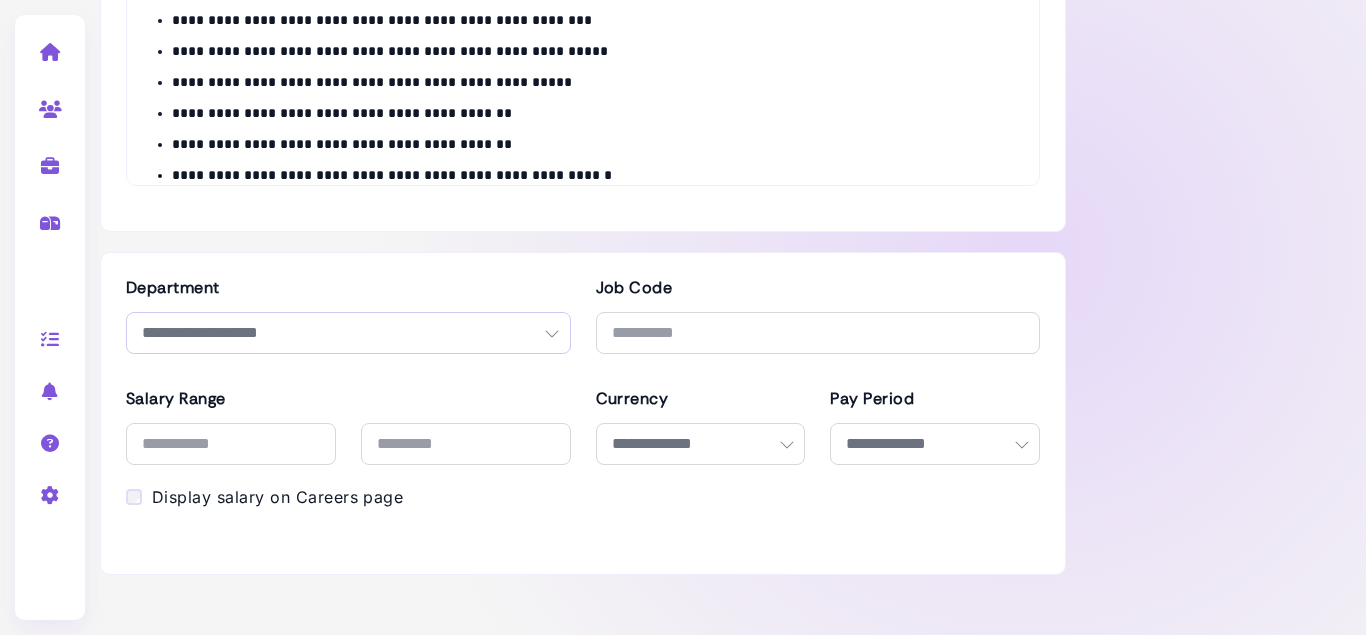 select on "**********" 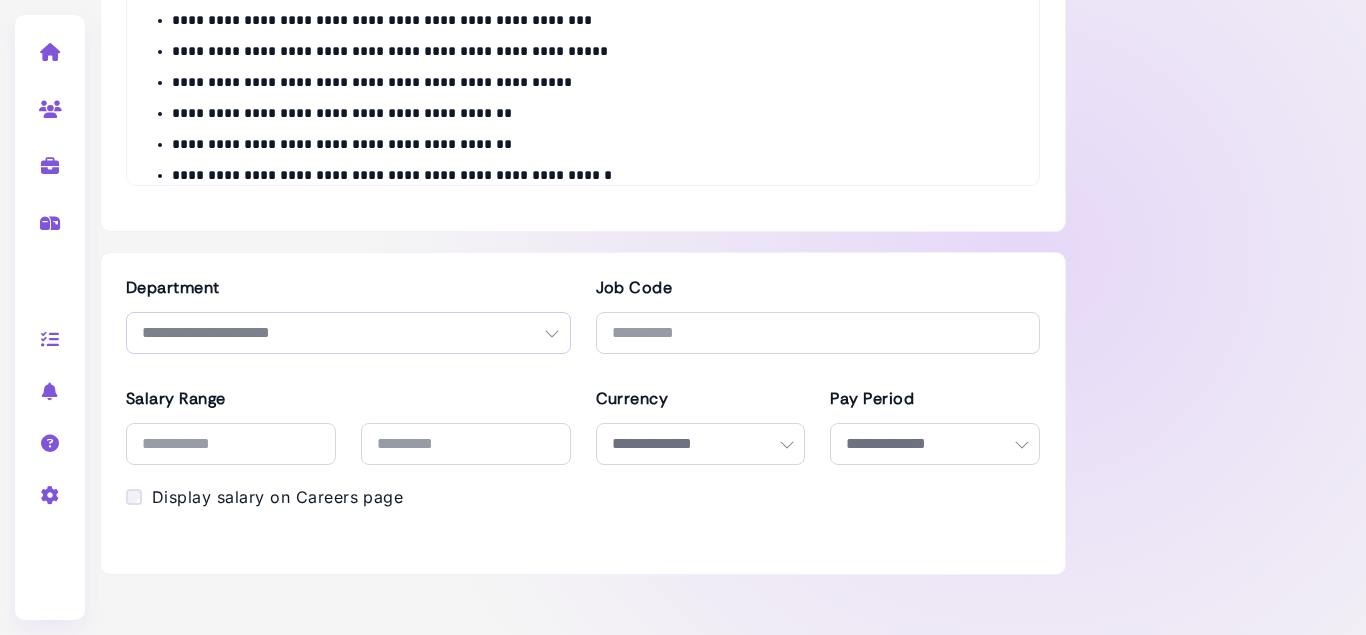 click on "**********" at bounding box center (0, 0) 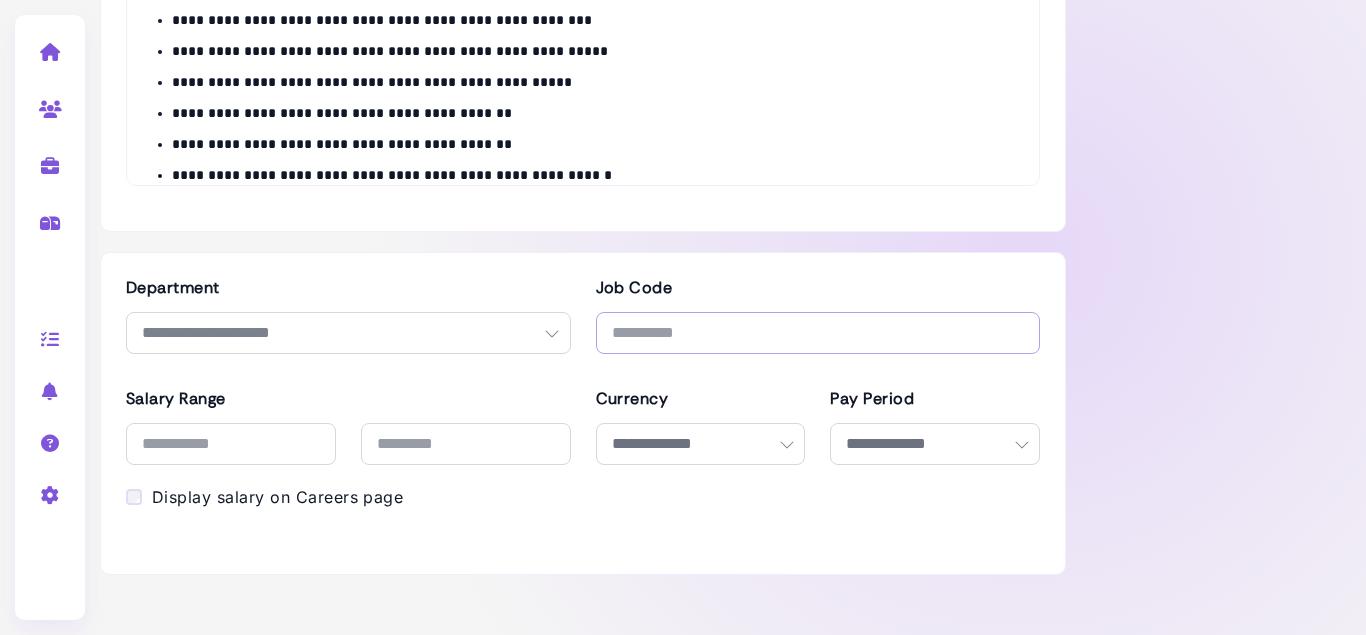 click at bounding box center [818, 333] 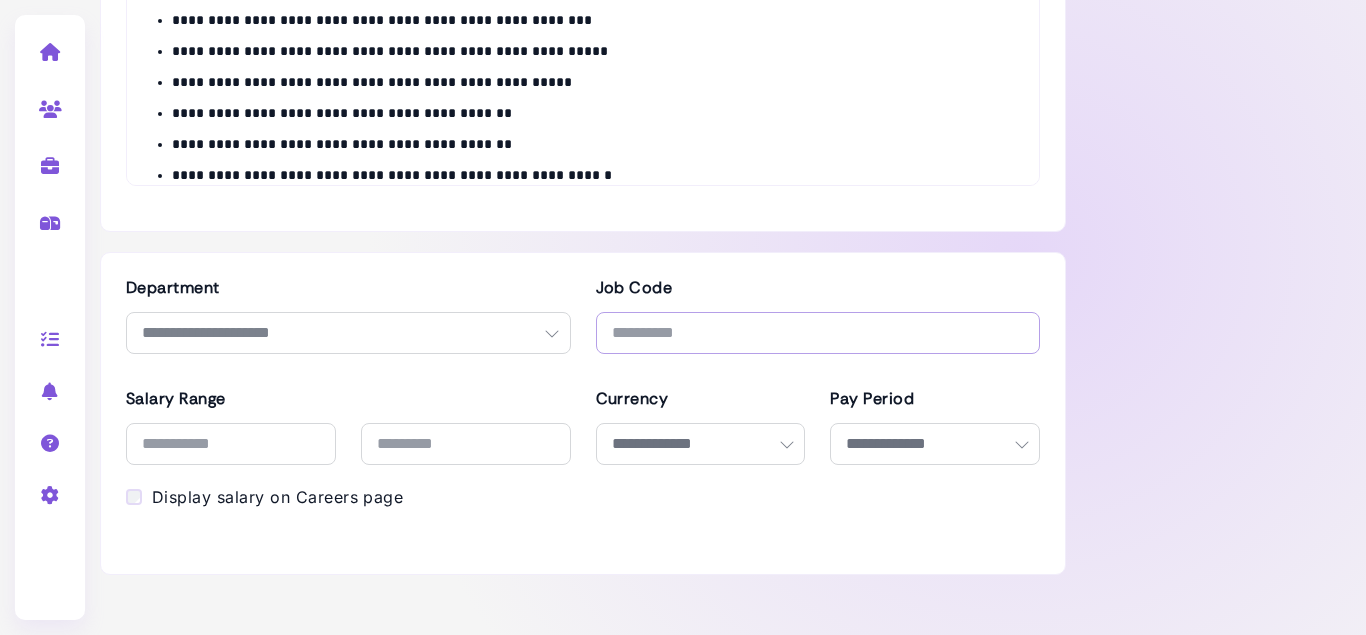 type on "*" 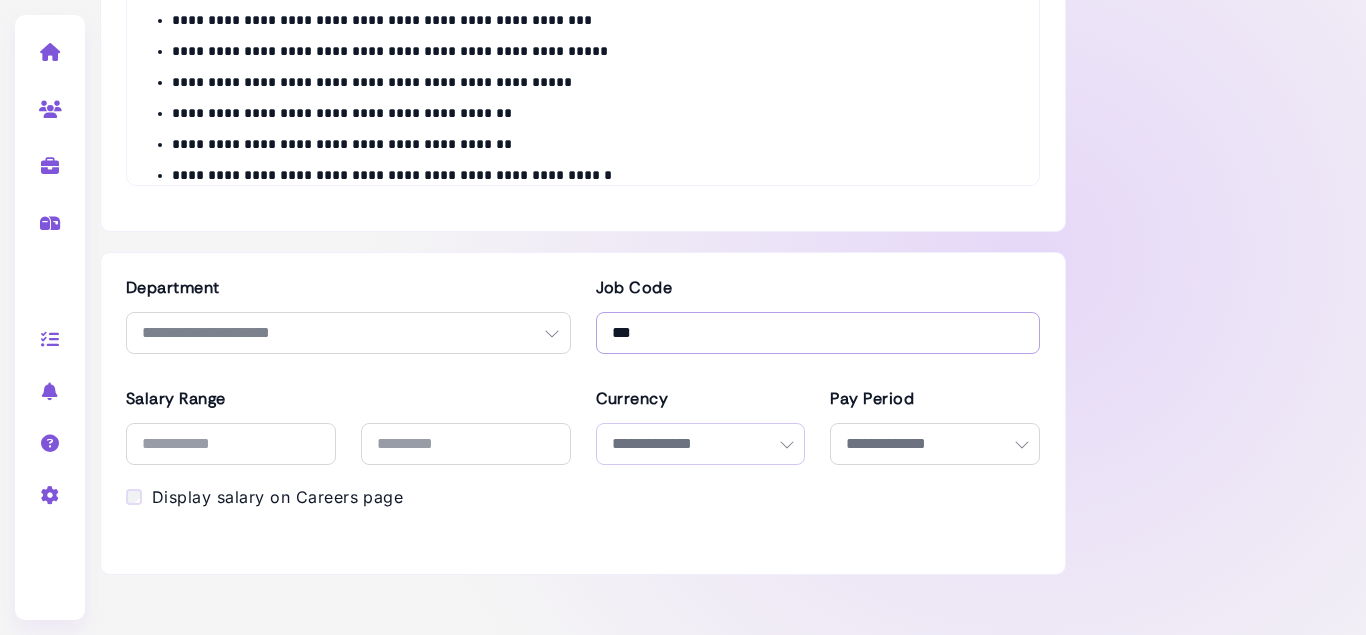 type on "***" 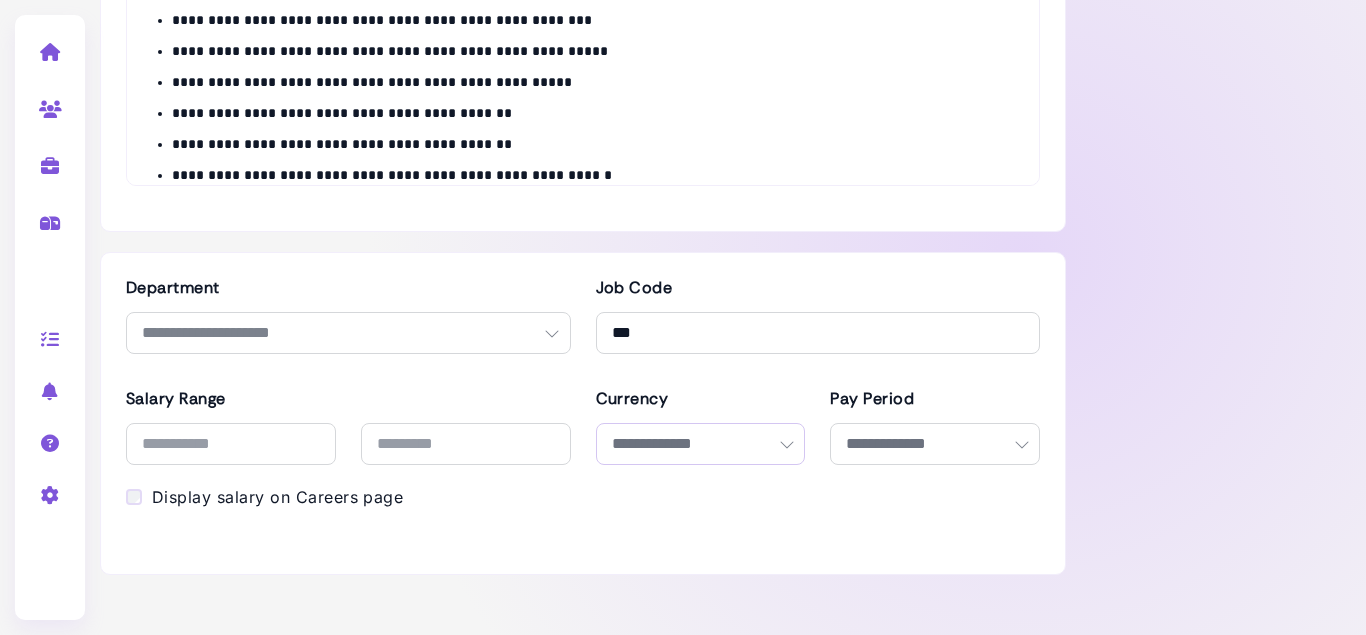 select on "***" 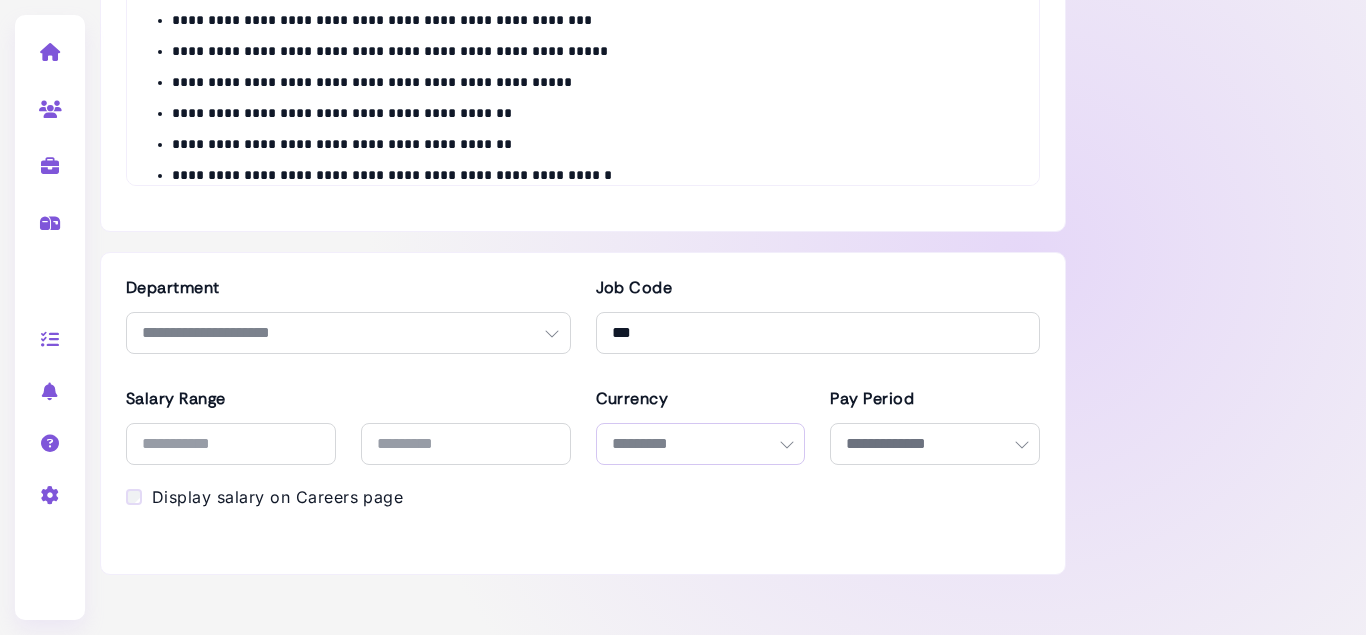 click on "*********" at bounding box center (0, 0) 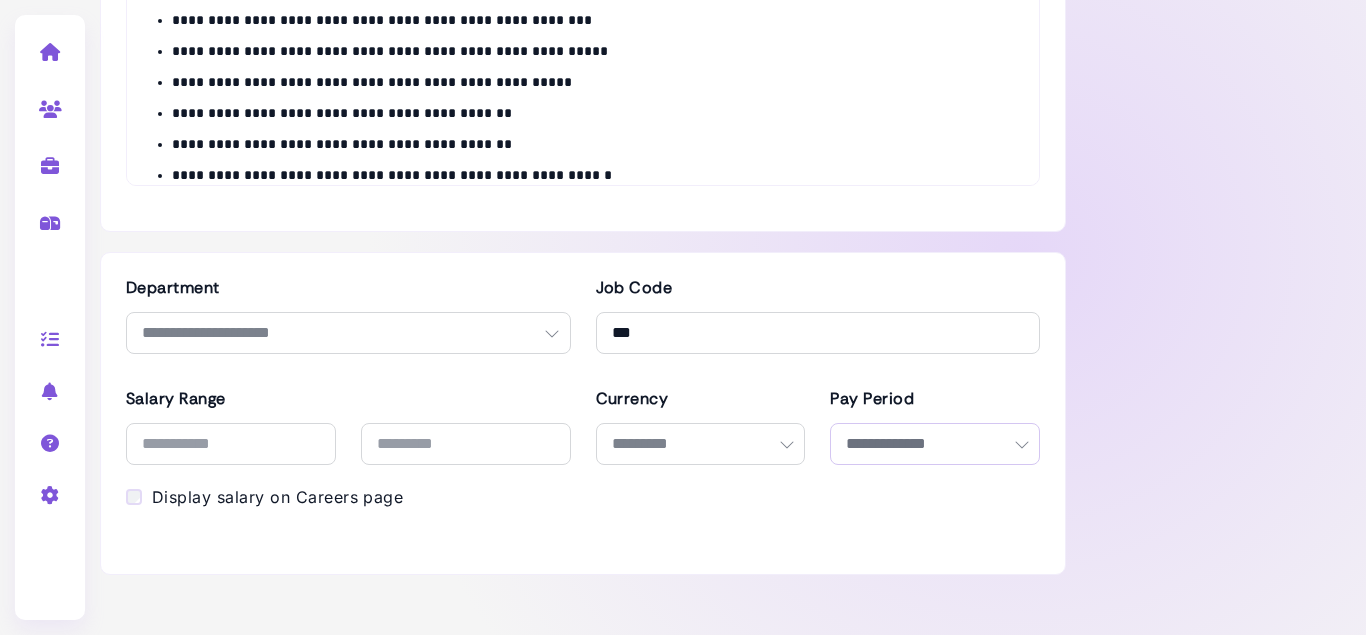click on "**********" at bounding box center (935, 444) 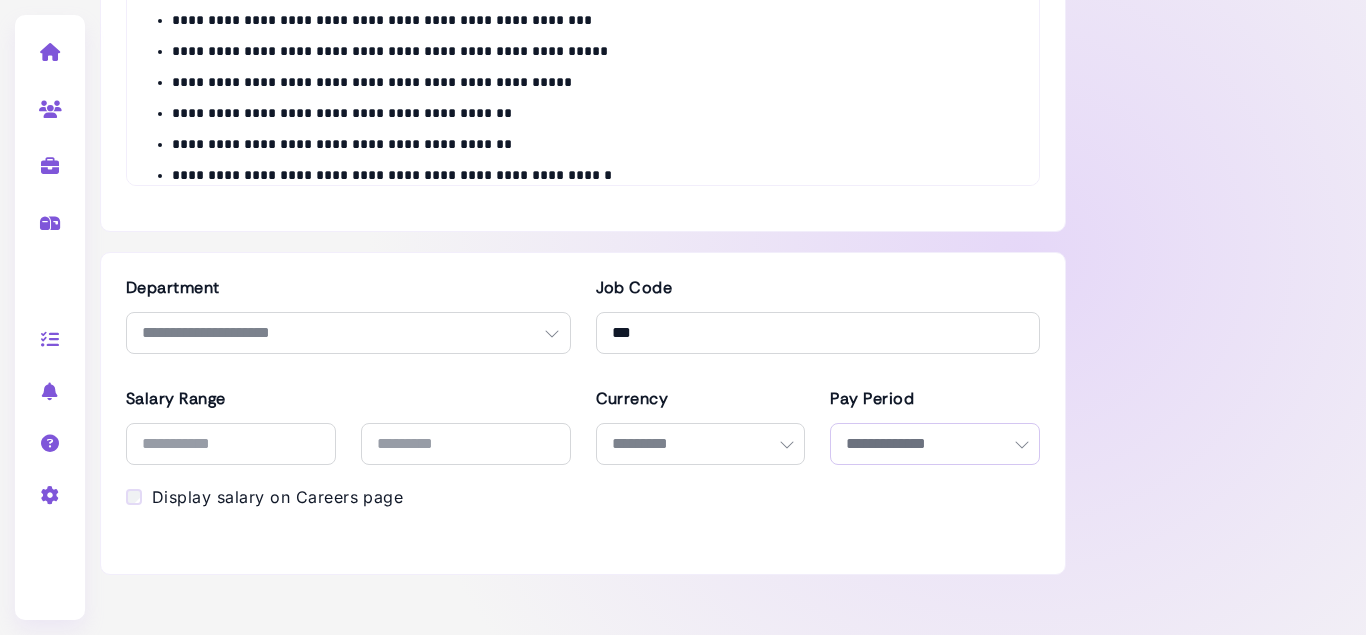 select on "******" 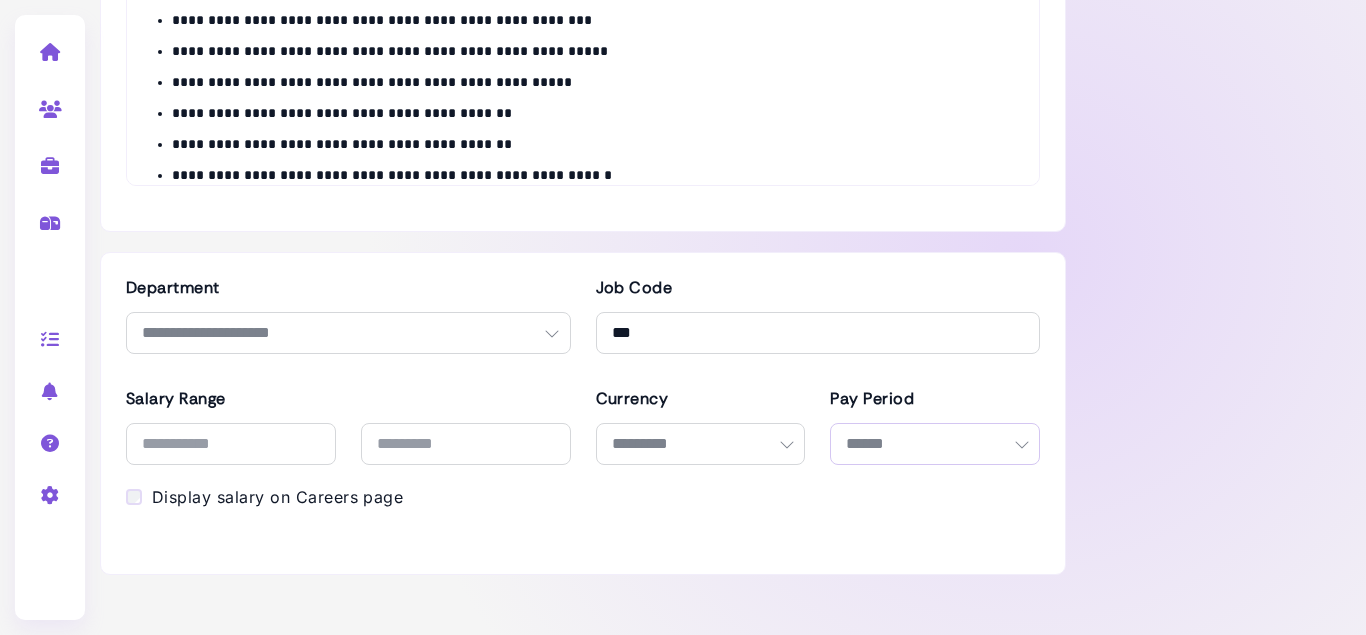 click on "******" at bounding box center (0, 0) 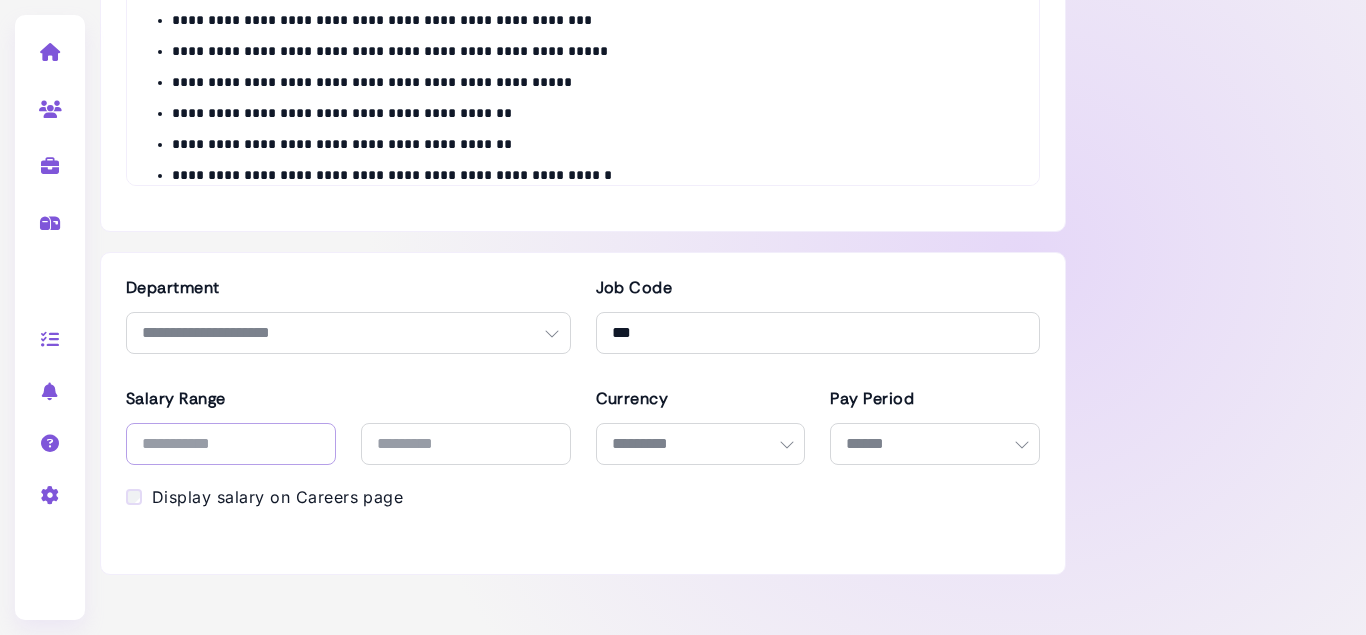 click at bounding box center (231, 444) 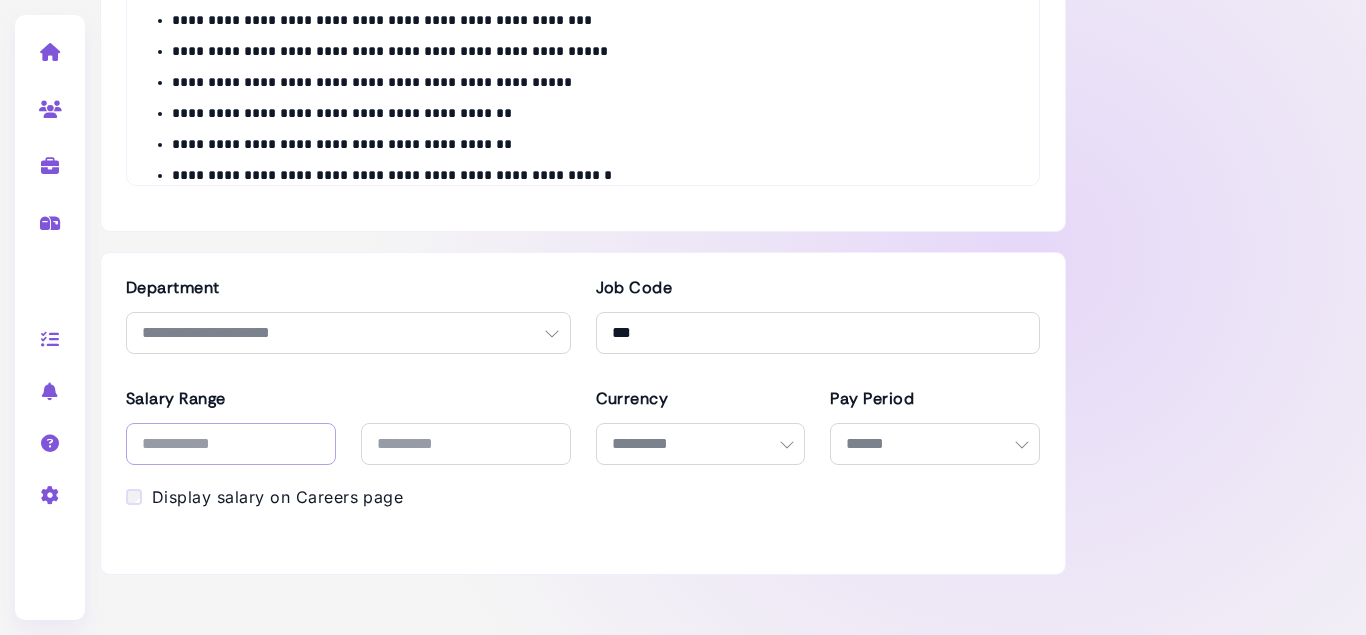 type on "*****" 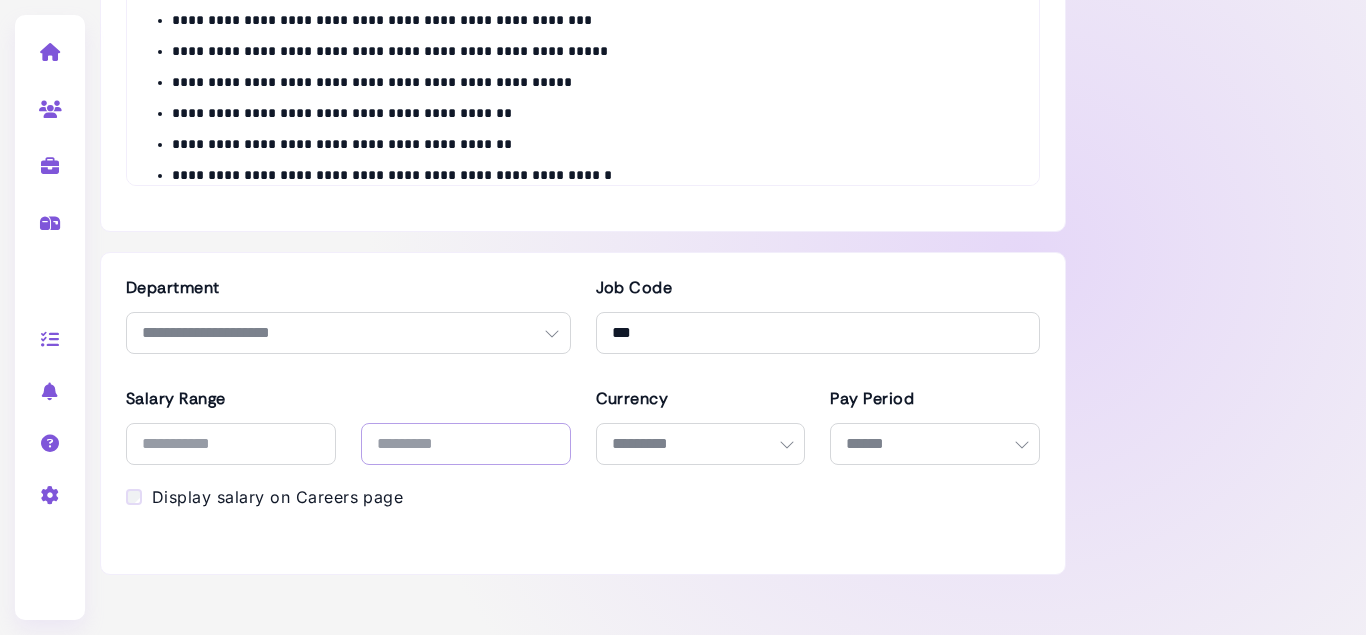 type on "*****" 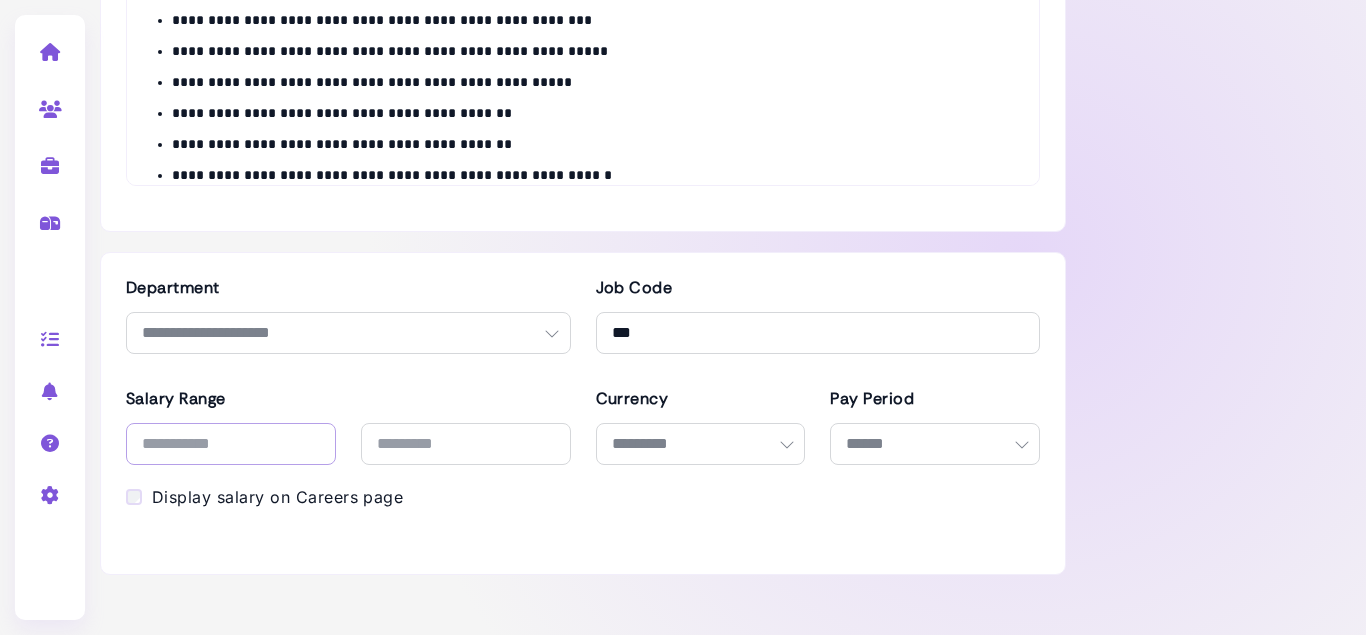 click on "*****" at bounding box center [231, 444] 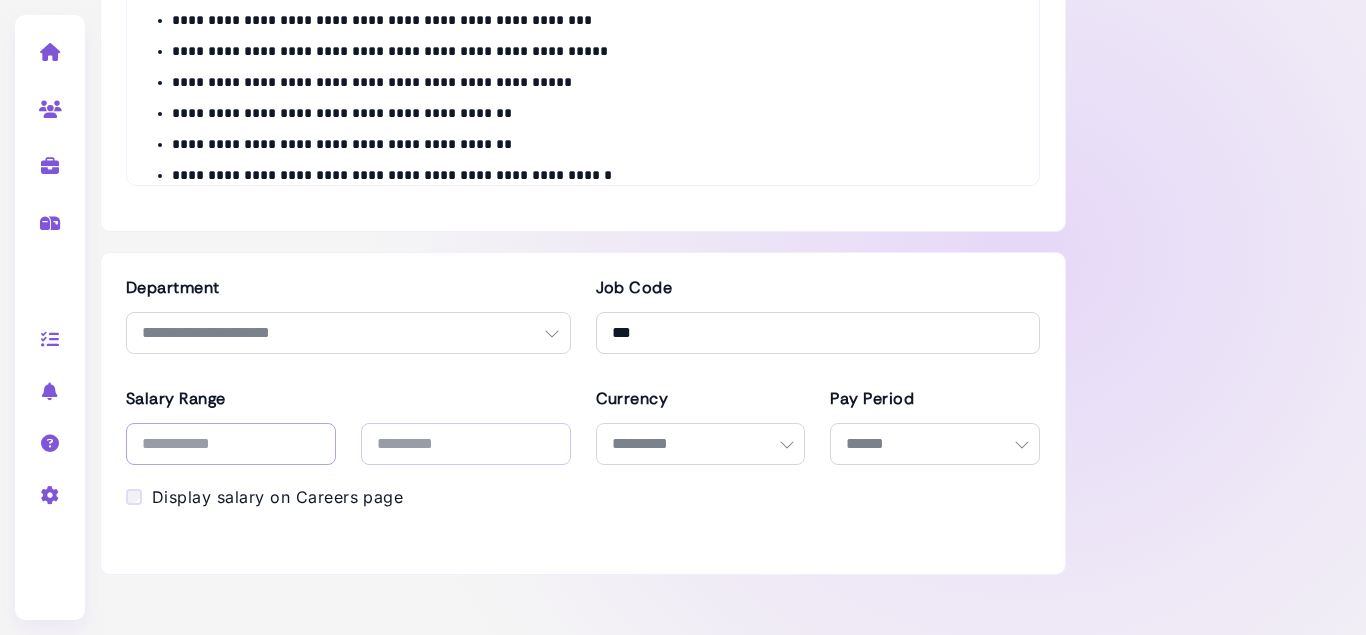 type 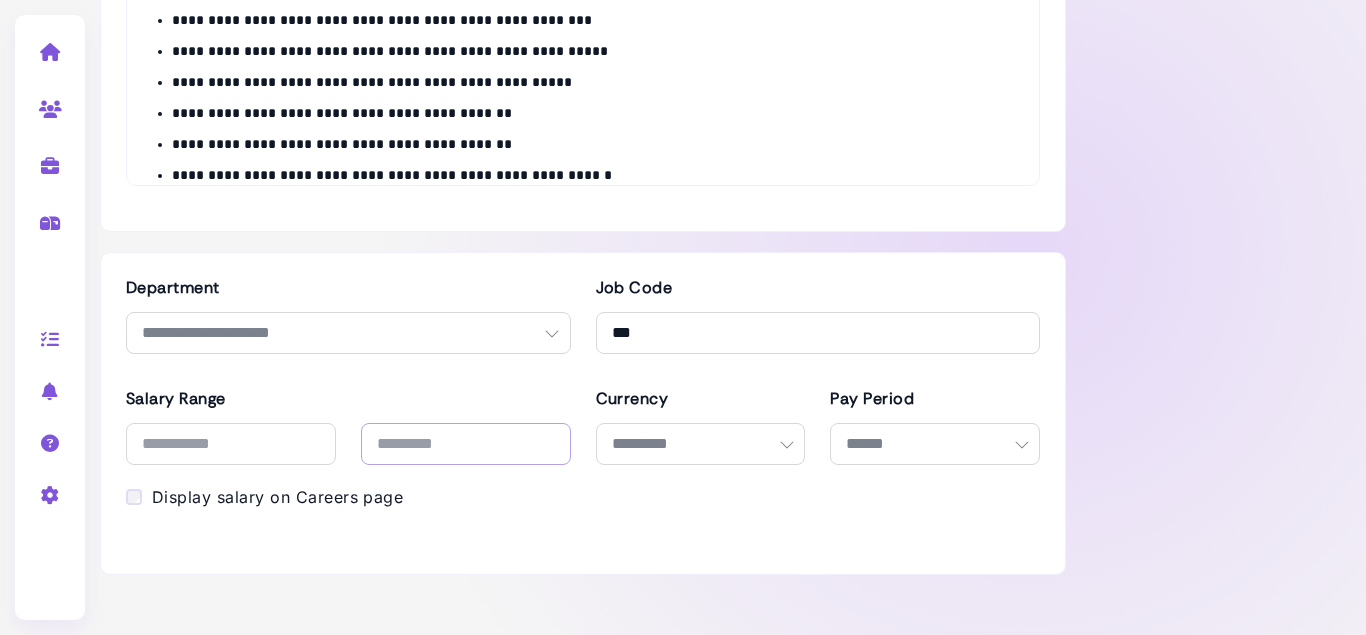 click on "*****" at bounding box center (466, 444) 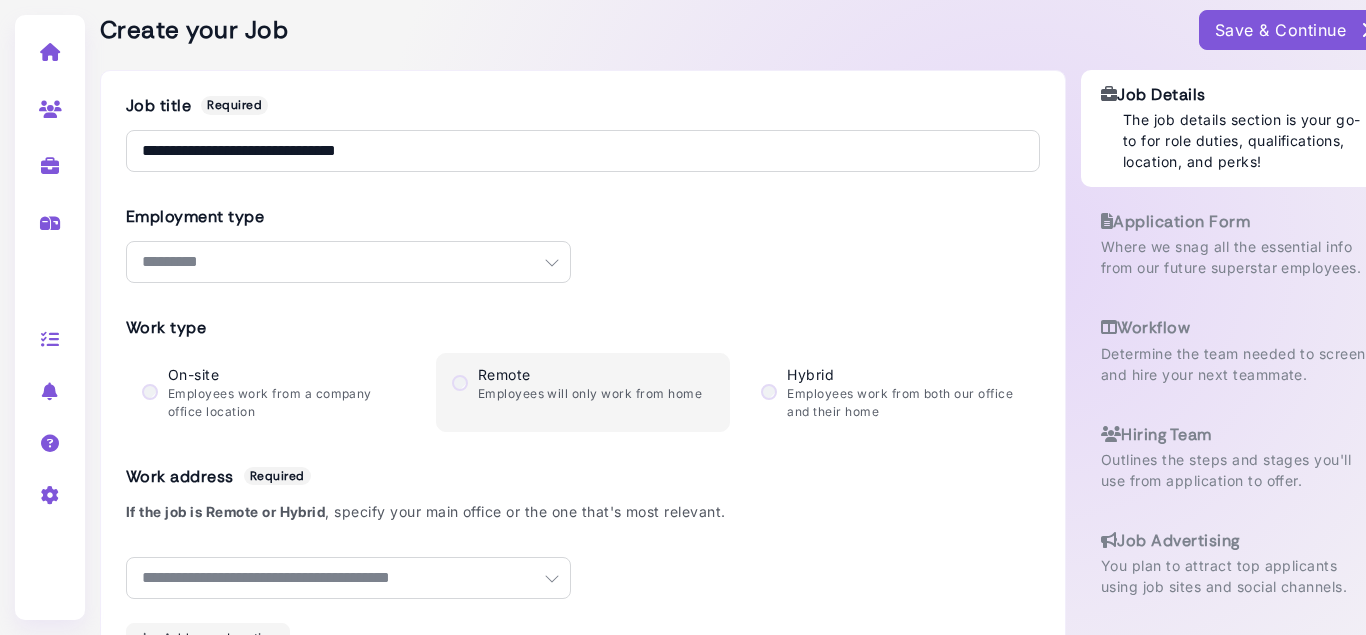 scroll, scrollTop: 0, scrollLeft: 0, axis: both 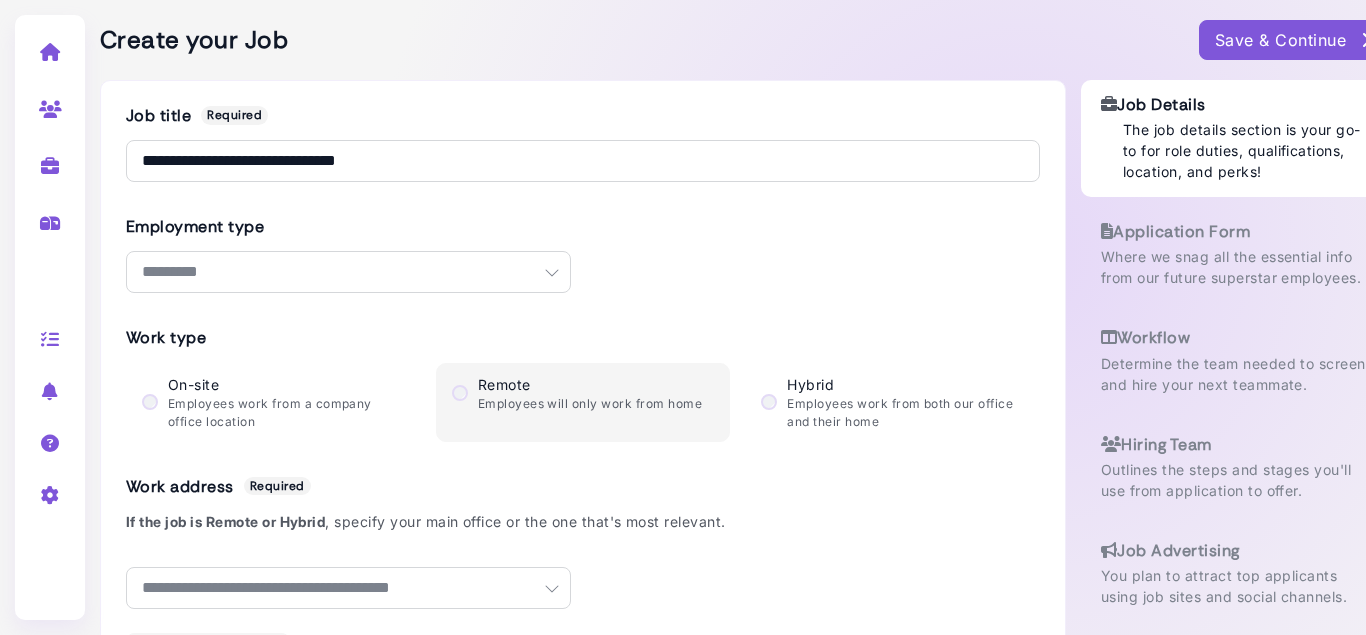 type 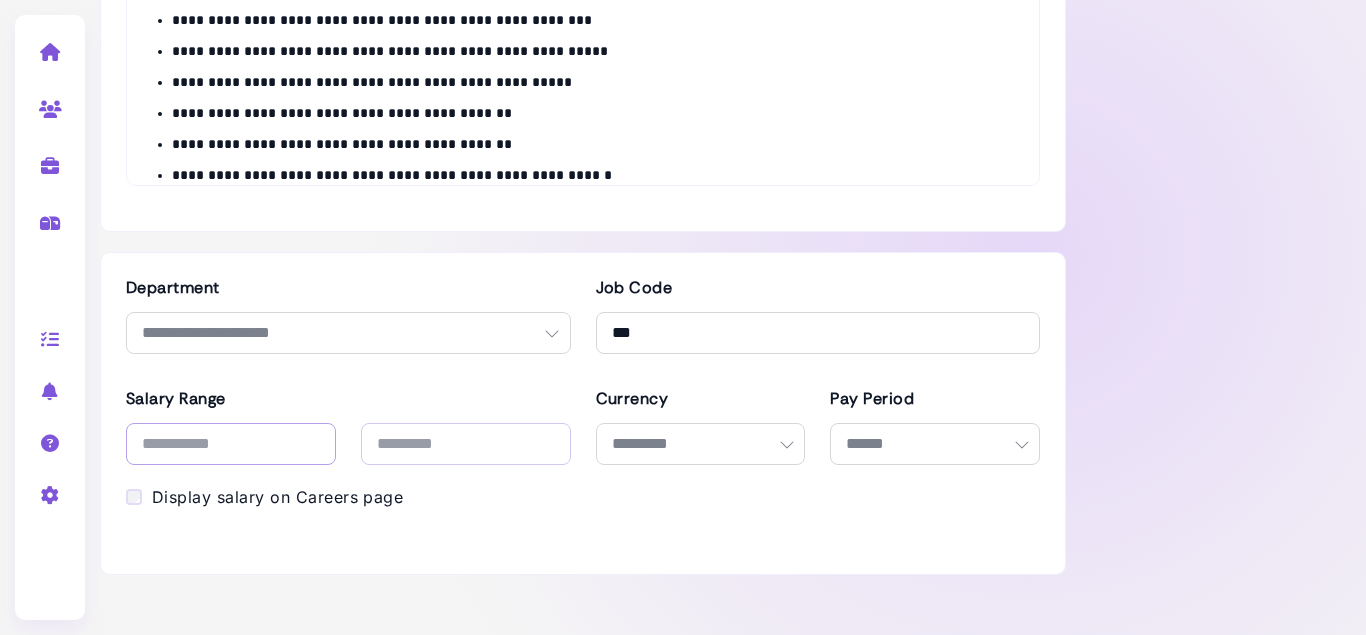type on "*****" 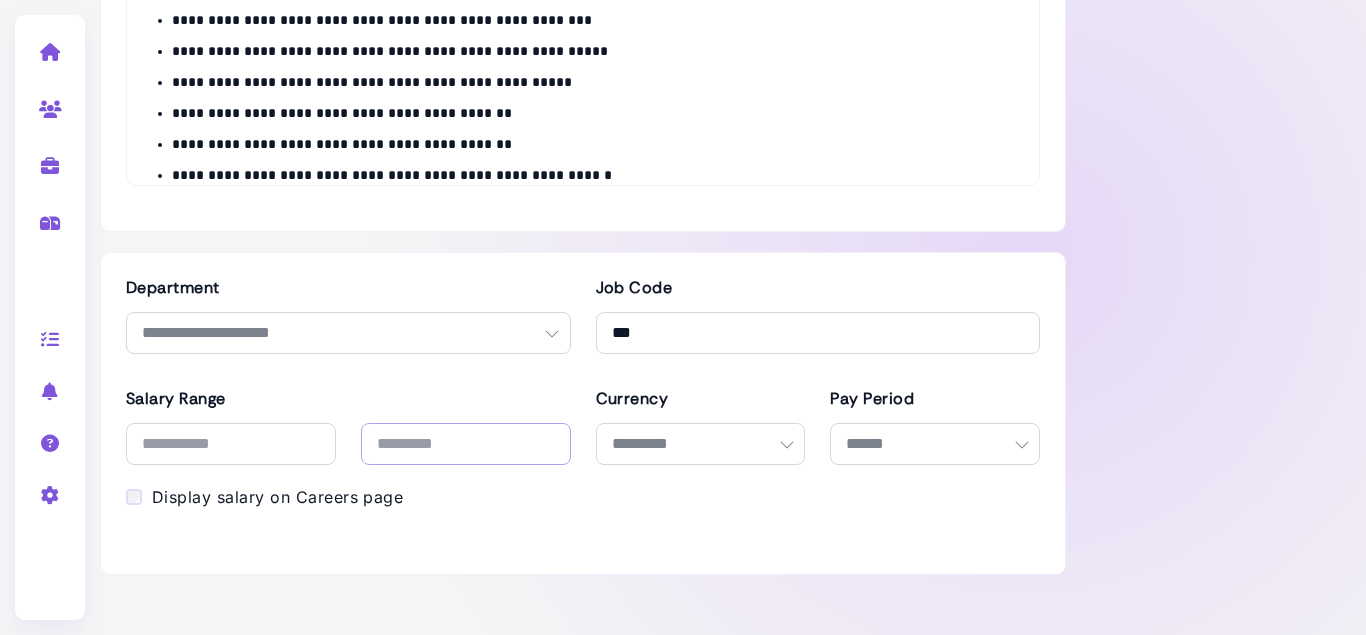 click at bounding box center (466, 444) 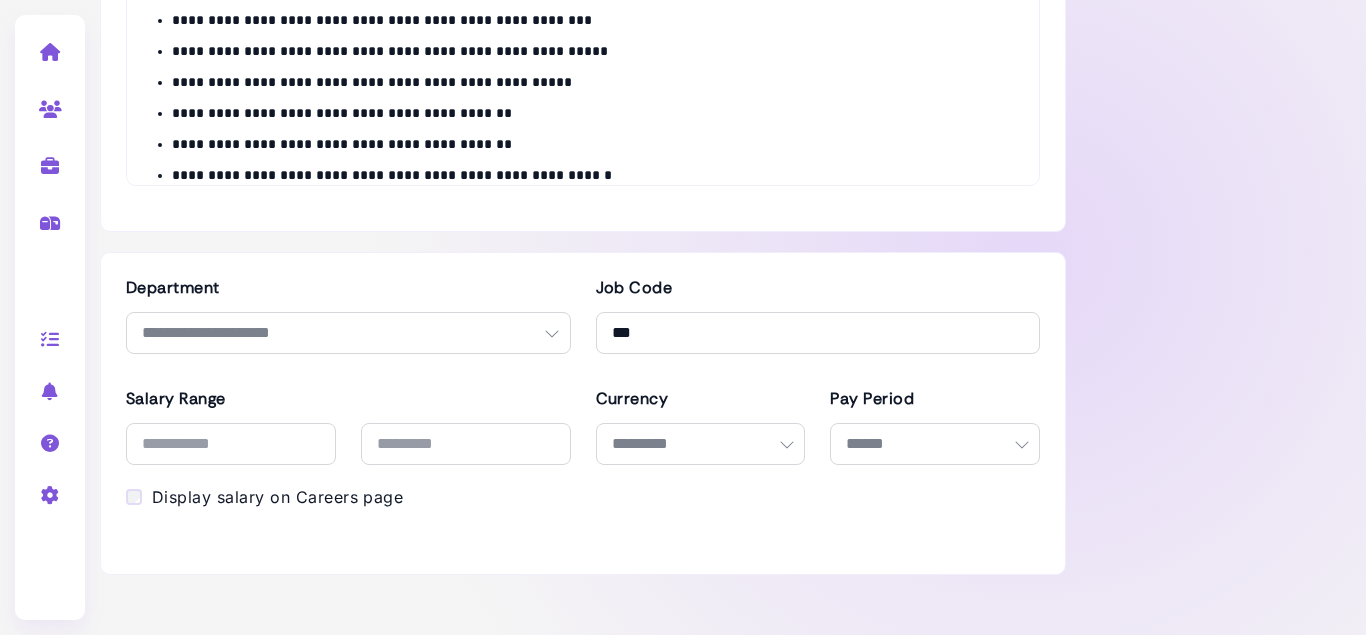 drag, startPoint x: 1162, startPoint y: 241, endPoint x: 1204, endPoint y: 184, distance: 70.80254 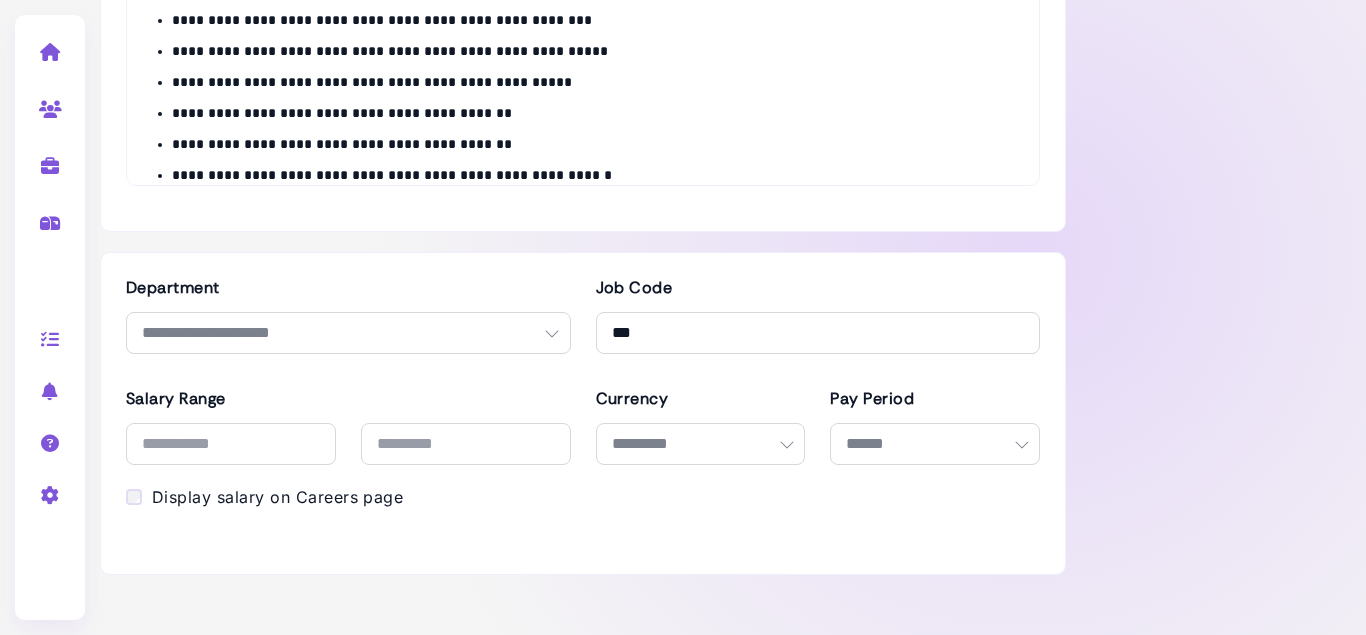 click on "Job Details   The job details section is your go-to for role duties, qualifications, location, and perks!
Application Form   Where we snag all the essential info from our future superstar employees.
Workflow   Determine the team needed to screen and hire your next teammate.
Hiring Team   Outlines the steps and stages you'll use from application to offer.
Job Advertising   You plan to attract top applicants using job sites and social channels." at bounding box center (1236, -229) 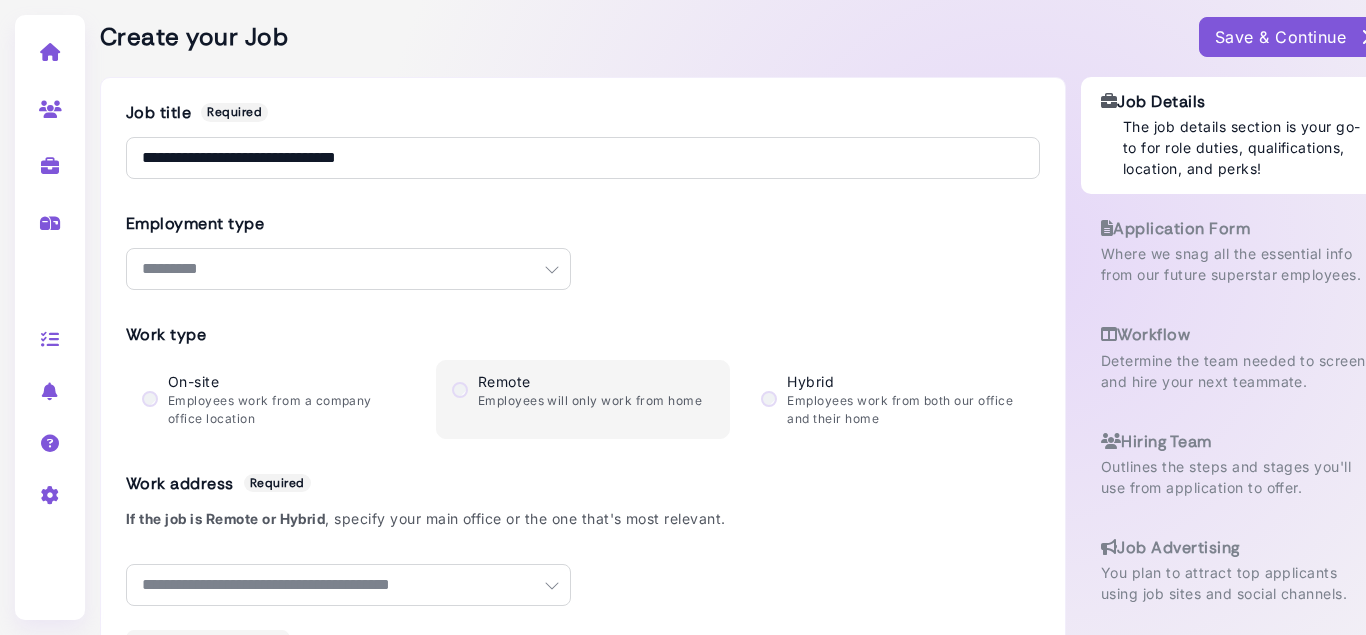 scroll, scrollTop: 0, scrollLeft: 0, axis: both 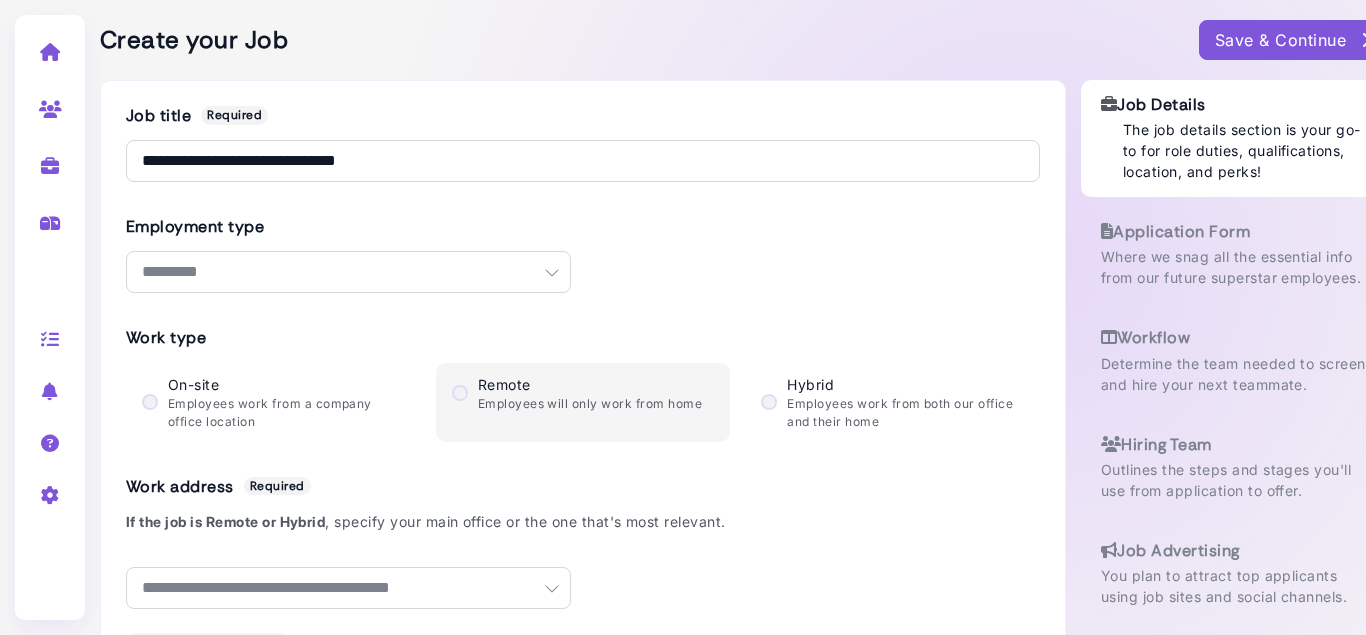 click on "Save & Continue" at bounding box center (1295, 40) 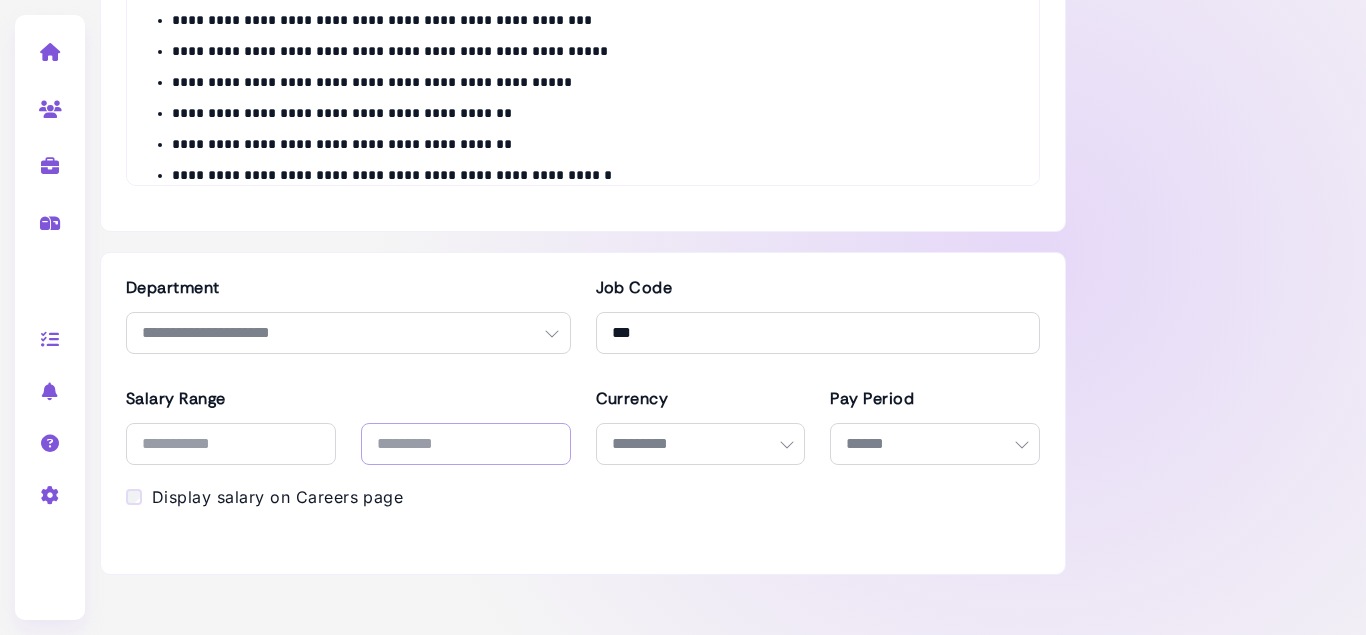 click on "*****" at bounding box center [466, 444] 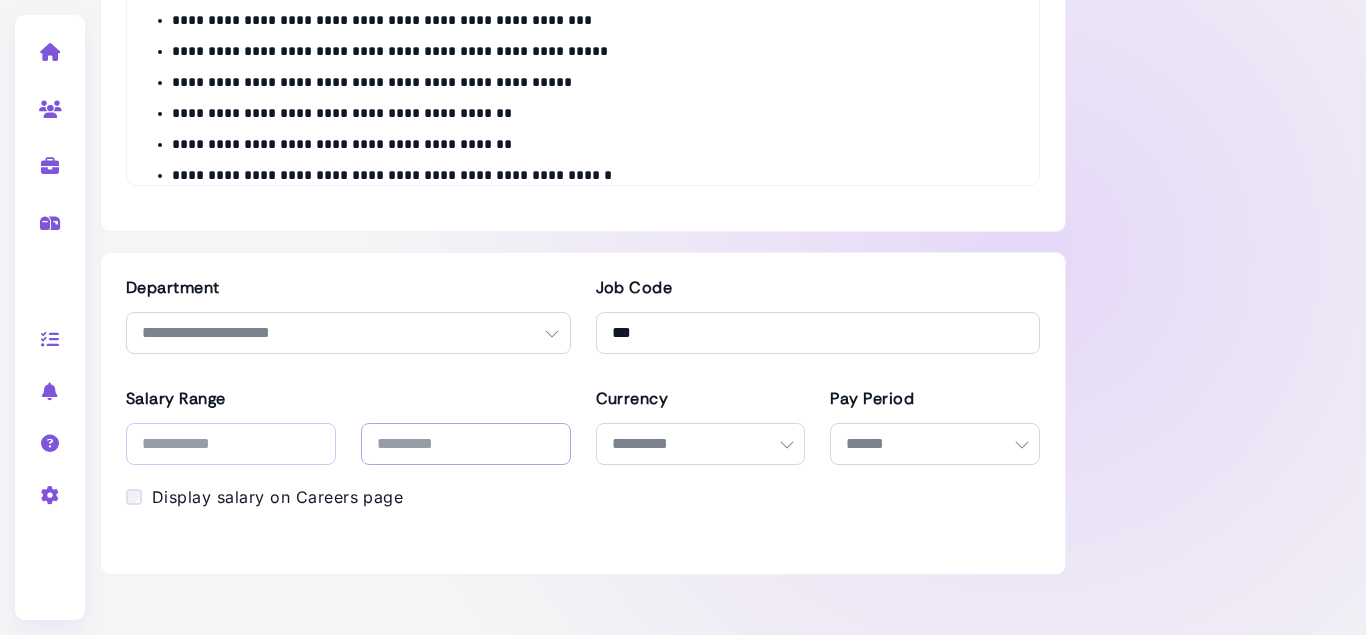 type on "**" 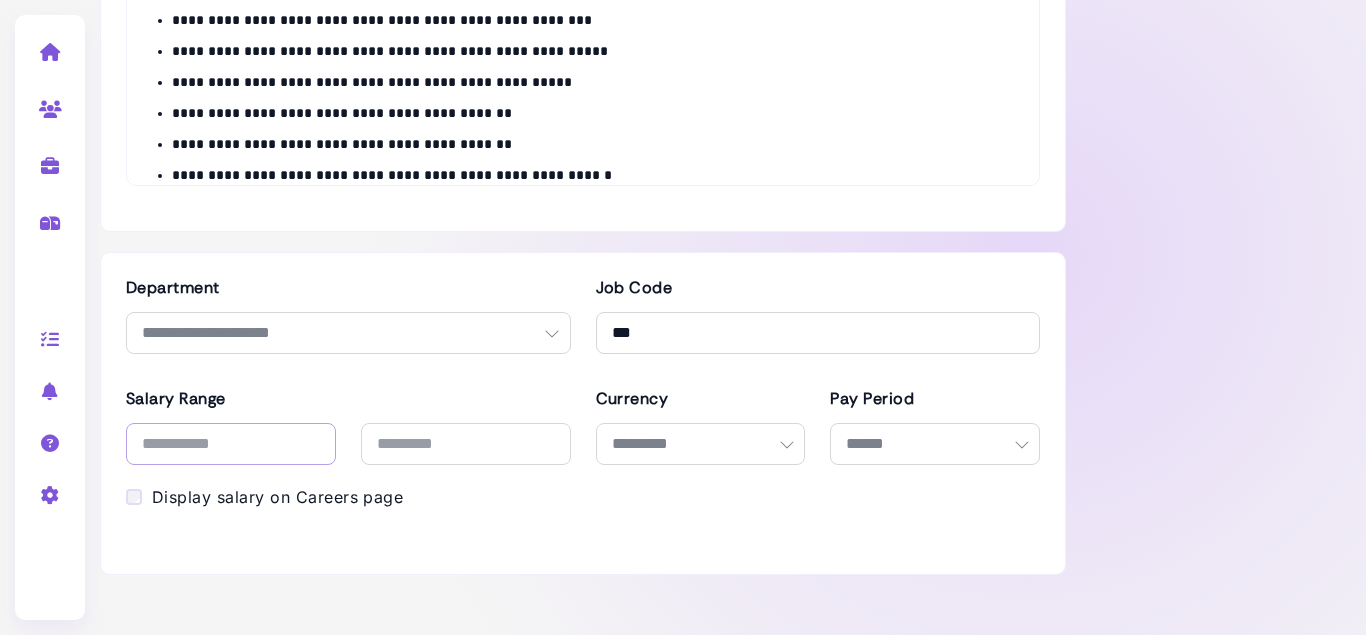 click on "*****" at bounding box center [231, 444] 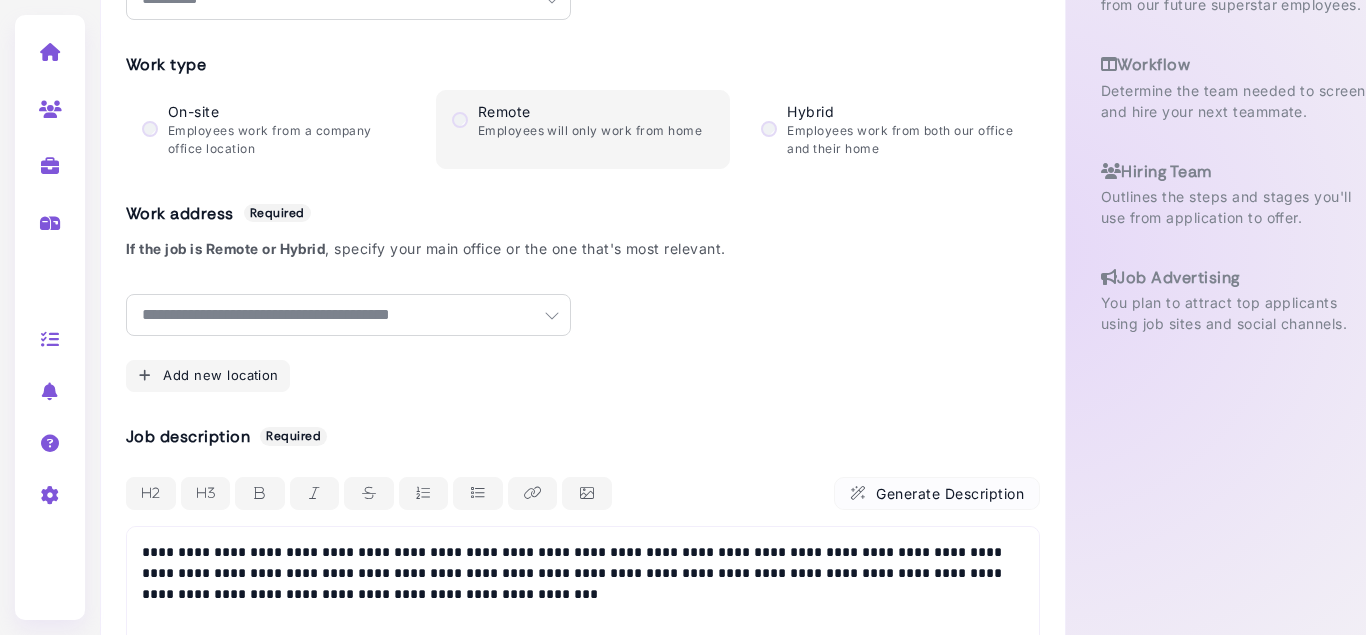 scroll, scrollTop: 0, scrollLeft: 0, axis: both 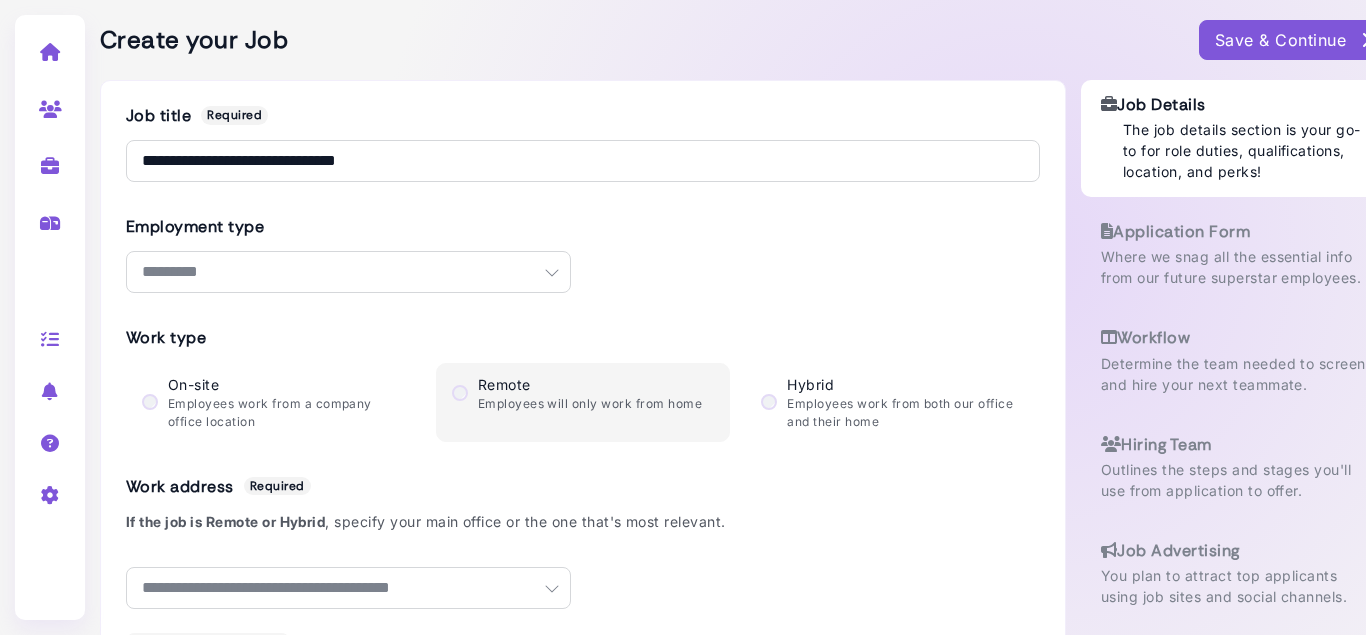 type on "**" 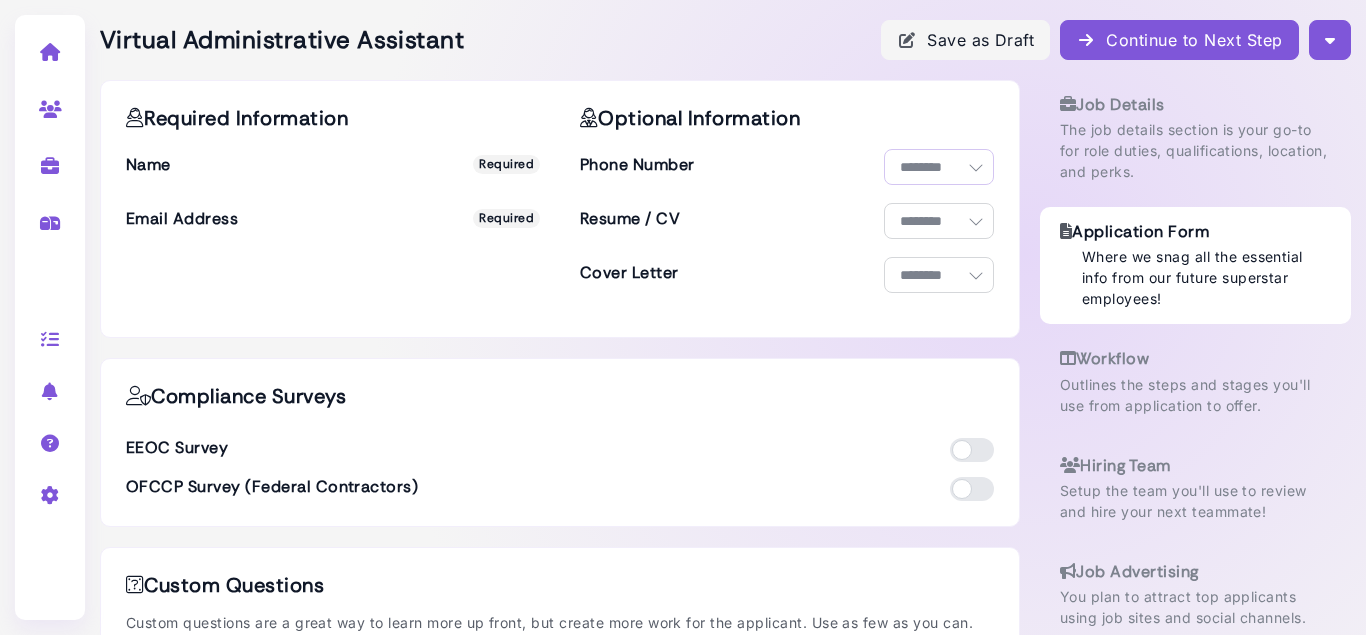 click on "**********" at bounding box center (939, 167) 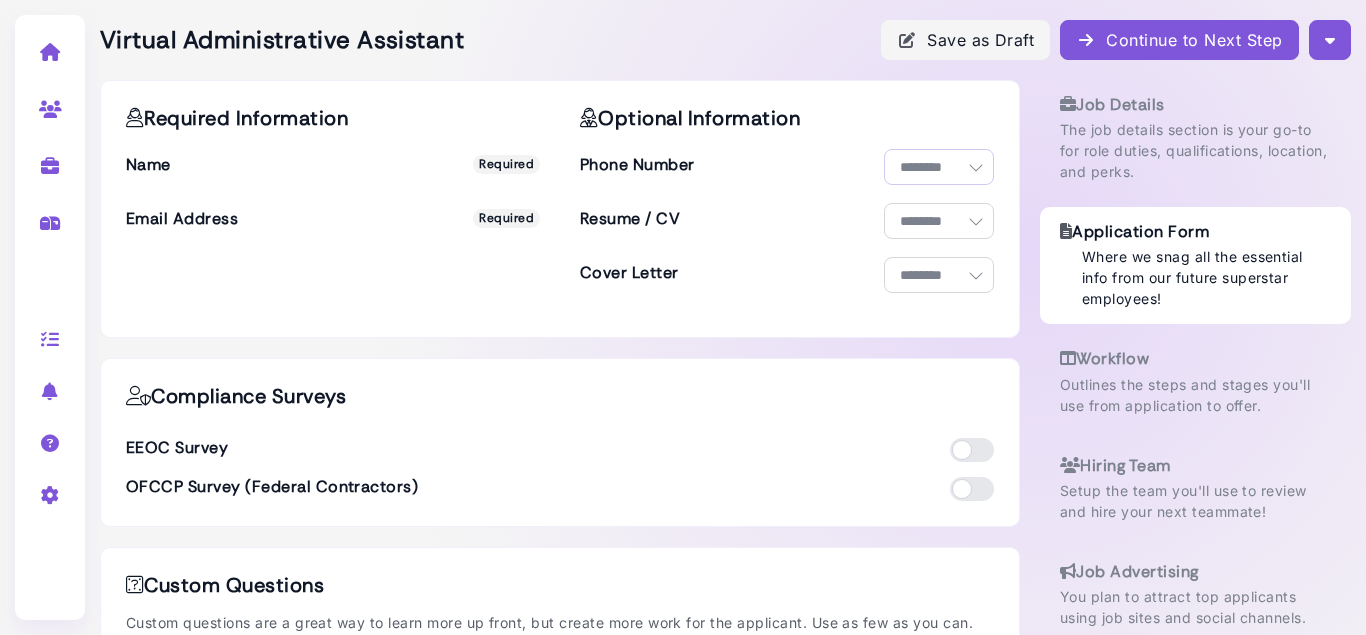 click on "**********" at bounding box center [939, 167] 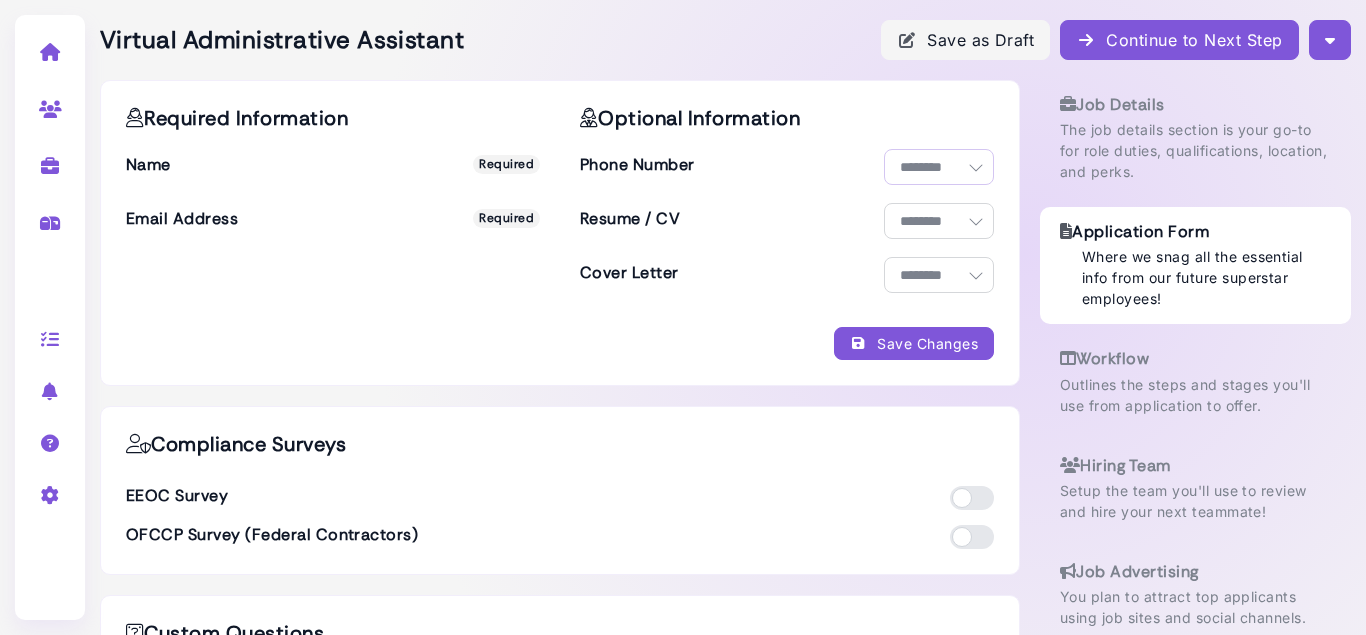 click on "**********" at bounding box center (939, 167) 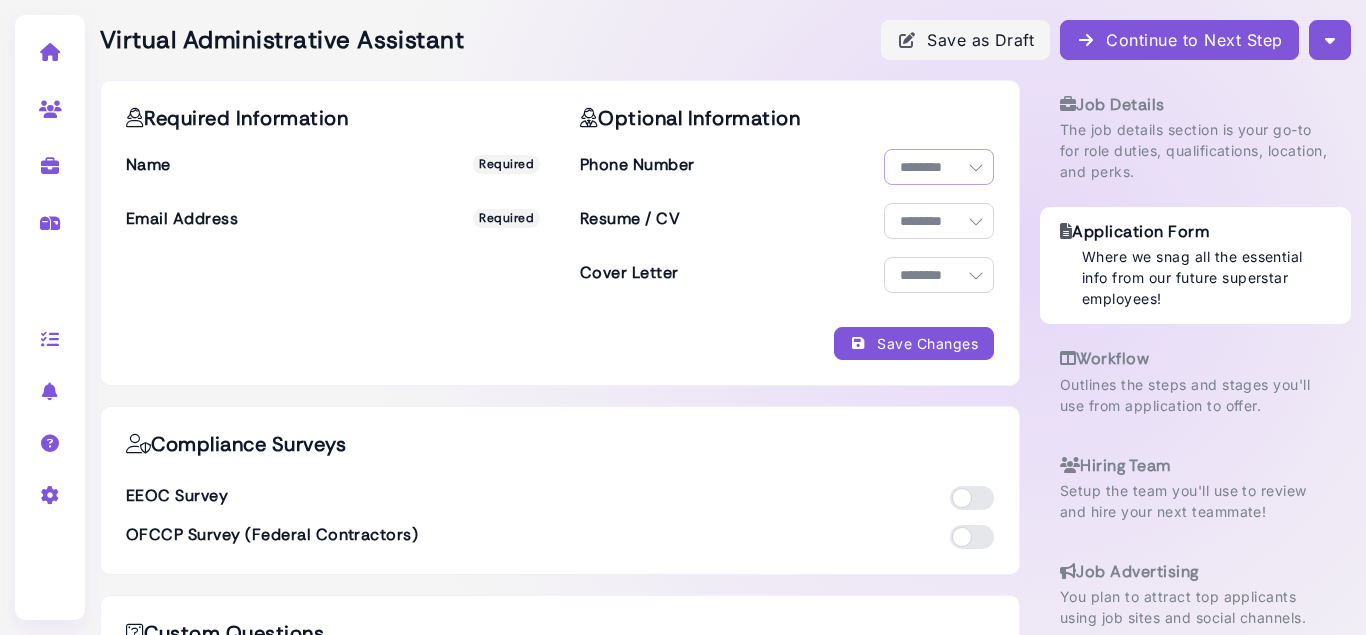 scroll, scrollTop: 120, scrollLeft: 0, axis: vertical 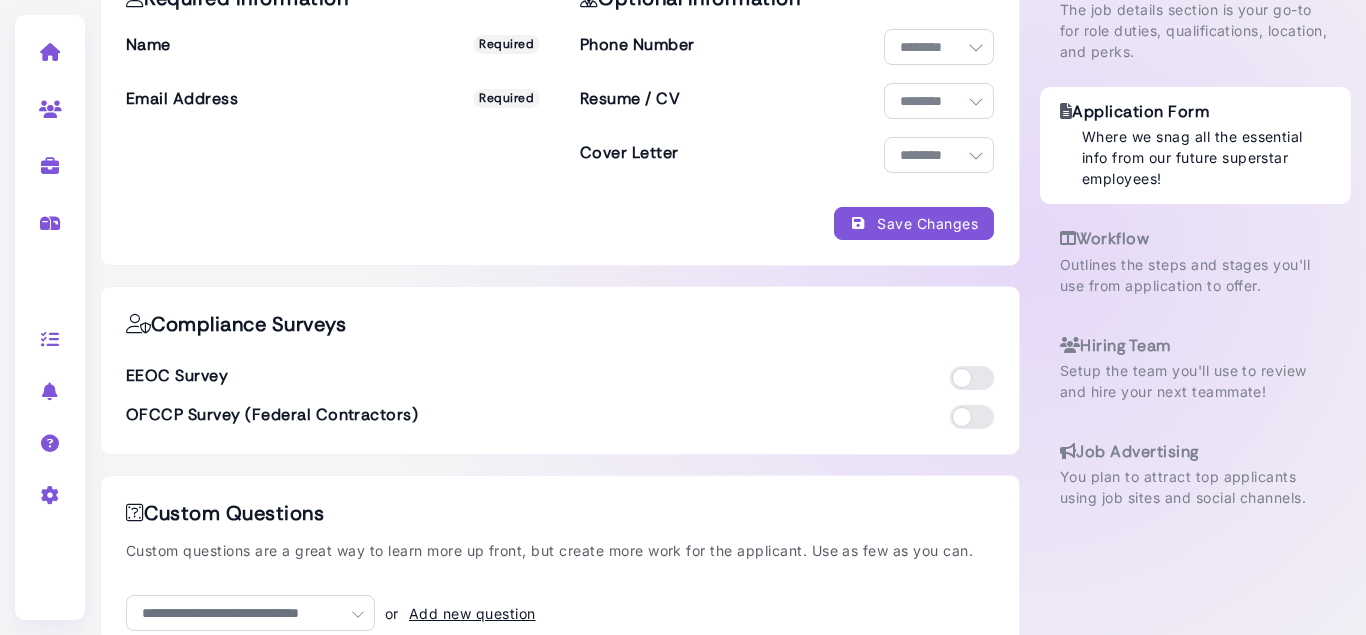 click on "Save Changes" at bounding box center [914, 223] 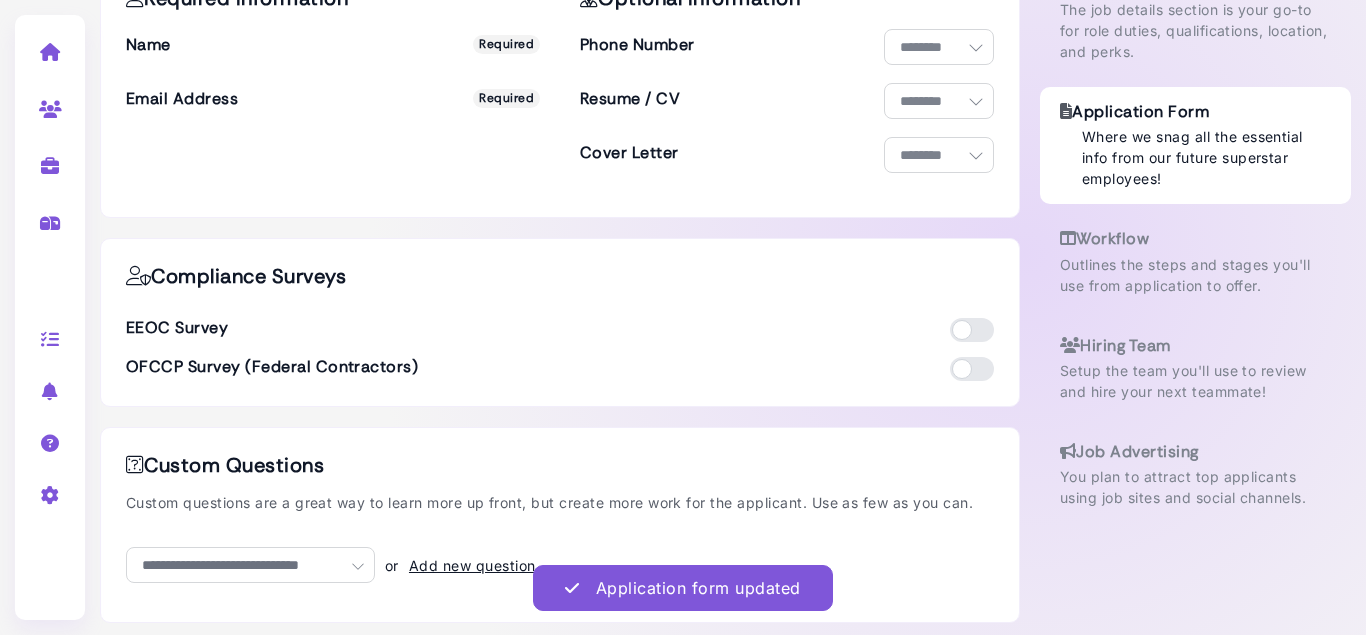 scroll, scrollTop: 128, scrollLeft: 0, axis: vertical 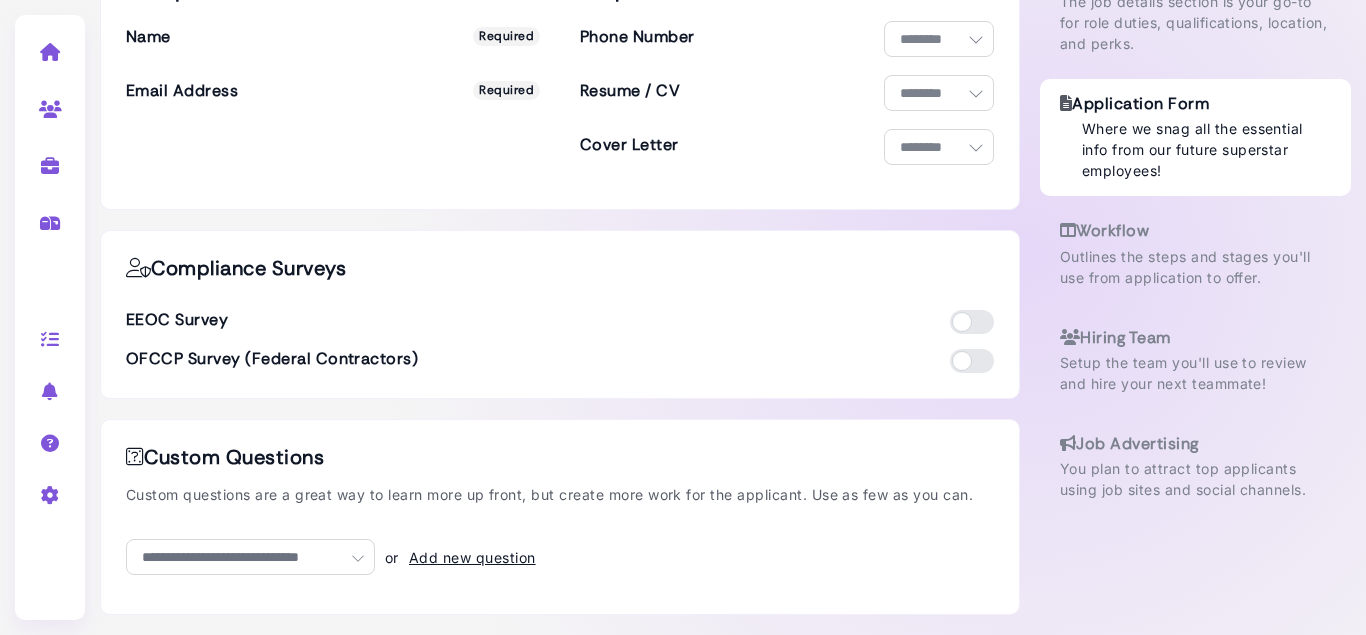 click at bounding box center (358, 558) 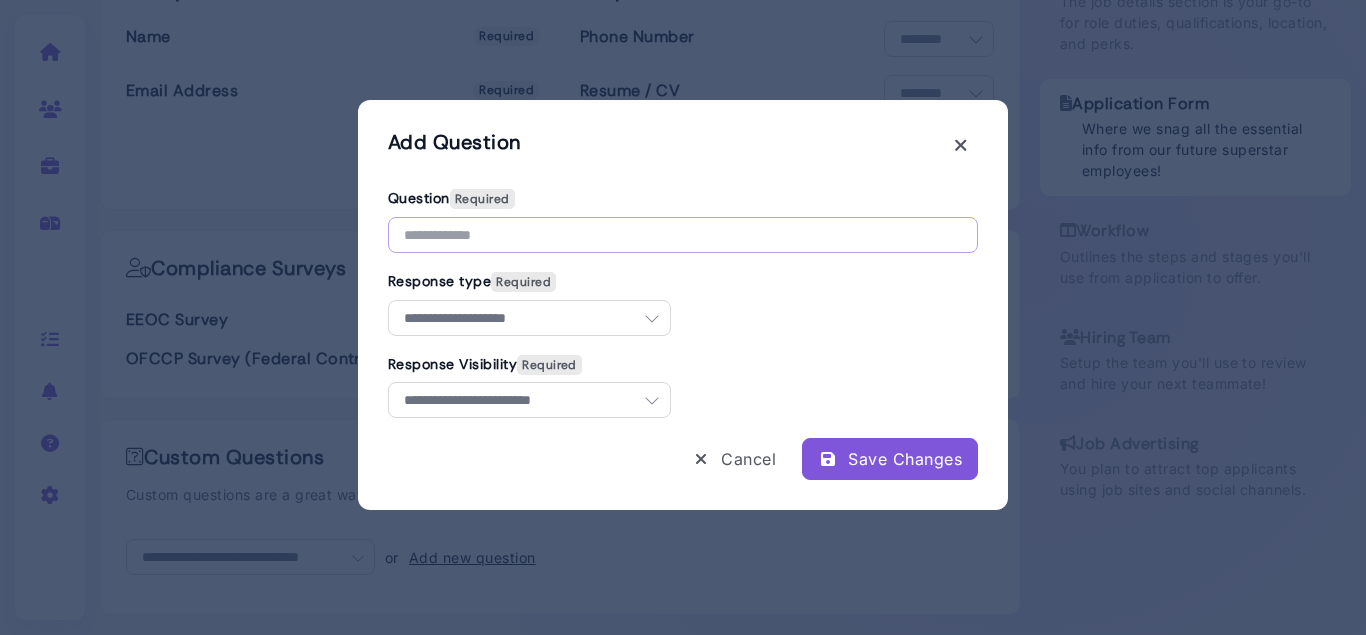 click at bounding box center [683, 235] 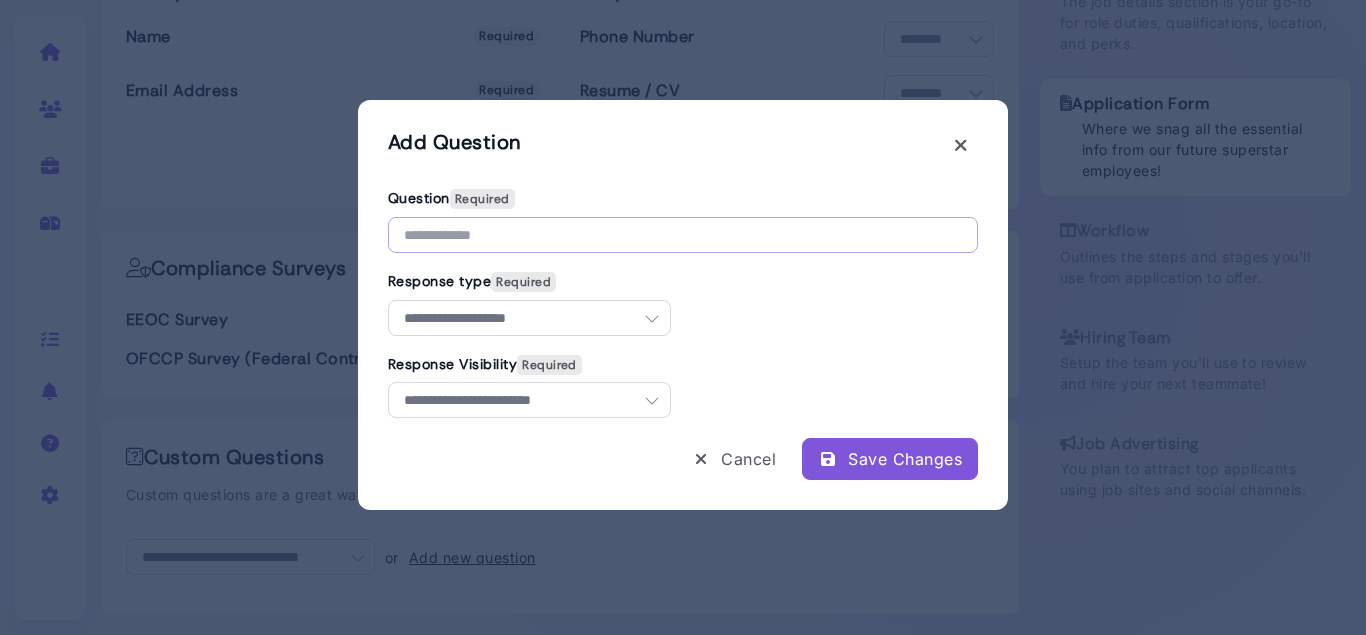 paste on "**********" 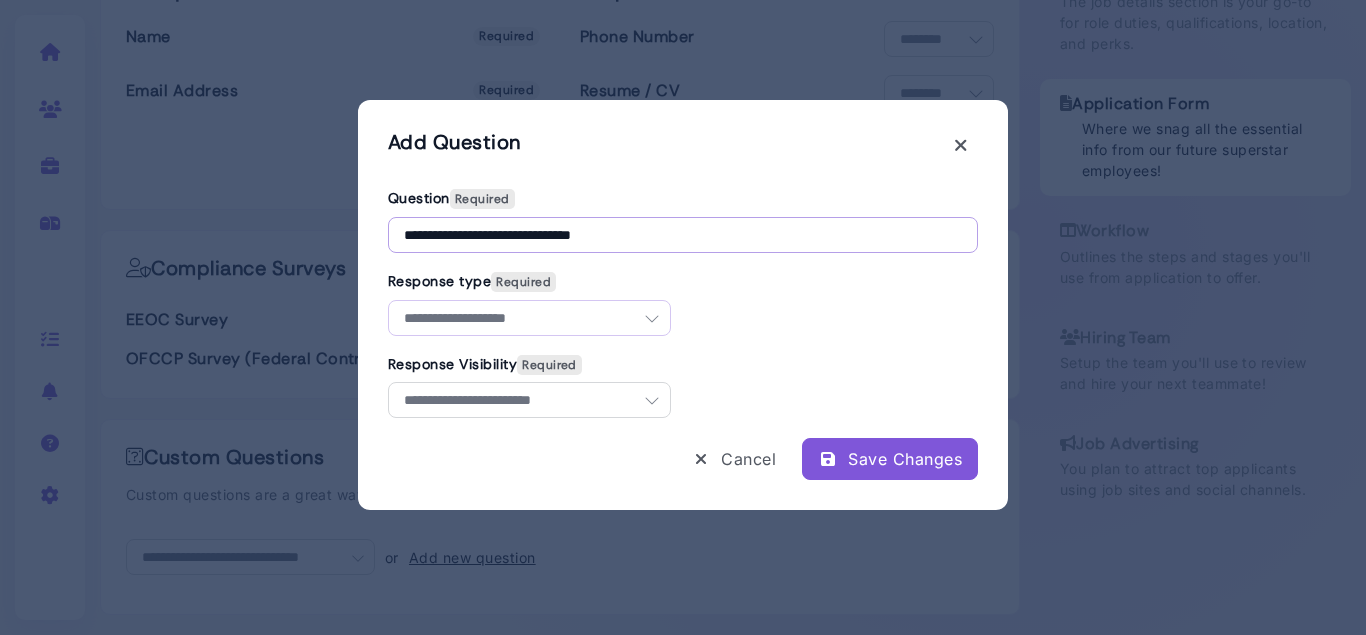 type on "**********" 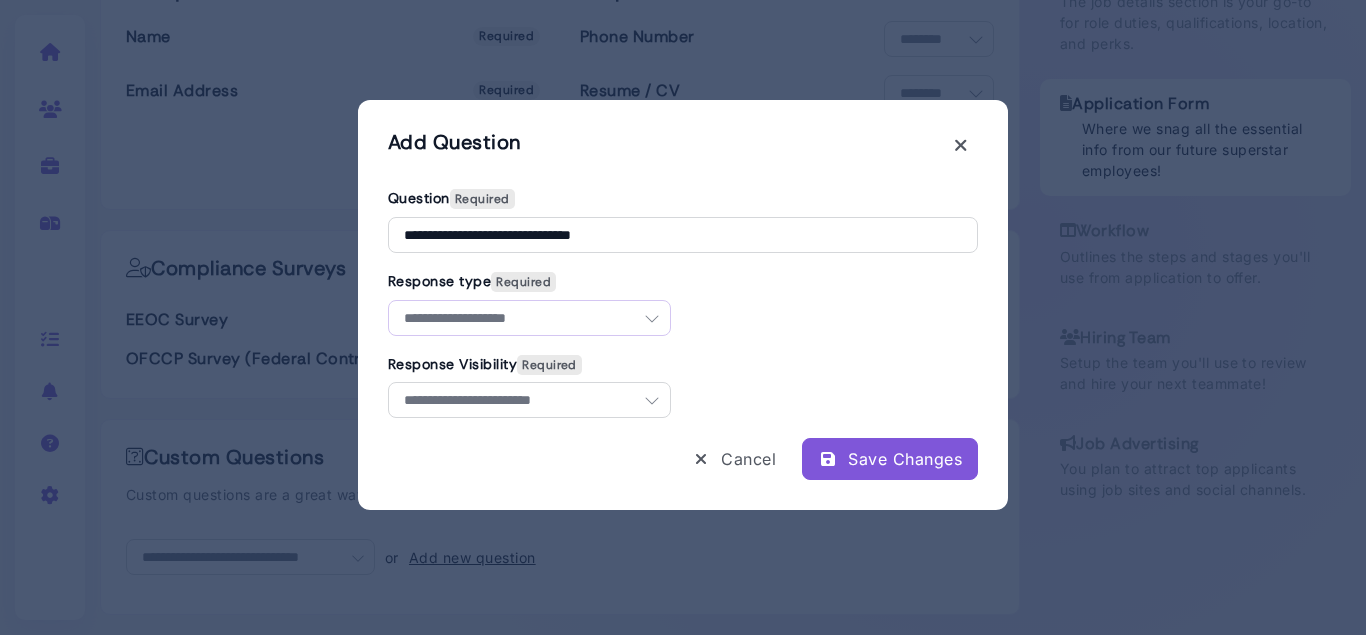click on "**********" at bounding box center (529, 318) 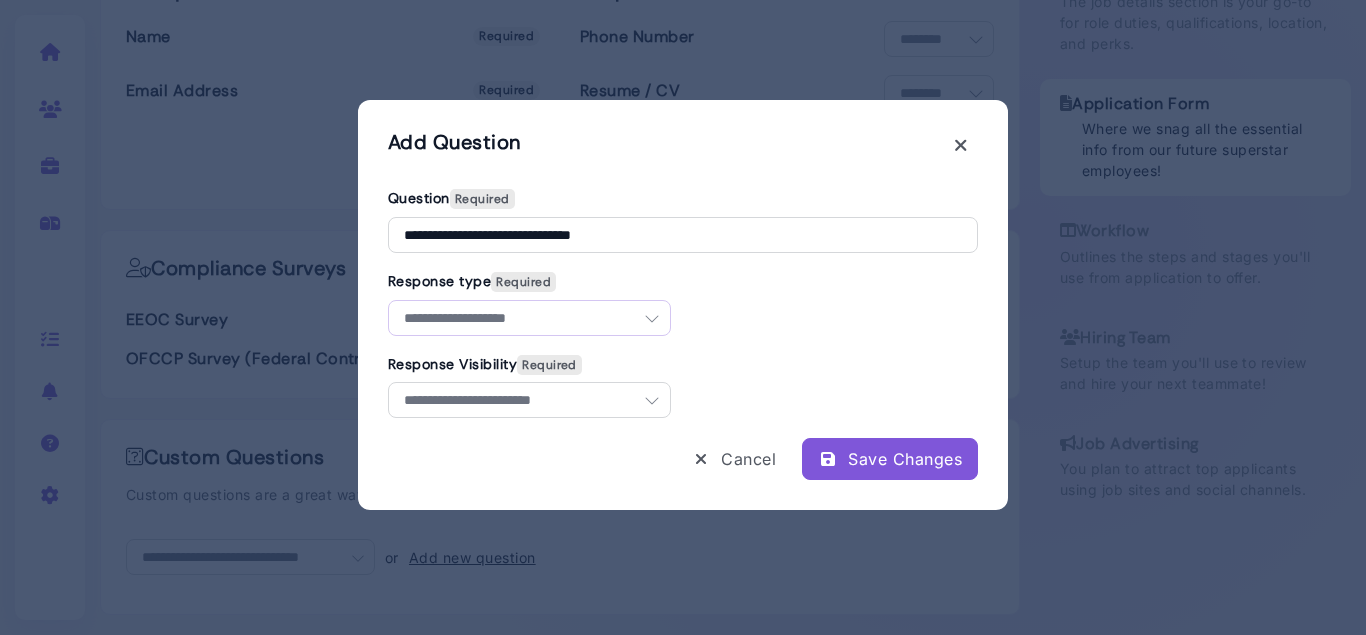 select on "*********" 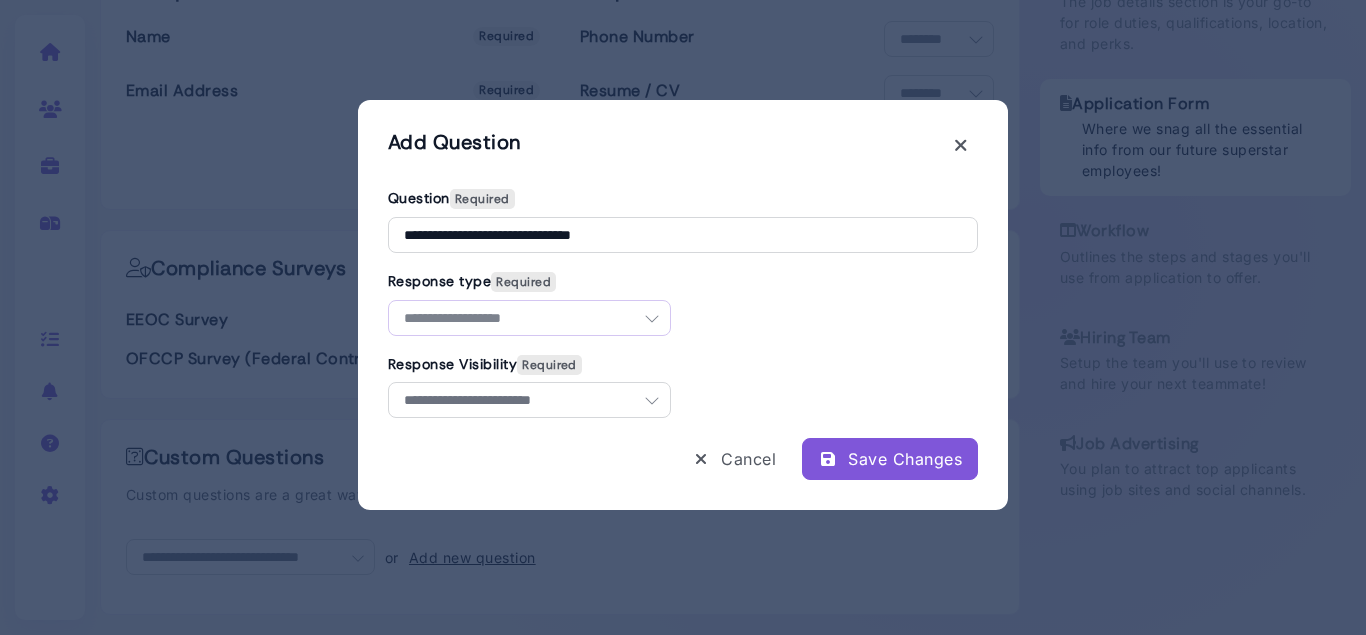 click on "**********" at bounding box center (0, 0) 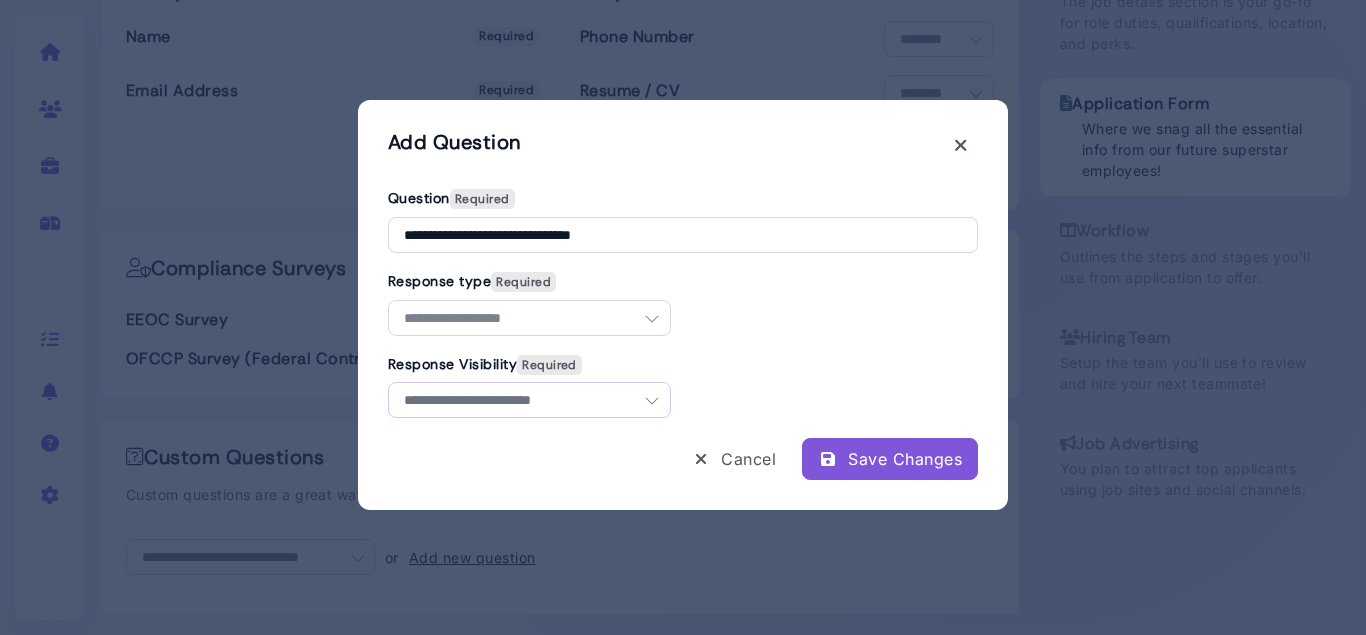 click on "**********" at bounding box center [529, 400] 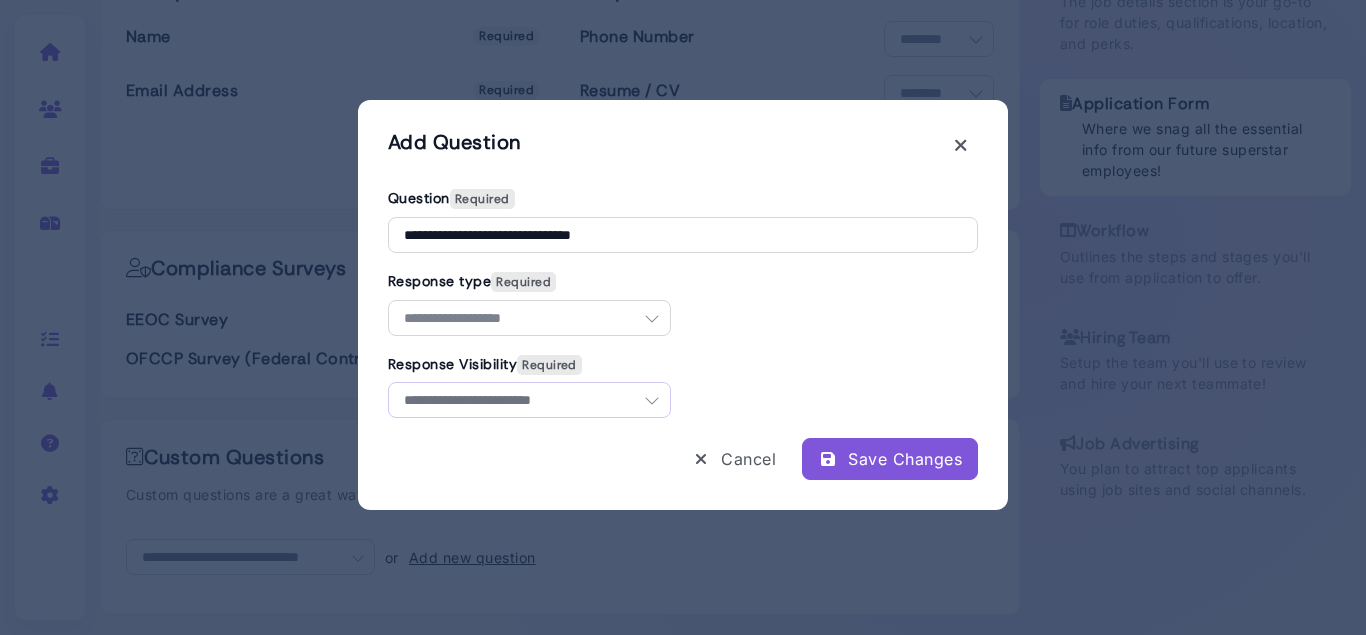 select on "*******" 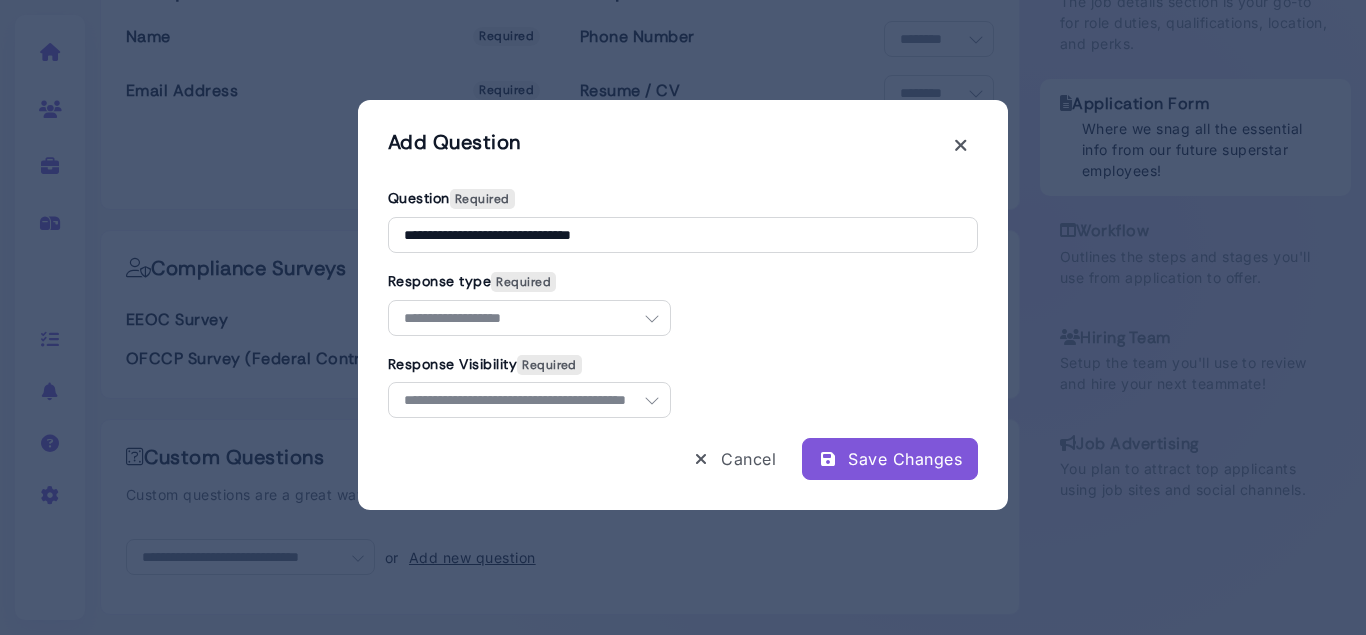 click on "Save Changes" at bounding box center (890, 459) 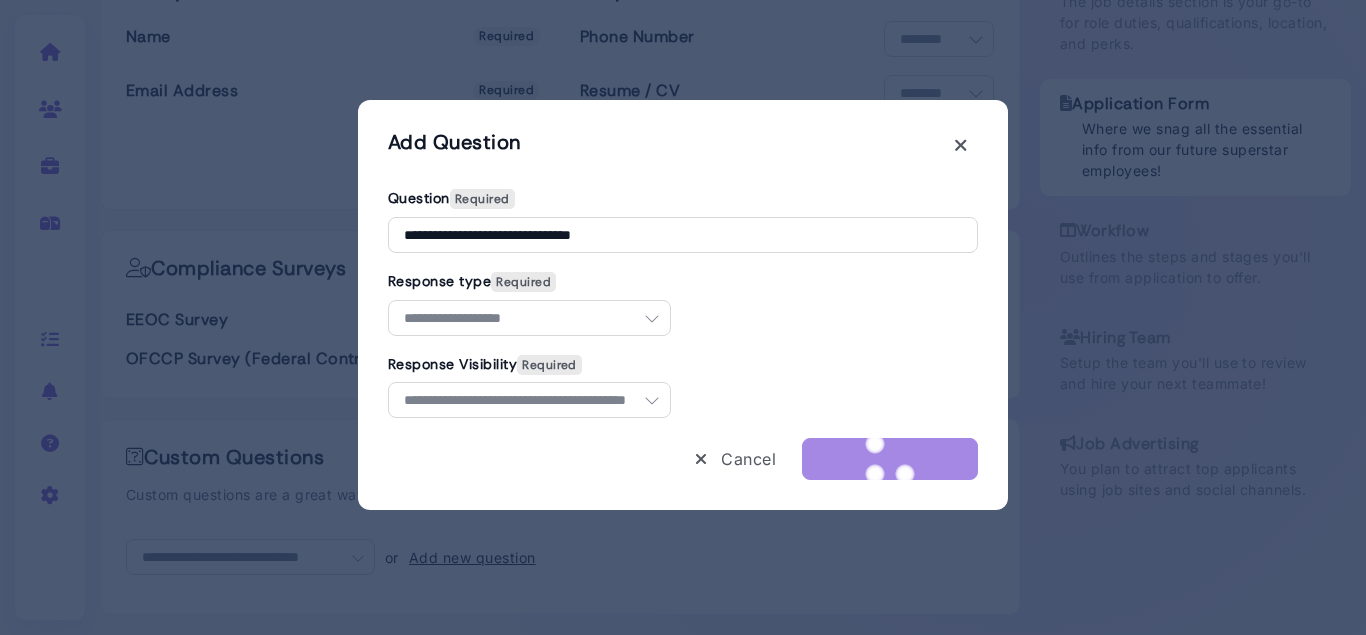 select on "********" 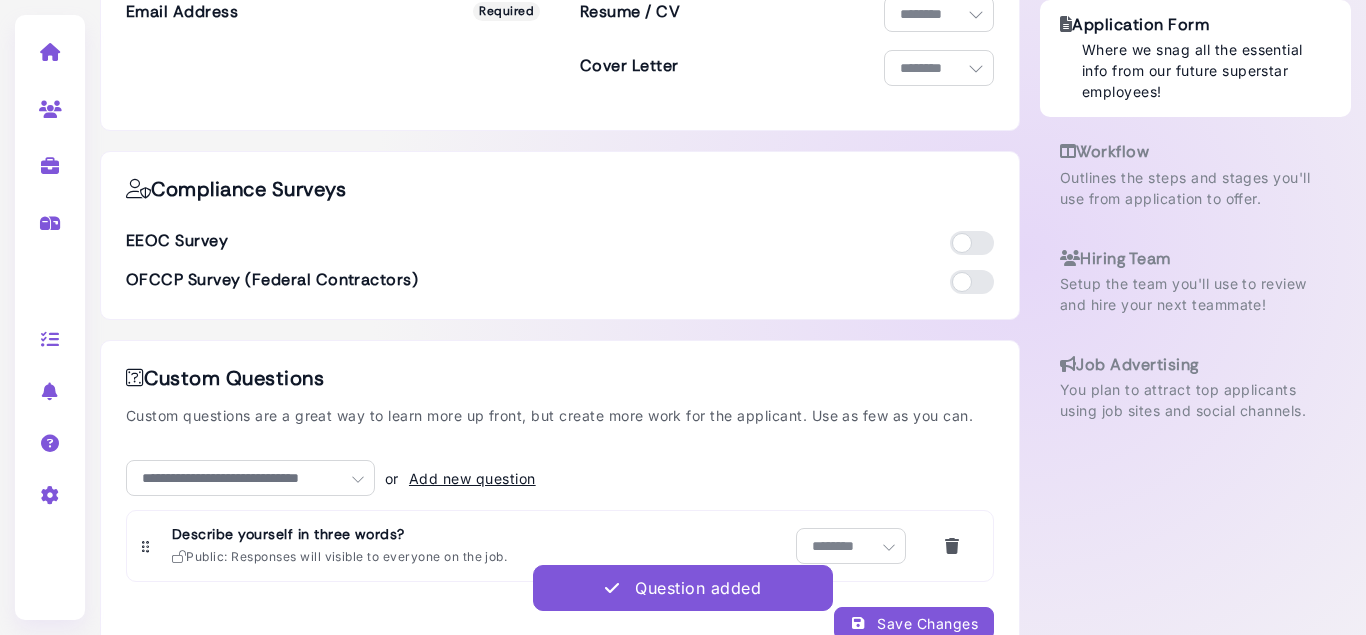 scroll, scrollTop: 258, scrollLeft: 0, axis: vertical 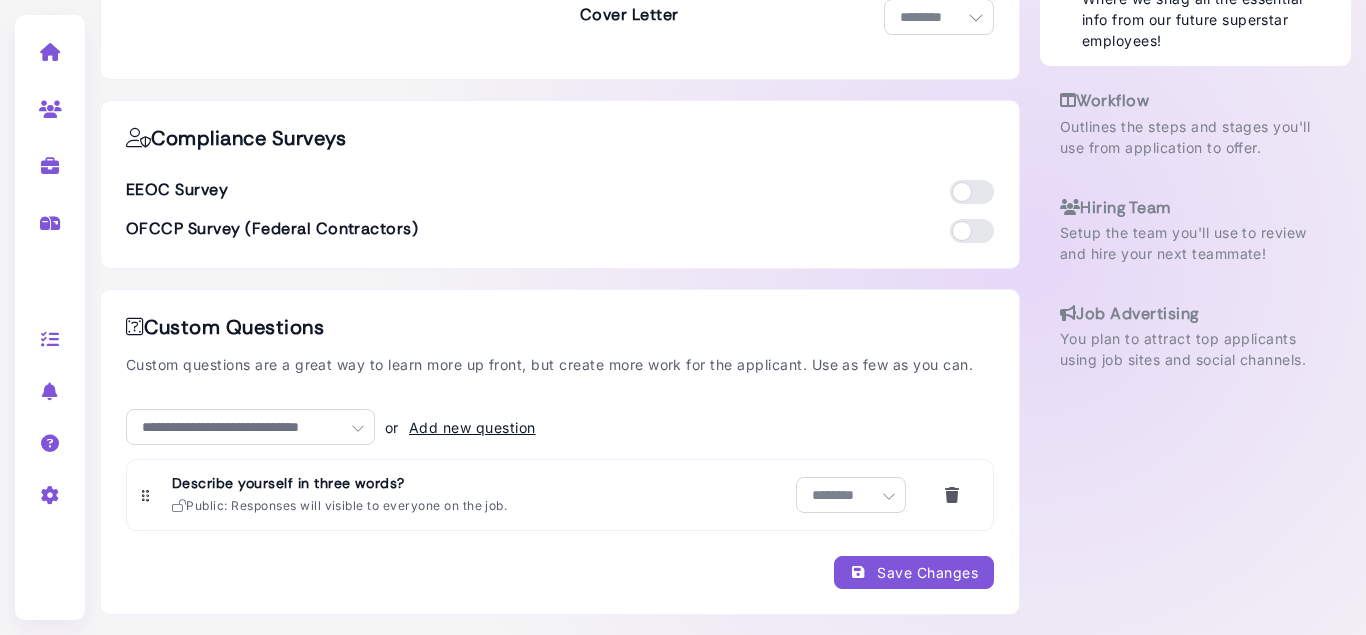 click on "Save Changes" at bounding box center [914, 572] 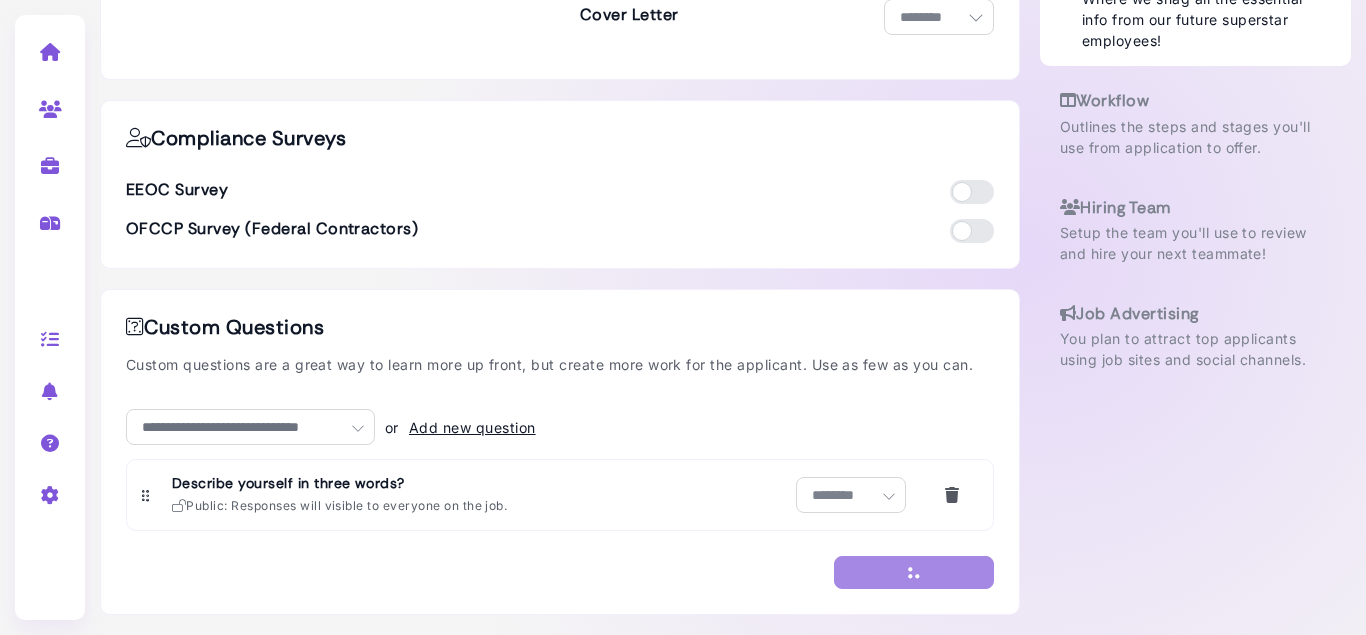 scroll, scrollTop: 210, scrollLeft: 0, axis: vertical 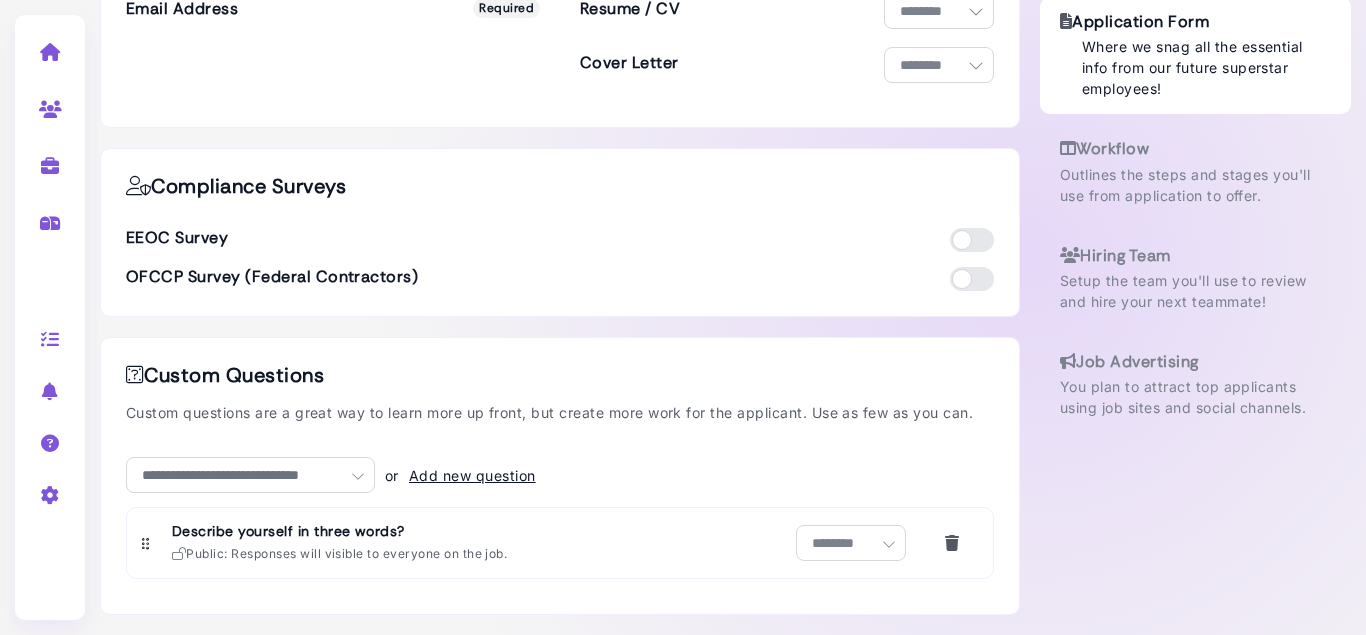 click at bounding box center [889, 544] 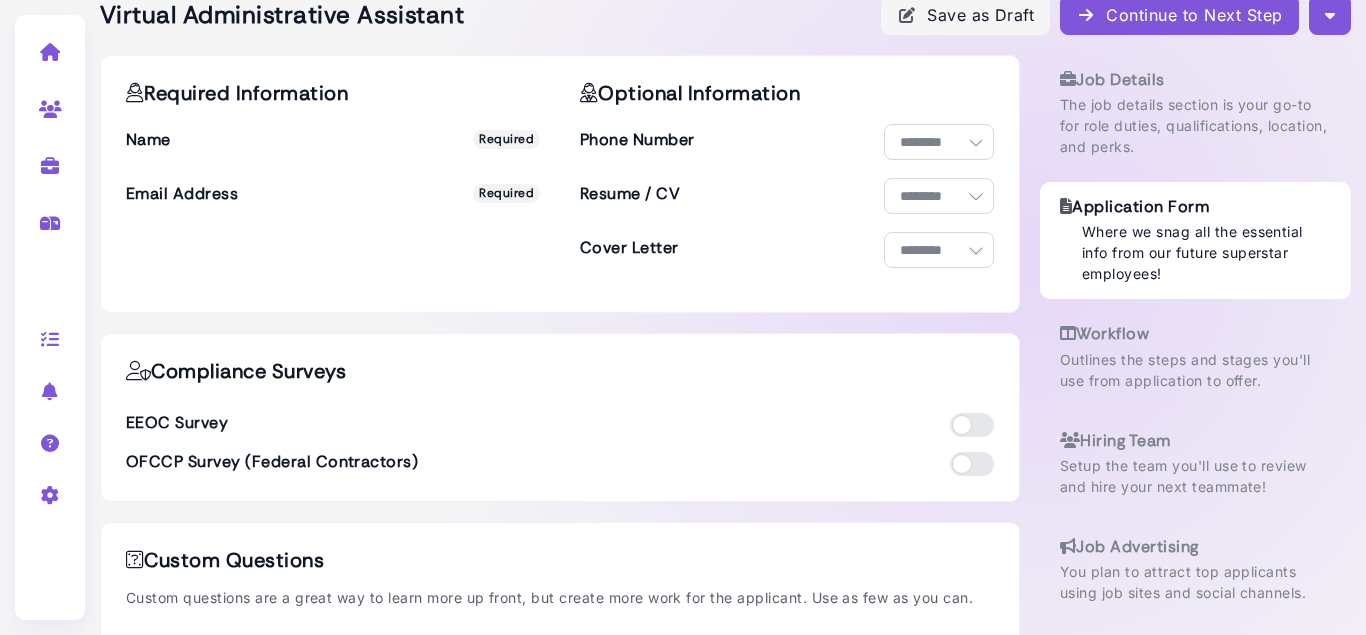 scroll, scrollTop: 0, scrollLeft: 0, axis: both 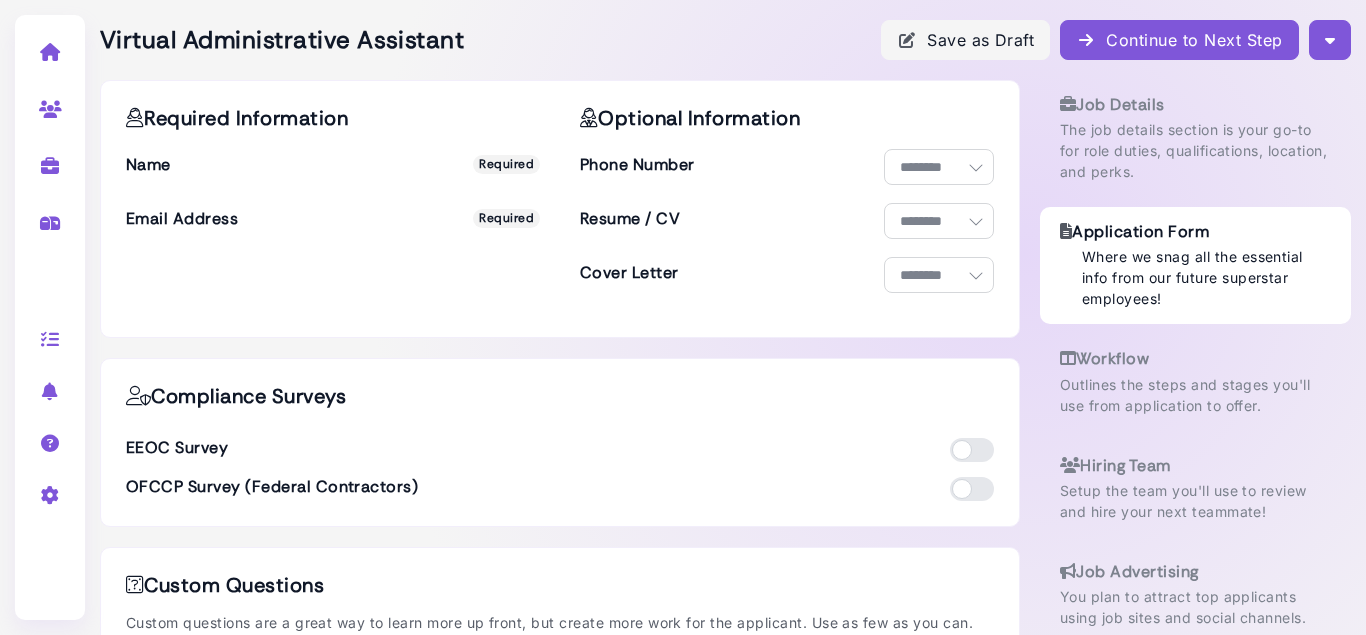 click on "Continue to Next Step" at bounding box center [1179, 40] 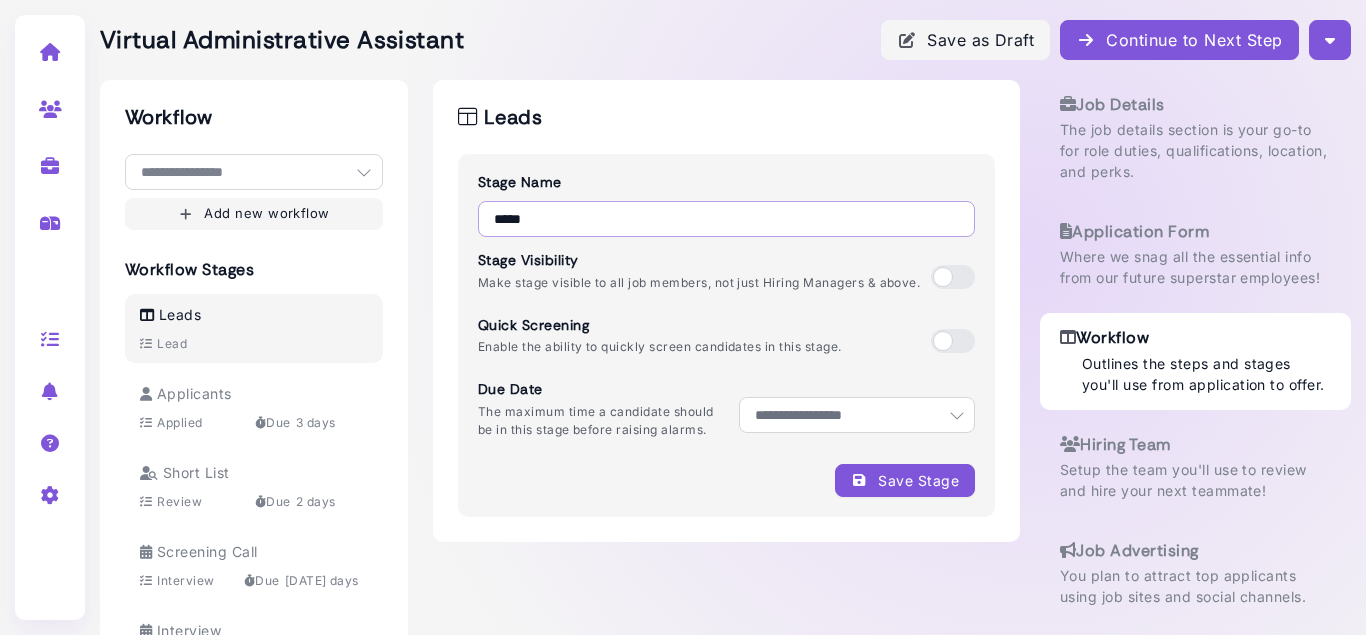 click on "*****" at bounding box center (726, 219) 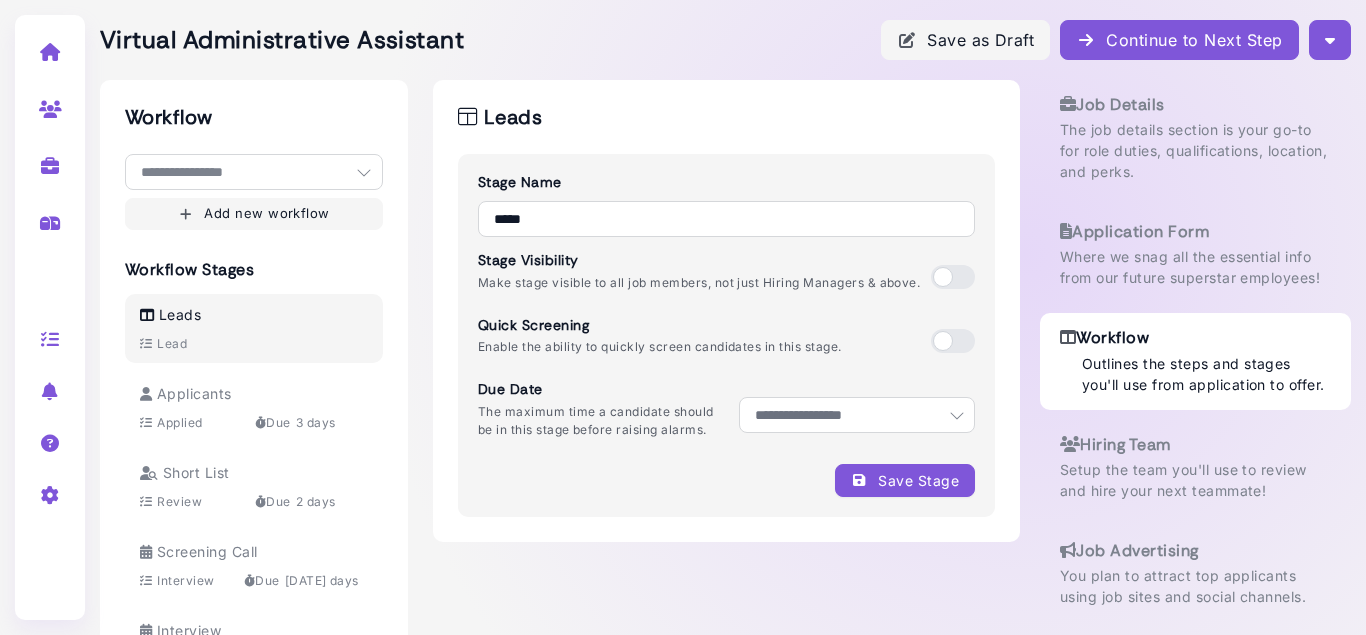 click on "**********" at bounding box center (726, 311) 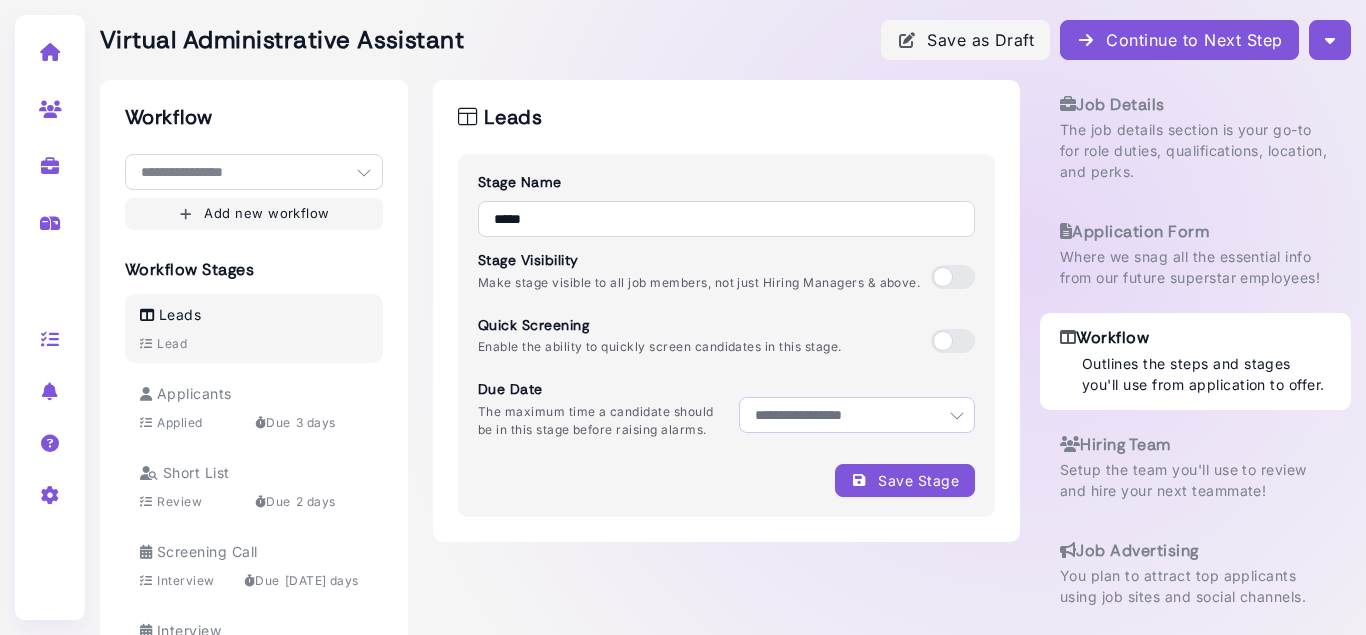 click on "**********" at bounding box center [857, 415] 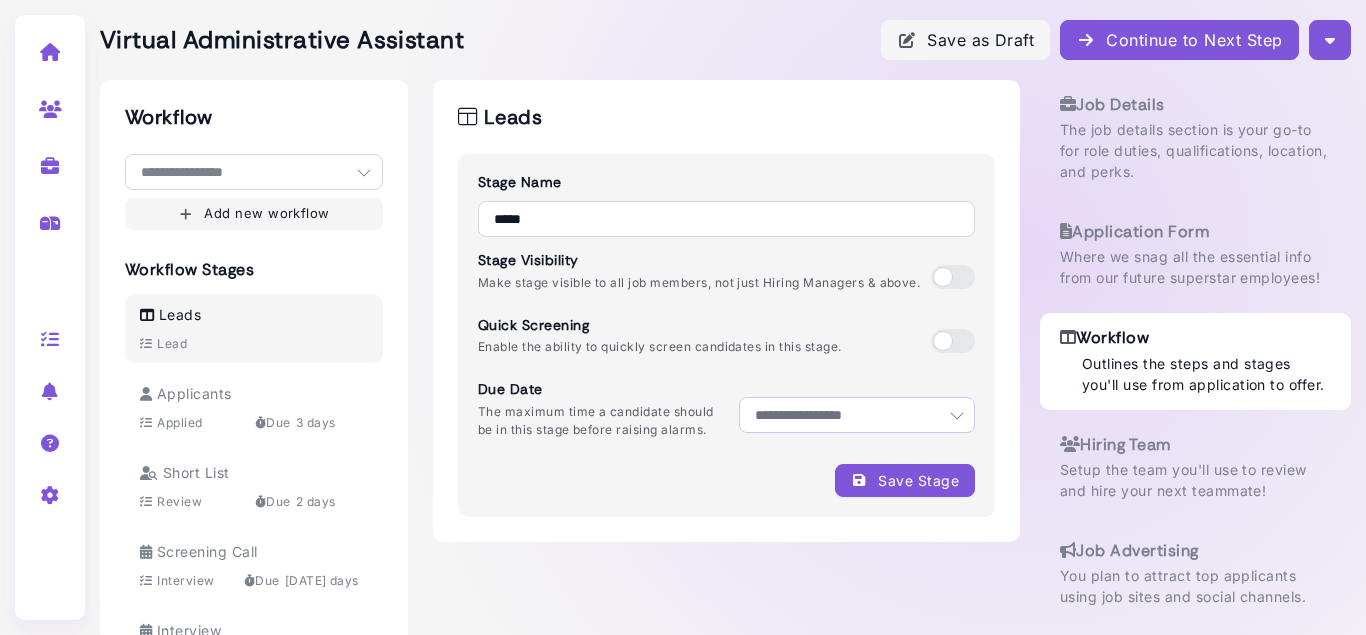 click on "**********" at bounding box center [726, 335] 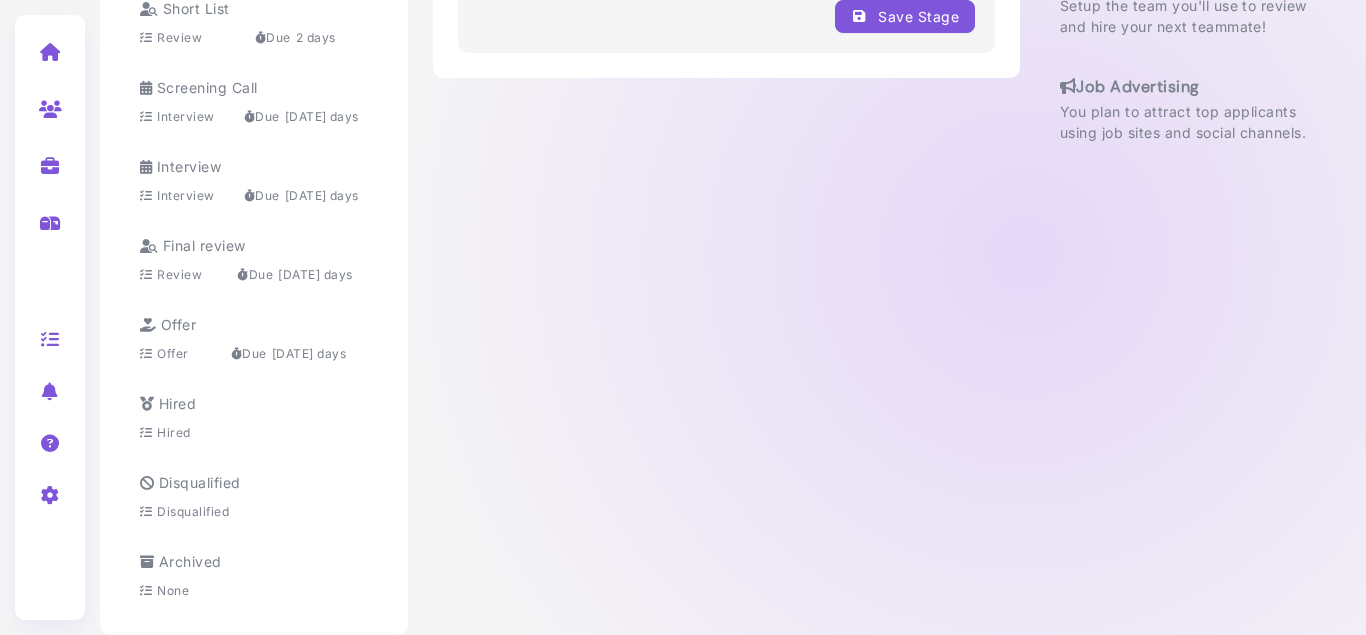 scroll, scrollTop: 0, scrollLeft: 0, axis: both 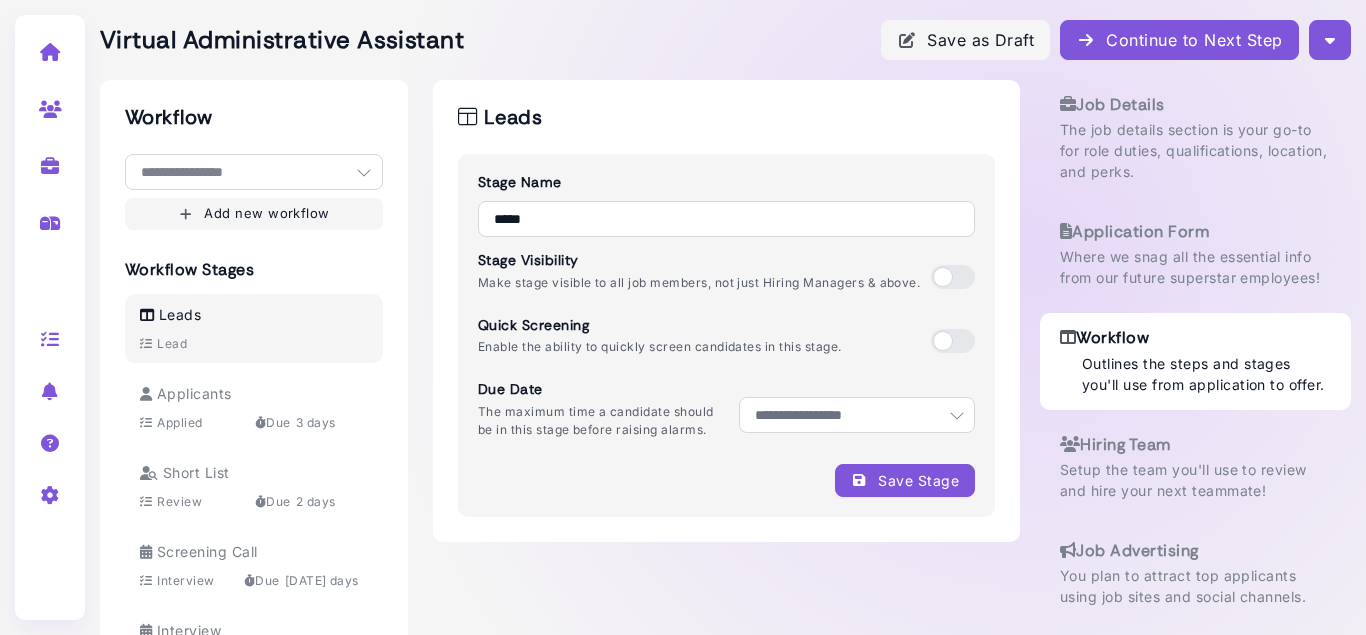 click on "Continue to Next Step" at bounding box center (1179, 40) 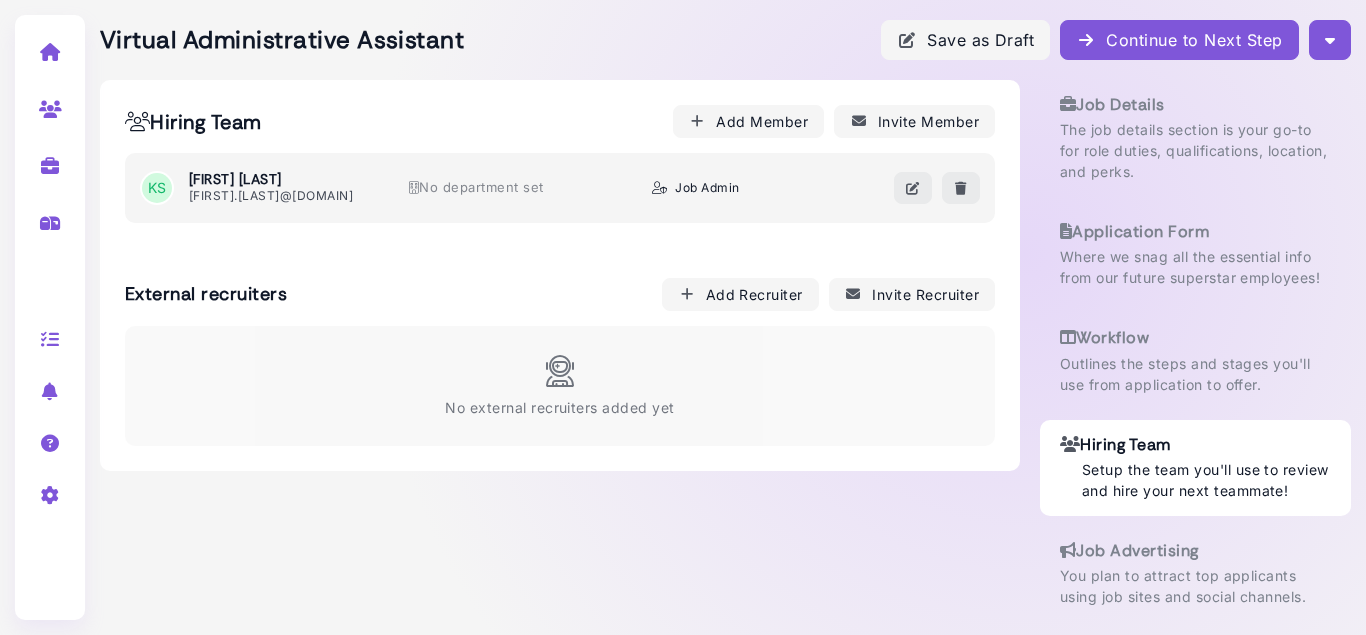 click on "Continue to Next Step" at bounding box center [1179, 40] 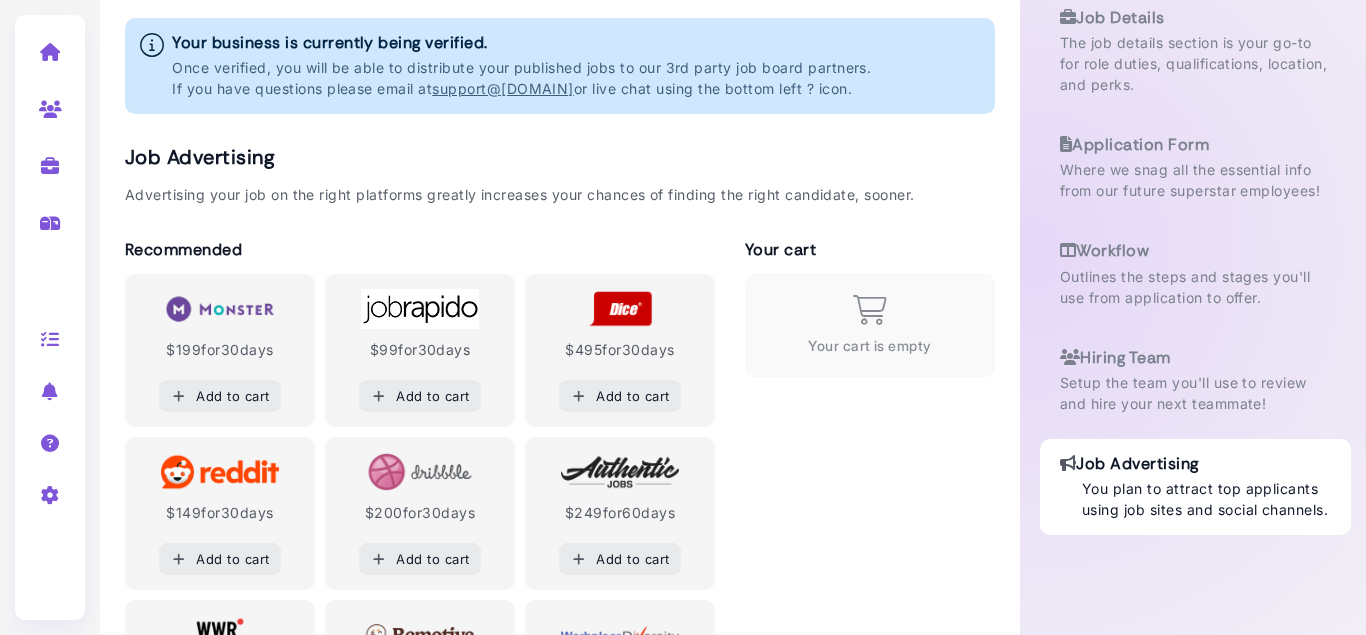 scroll, scrollTop: 120, scrollLeft: 0, axis: vertical 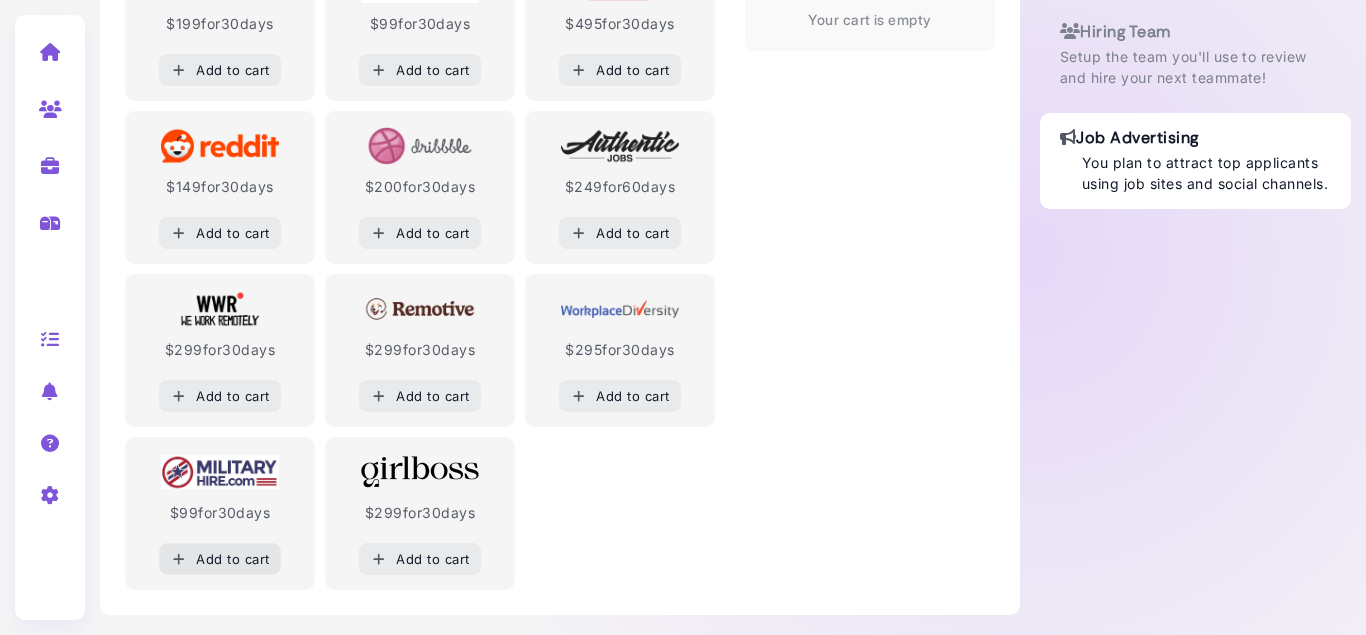 click on "Add to cart" at bounding box center (220, 559) 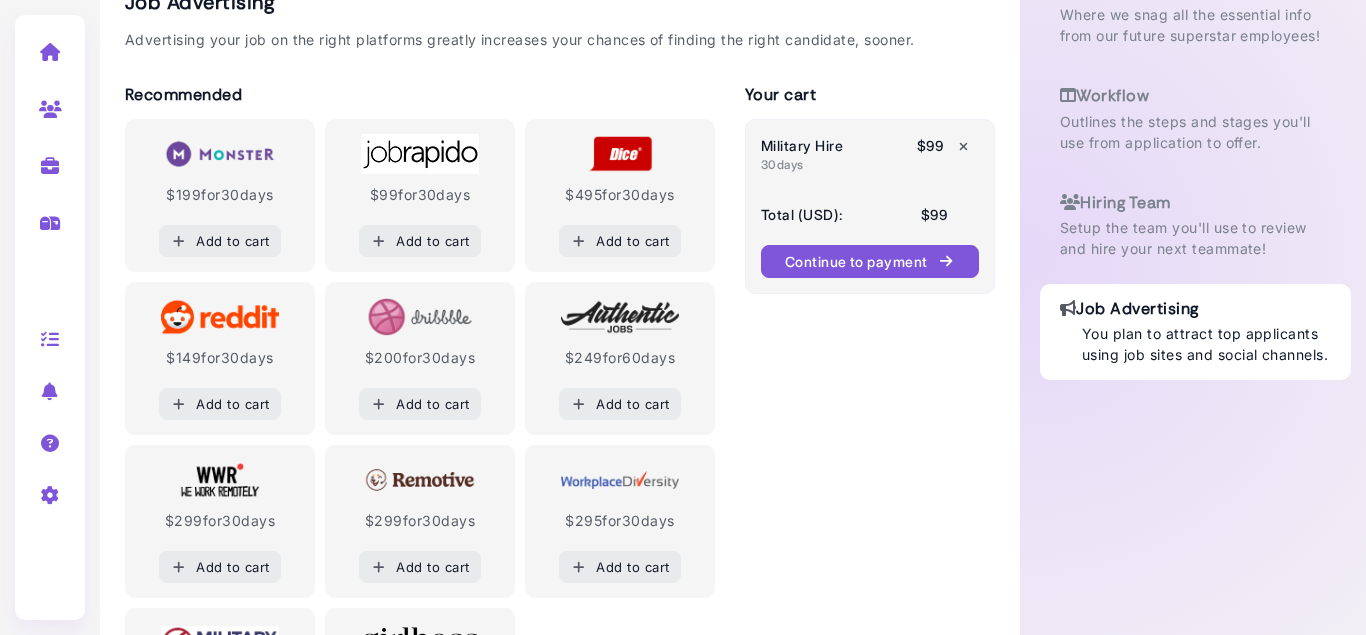 scroll, scrollTop: 413, scrollLeft: 0, axis: vertical 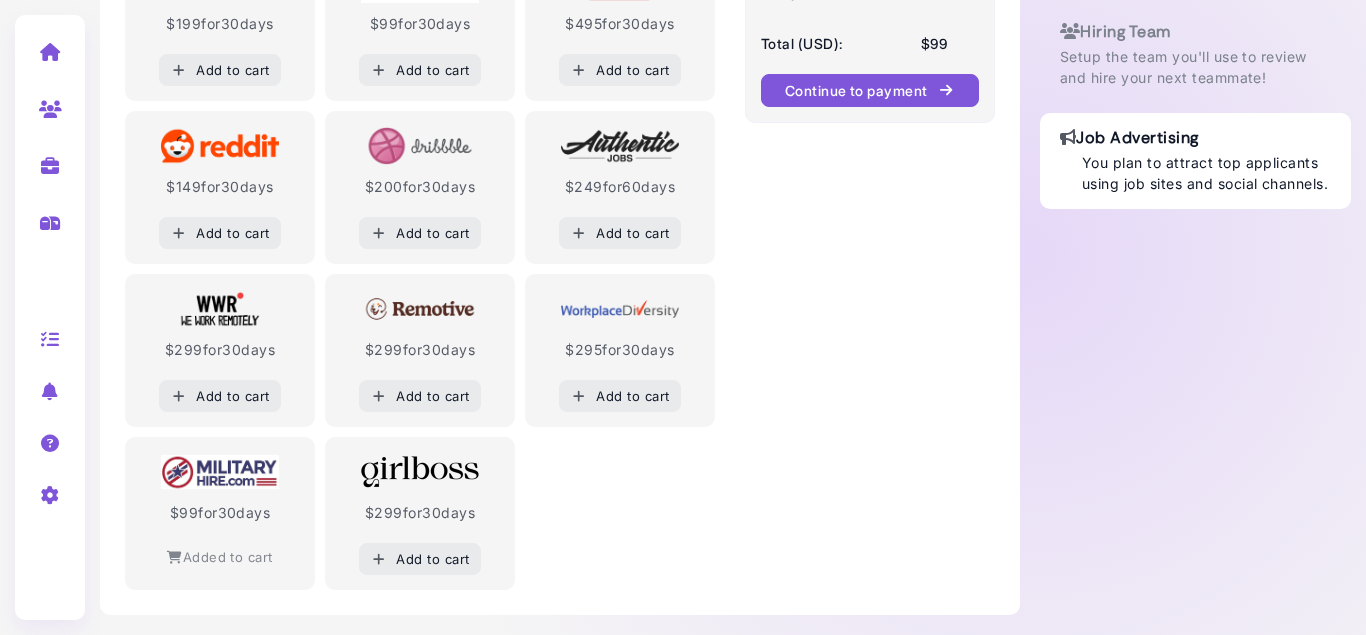 click on "$ 99  for  30  days
Added to cart" at bounding box center [220, 513] 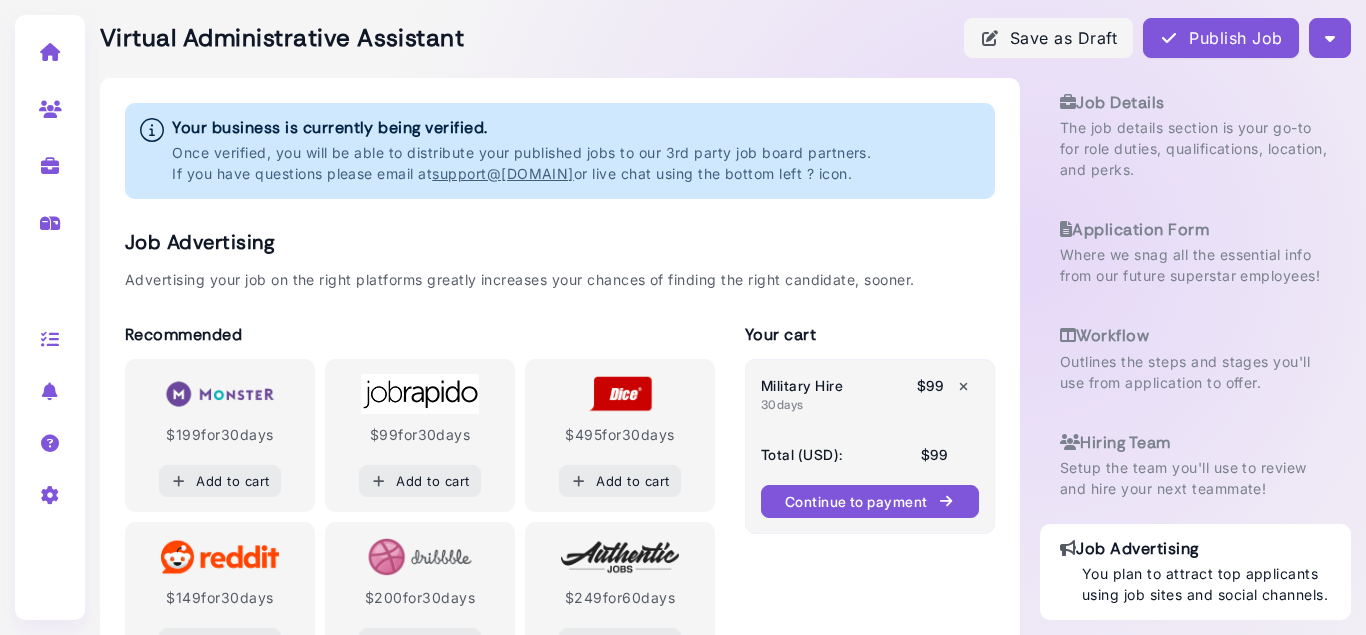 scroll, scrollTop: 0, scrollLeft: 0, axis: both 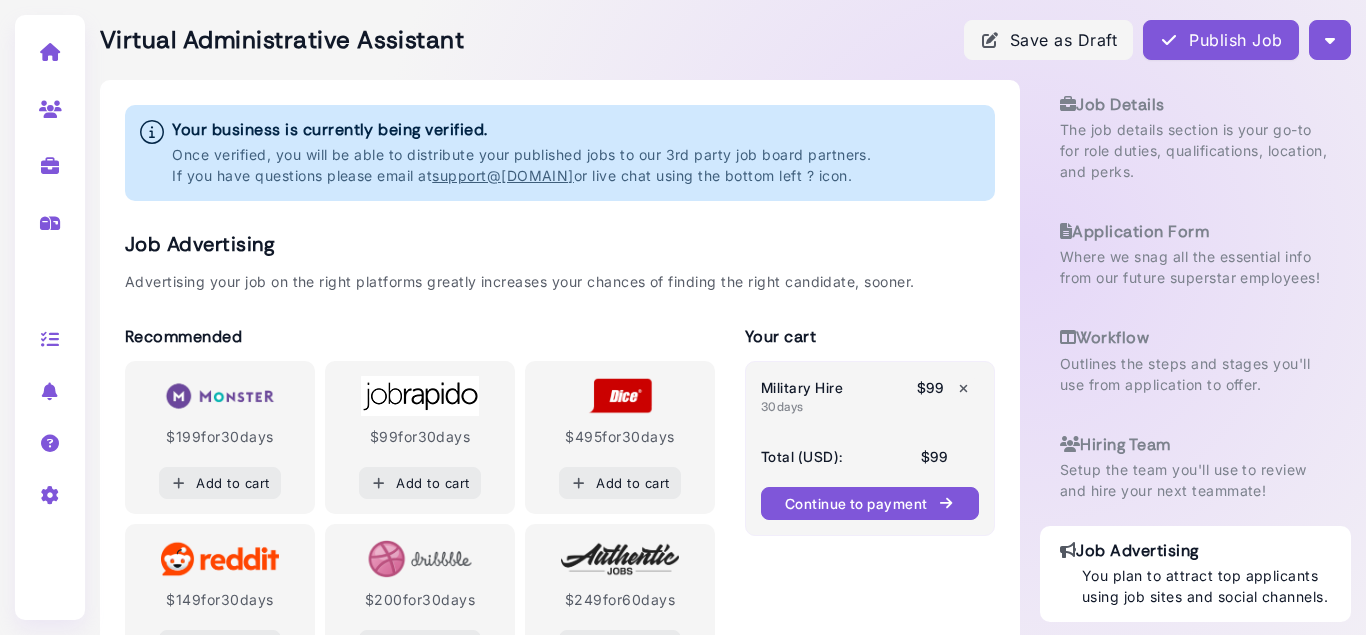 click at bounding box center (963, 388) 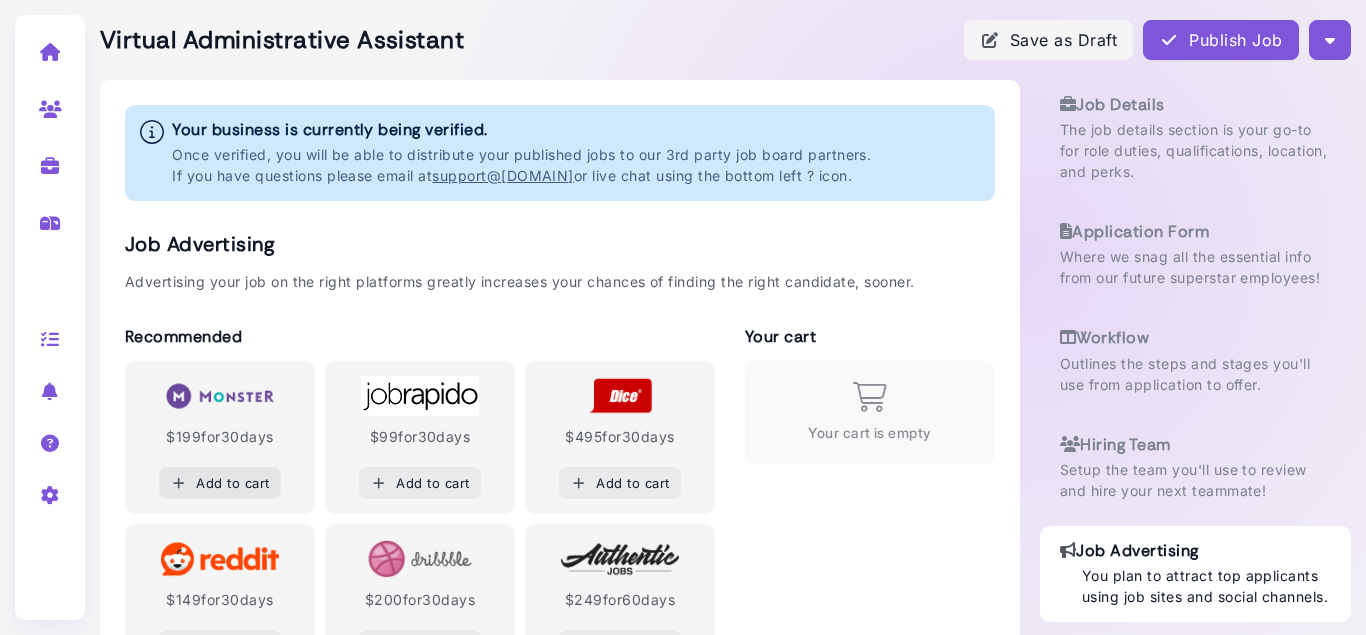 click on "Add to cart" at bounding box center [220, 483] 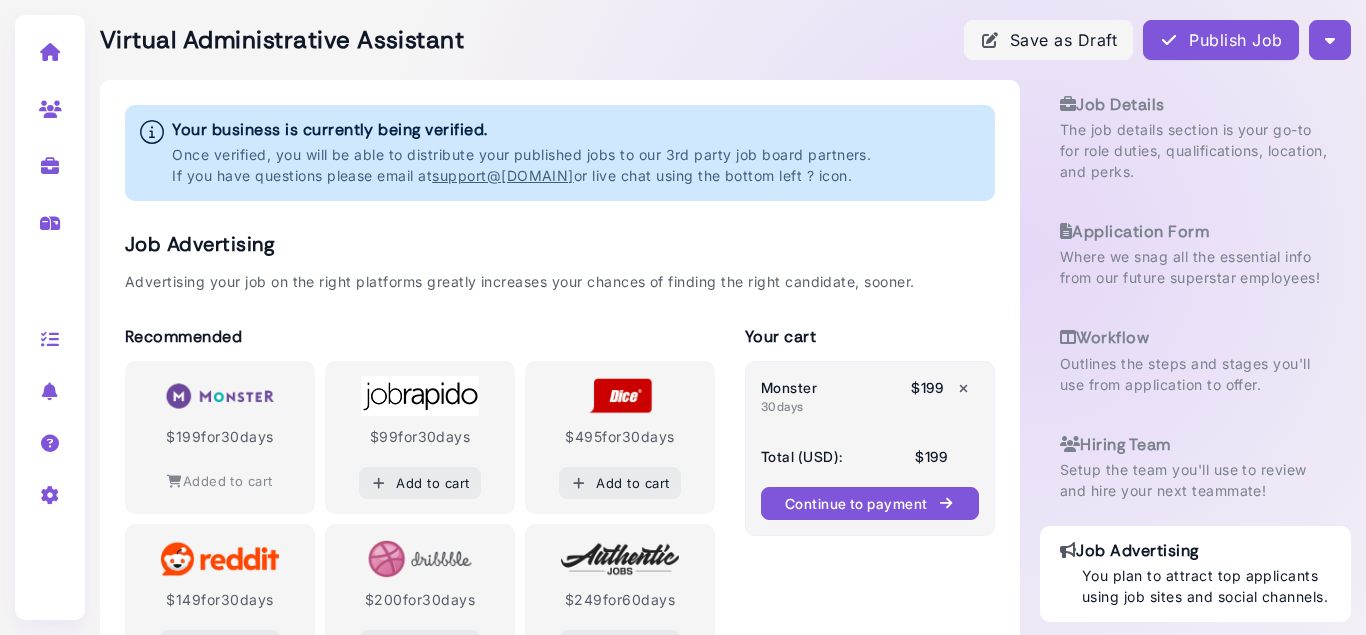 scroll, scrollTop: 120, scrollLeft: 0, axis: vertical 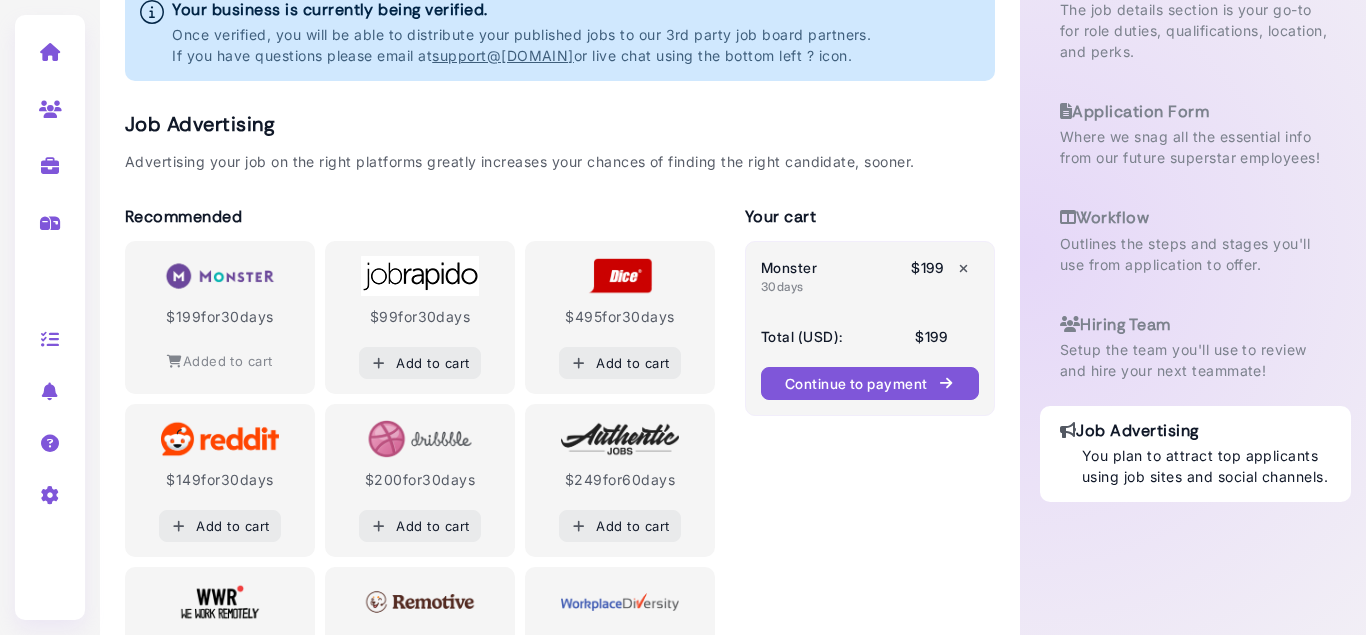 click on "Continue to payment" at bounding box center [870, 383] 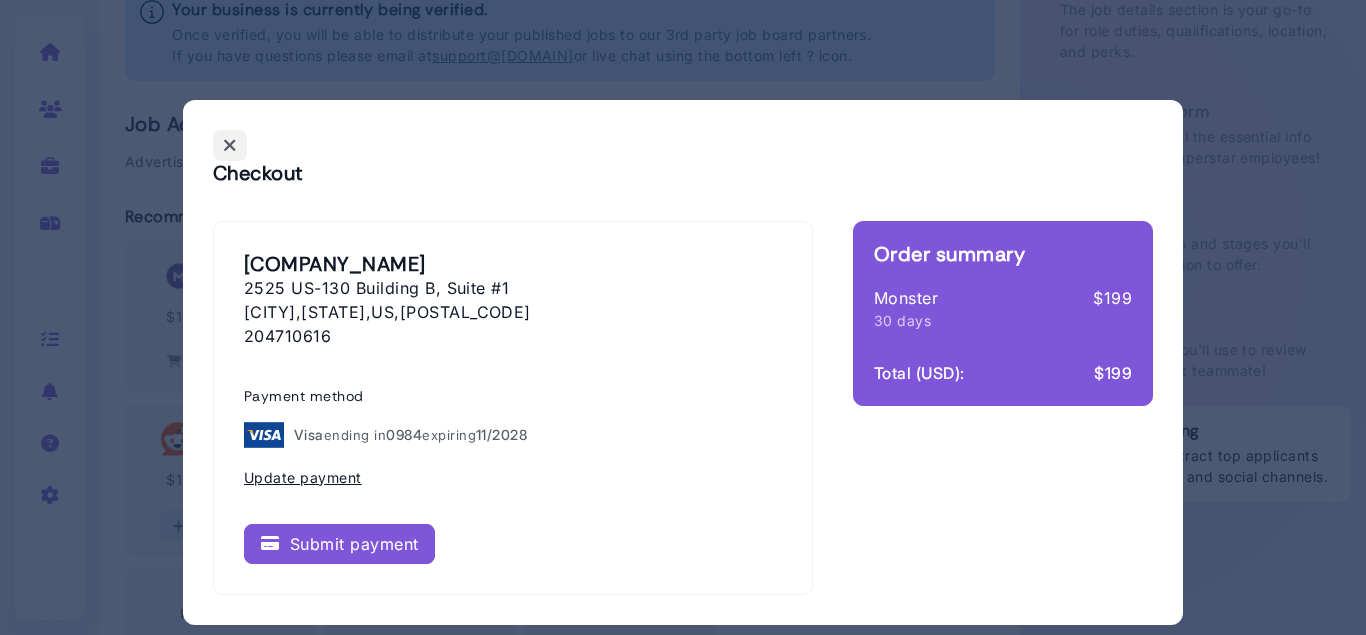 click at bounding box center (230, 145) 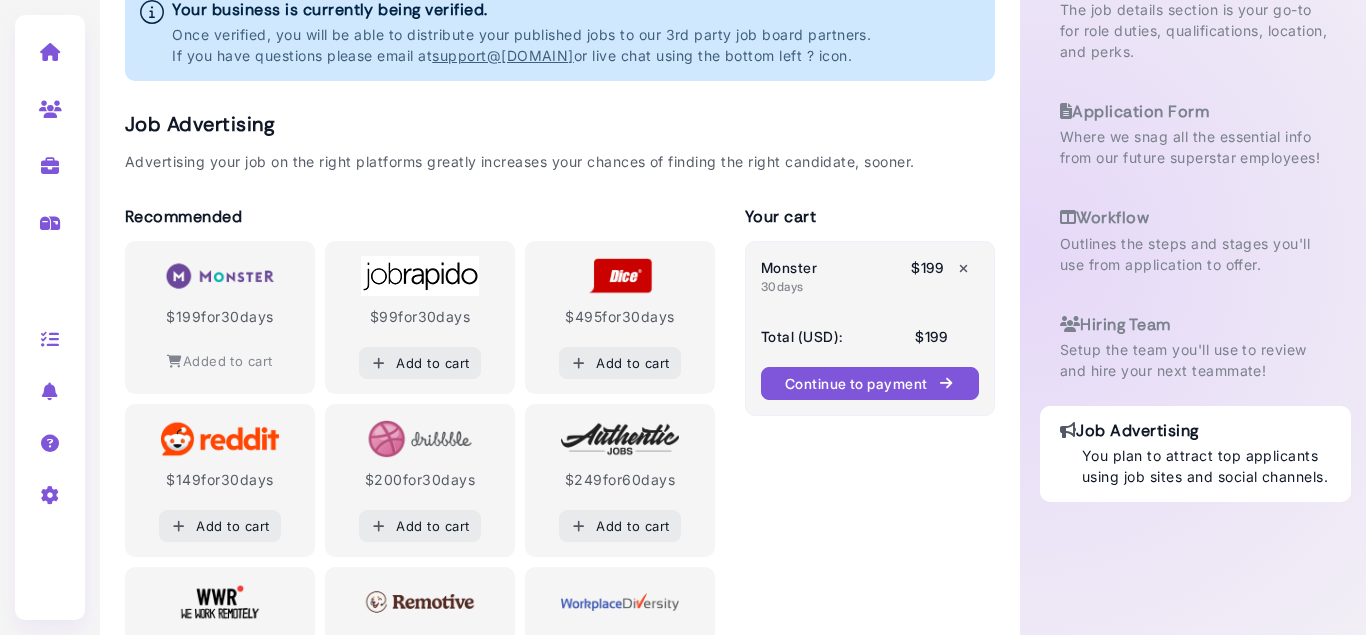 click at bounding box center (963, 268) 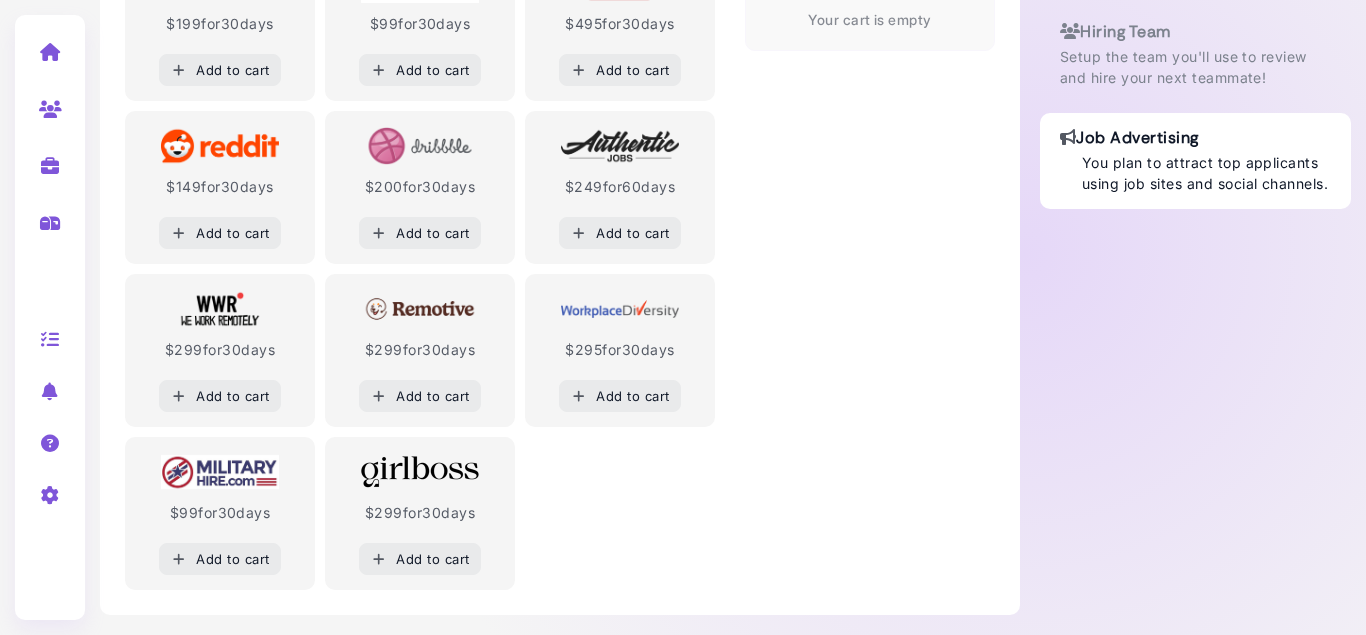 scroll, scrollTop: 0, scrollLeft: 0, axis: both 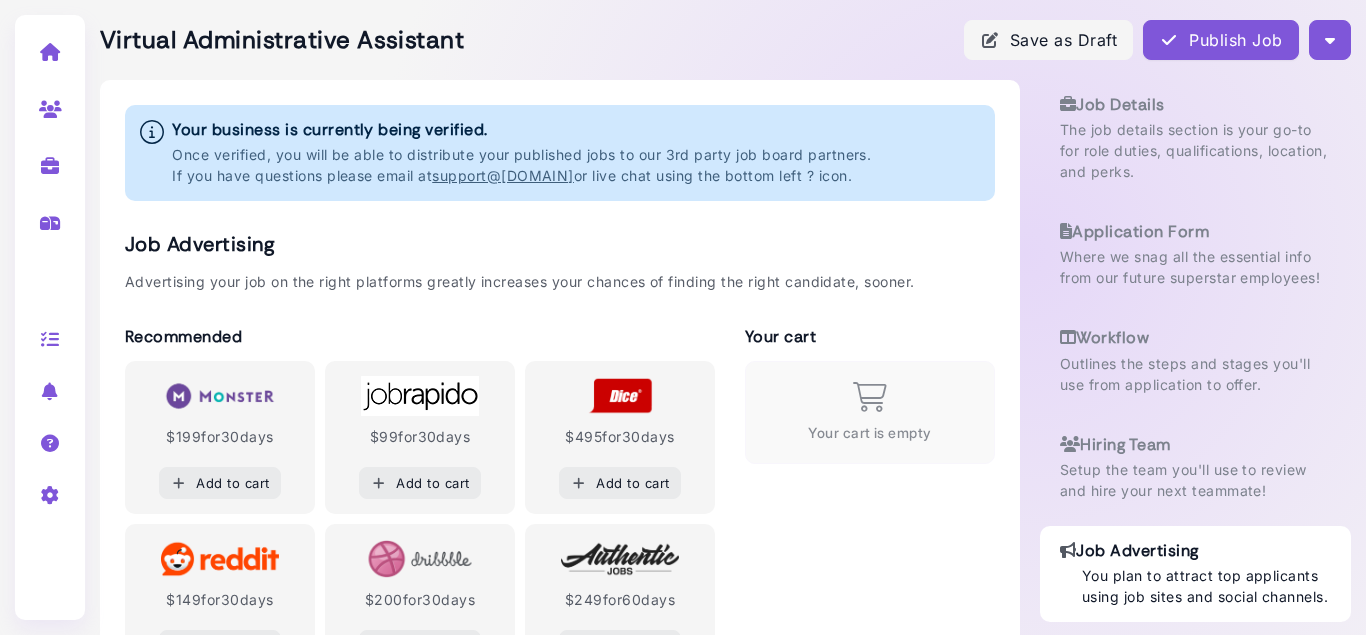 click on "Your business is currently being verified." at bounding box center [521, 129] 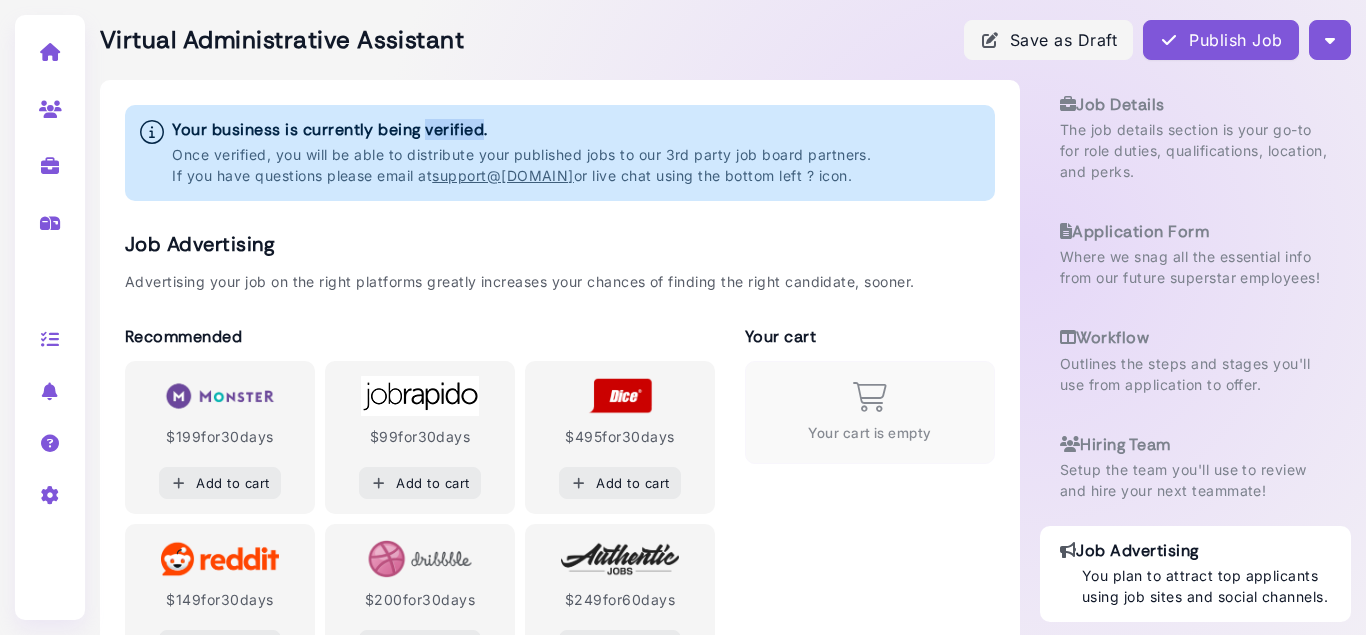 click on "Your business is currently being verified." at bounding box center [521, 129] 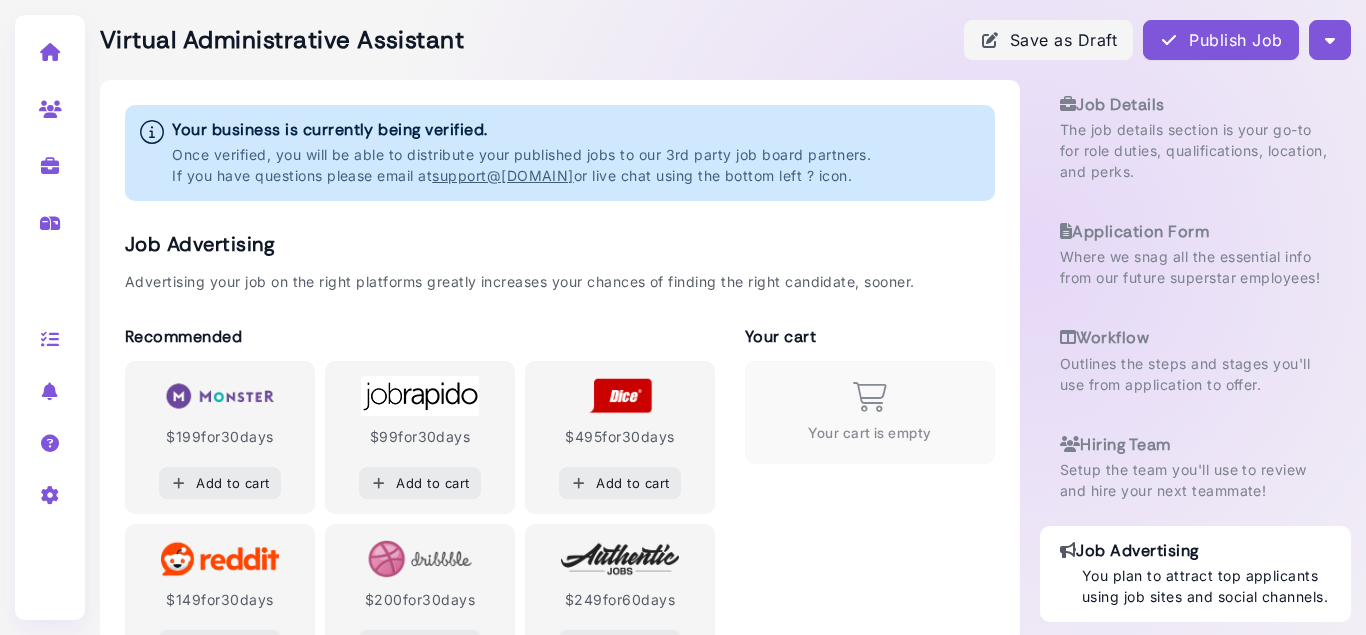 click on "Your business is currently being verified." at bounding box center [521, 129] 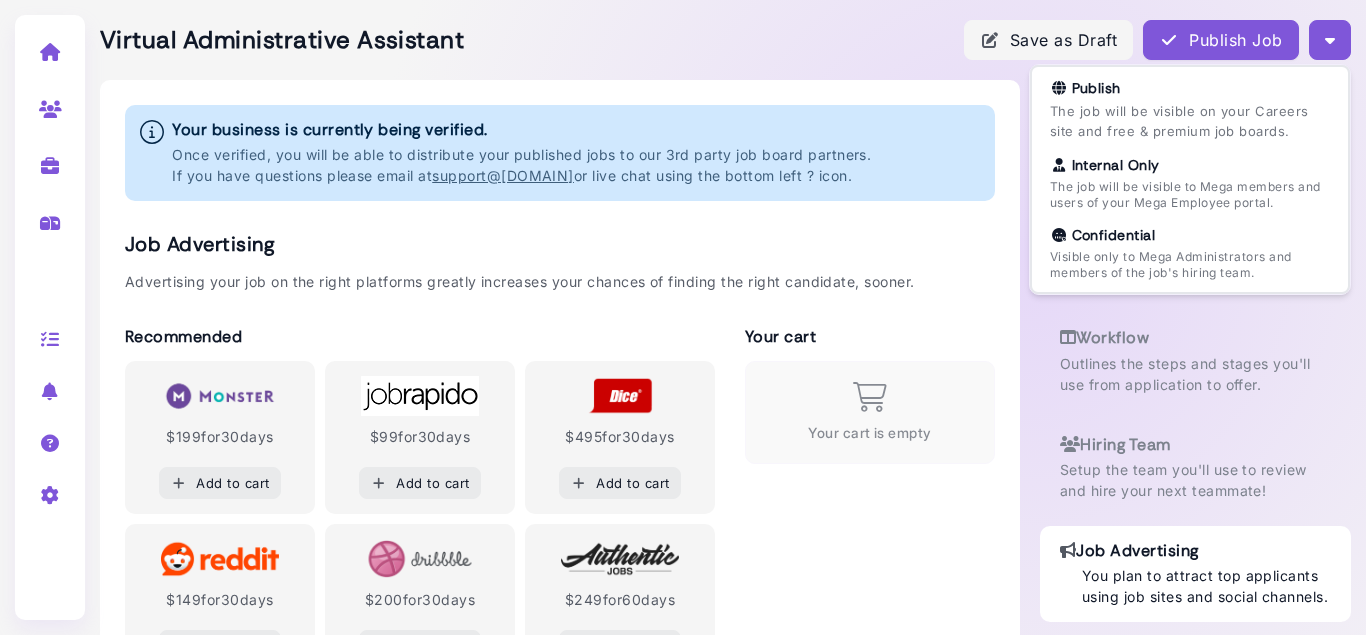 click on "Virtual Administrative Assistant       Save as Draft           Publish Job
Publish   The job will be visible on your Careers site and free & premium job boards.
Internal Only   The job will be visible to Mega members and users of your Mega Employee portal.
Confidential   Visible only to Mega Administrators and members of the job's hiring team." at bounding box center [725, 40] 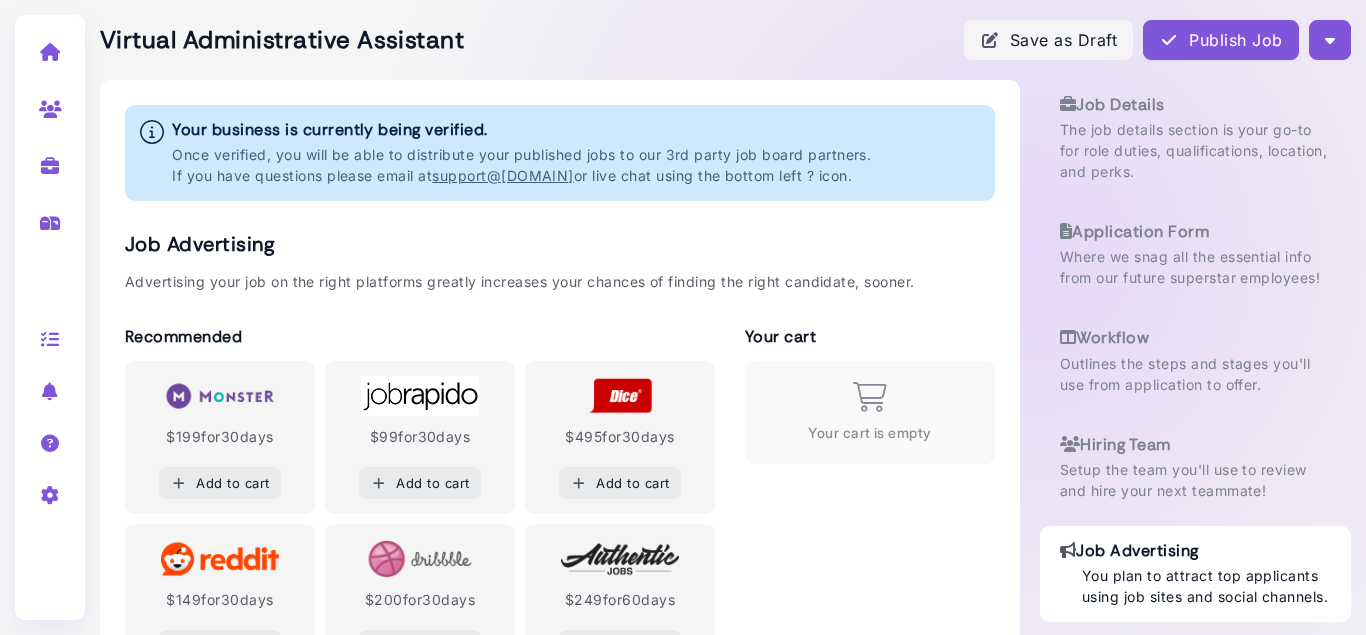click on "Publish Job" at bounding box center [1220, 40] 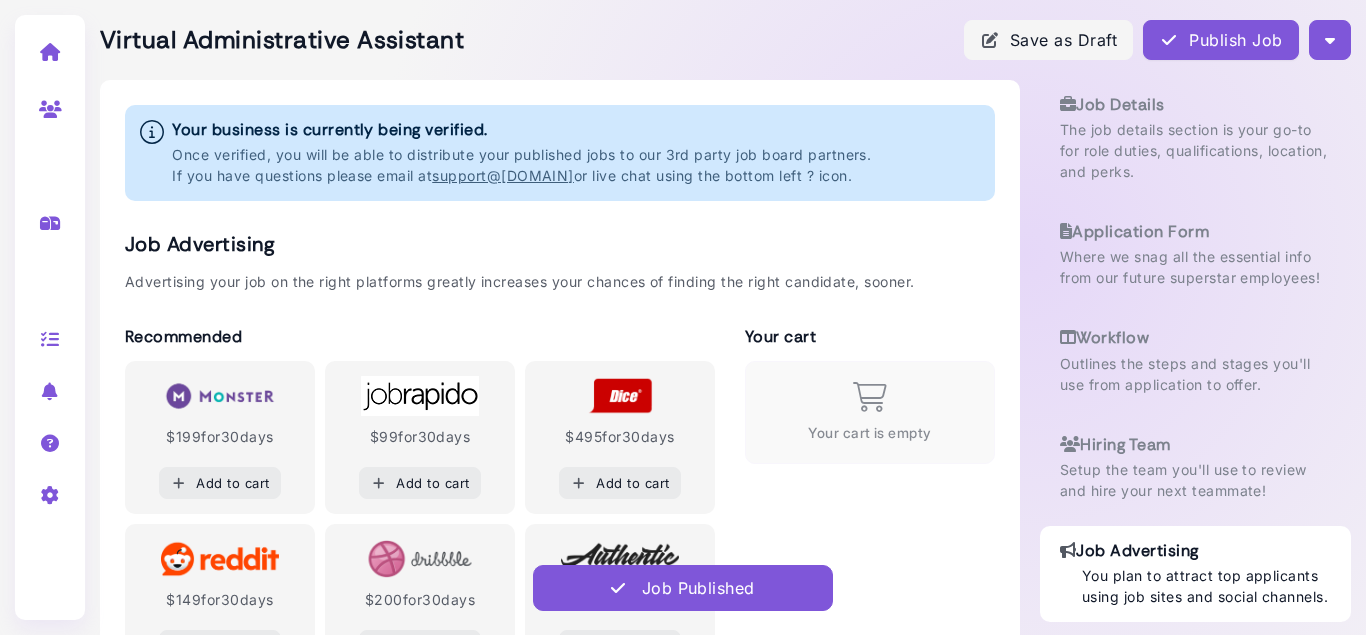 select on "**********" 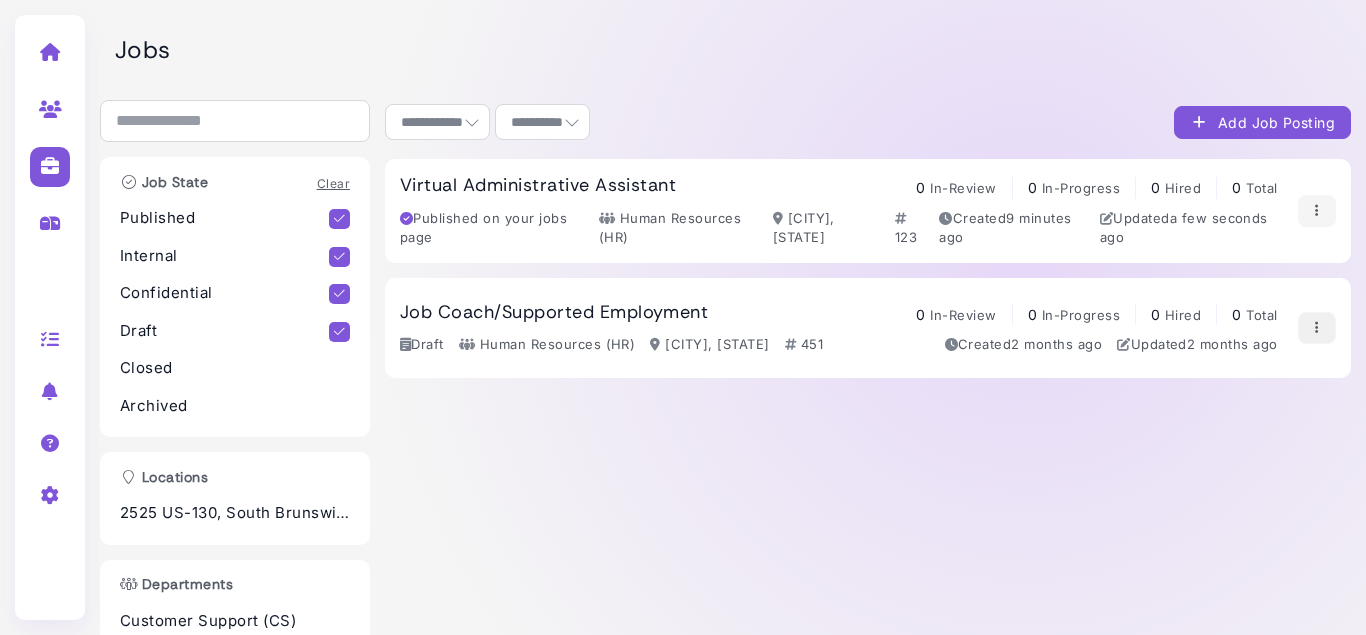 click at bounding box center [1317, 327] 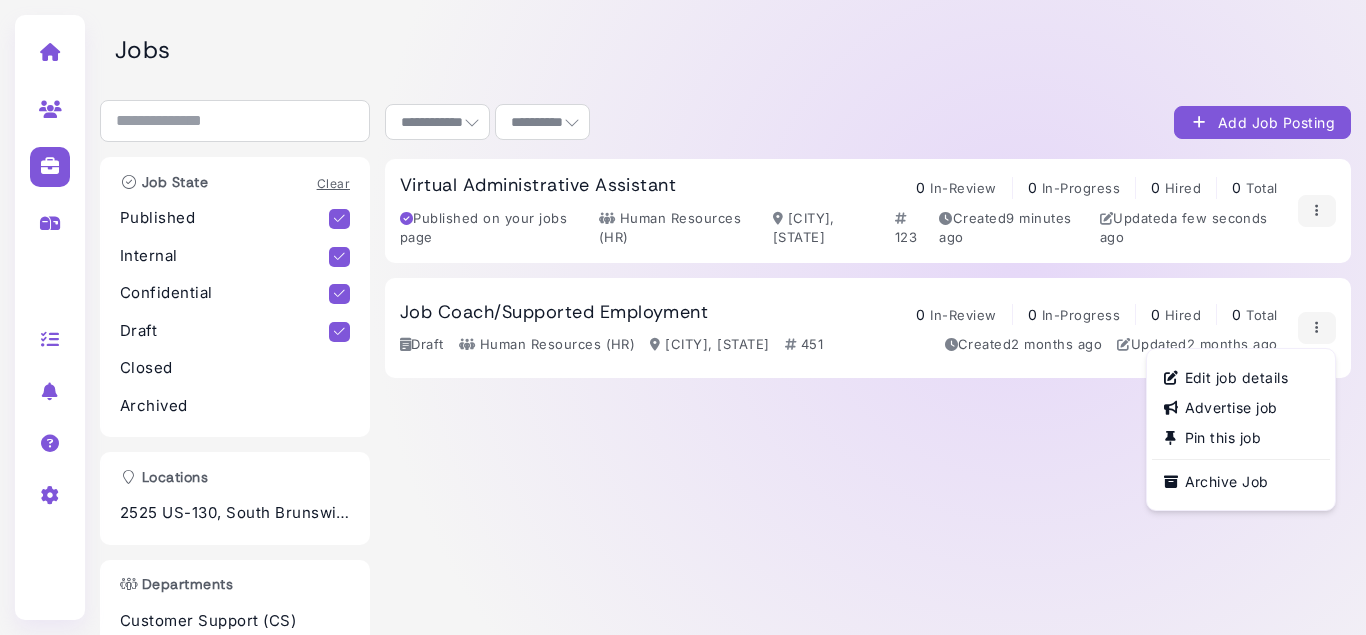click on "Virtual Administrative Assistant   0   In-Review     0   In-Progress     0   Hired     0   Total
Published on your jobs page     Human Resources (HR)     [CITY], [STATE]     123
Created  9 minutes ago
Updated  a few seconds ago
Edit job details
Advertise job
Pin this job
View on jobs page
Close Job Job Coach/Supported Employment   0   In-Review     0   In-Progress     0   Hired     0   Total
Draft     Human Resources (HR)     [CITY], [STATE]     451
Created  2 months ago
Updated  2 months ago
Edit job details
Advertise job
Pin this job
Archive Job" at bounding box center (868, 489) 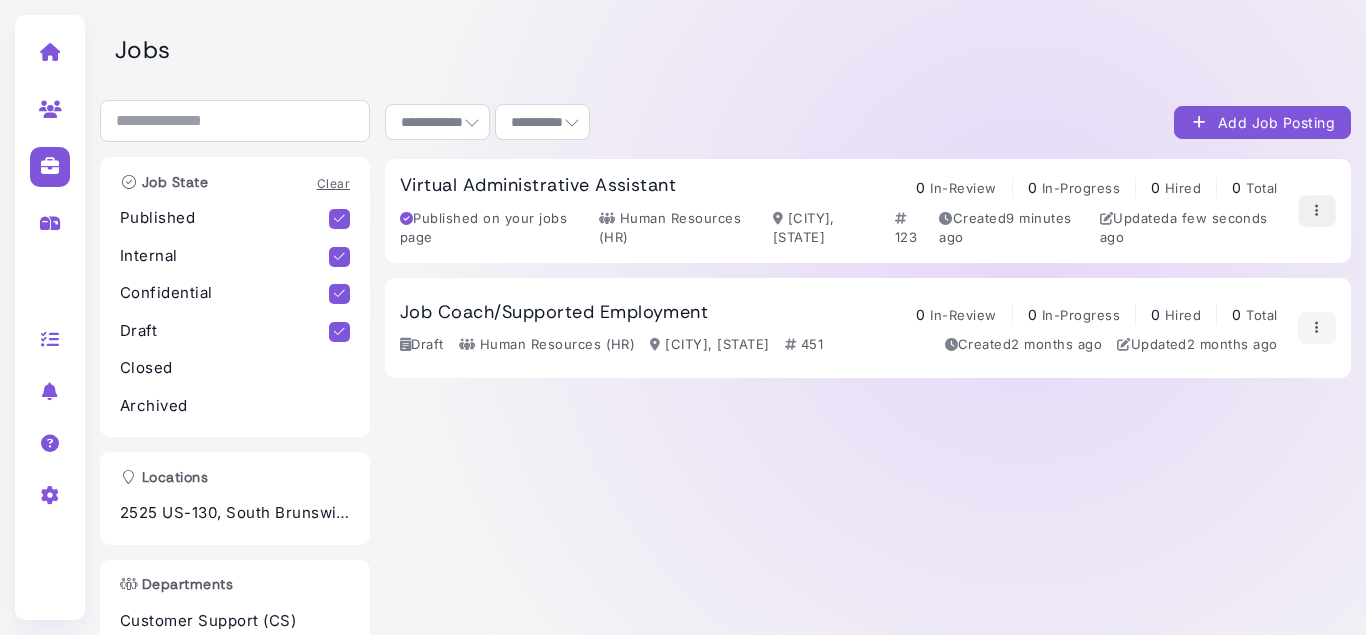 click at bounding box center [1317, 210] 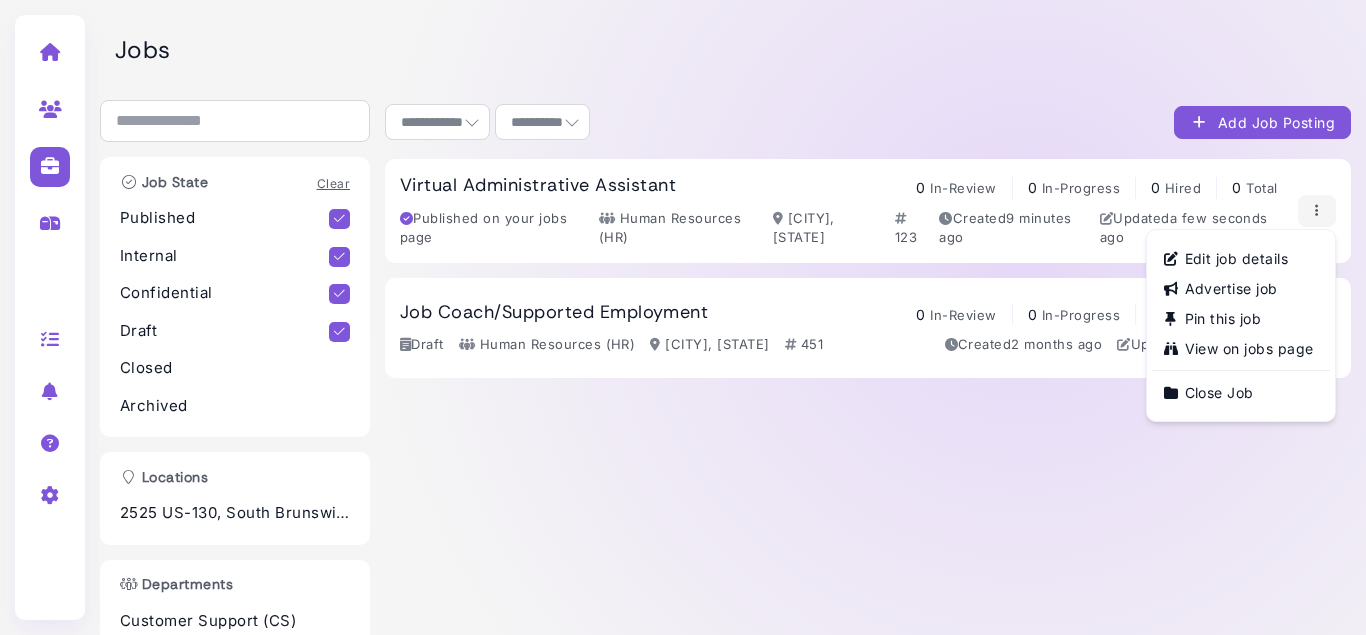 click on "Virtual Administrative Assistant   0   In-Review     0   In-Progress     0   Hired     0   Total
Published on your jobs page     Human Resources (HR)     [CITY], [STATE]     123
Created  9 minutes ago
Updated  a few seconds ago
Edit job details
Advertise job
Pin this job
View on jobs page
Close Job Job Coach/Supported Employment   0   In-Review     0   In-Progress     0   Hired     0   Total
Draft     Human Resources (HR)     [CITY], [STATE]     451
Created  2 months ago
Updated  2 months ago
Edit job details
Advertise job
Pin this job
Archive Job" at bounding box center [868, 489] 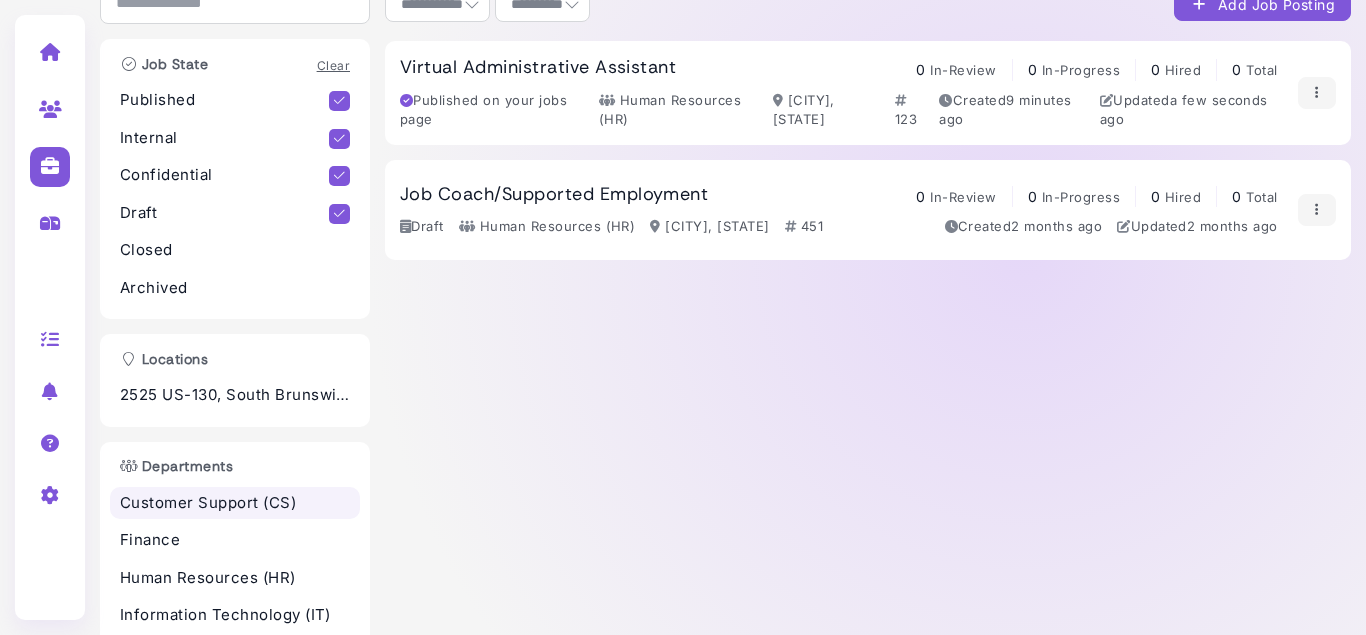 scroll, scrollTop: 205, scrollLeft: 0, axis: vertical 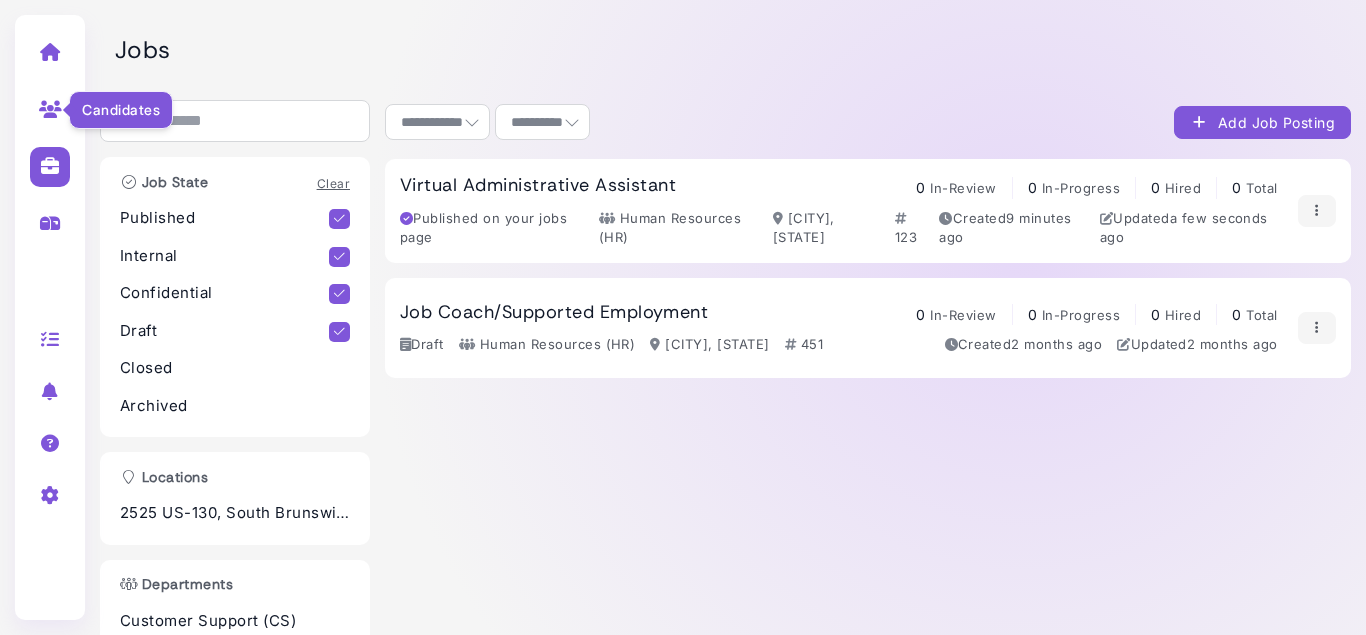 click on "Candidates" at bounding box center [50, 108] 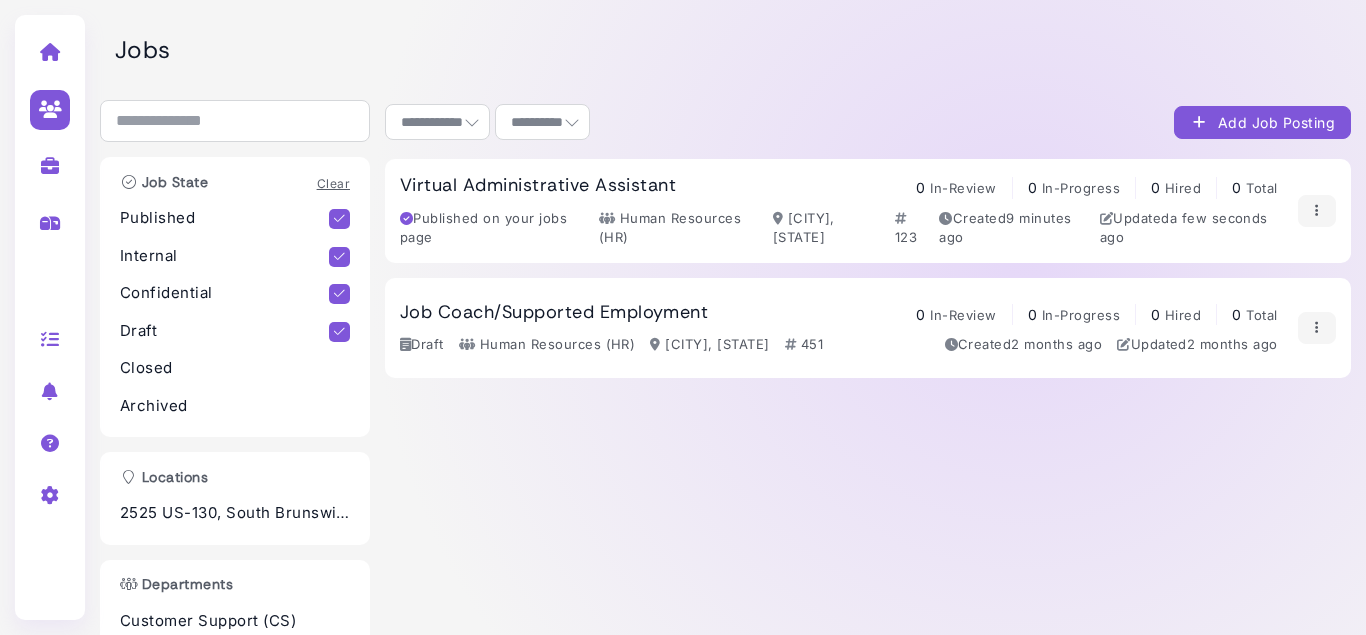 select on "**********" 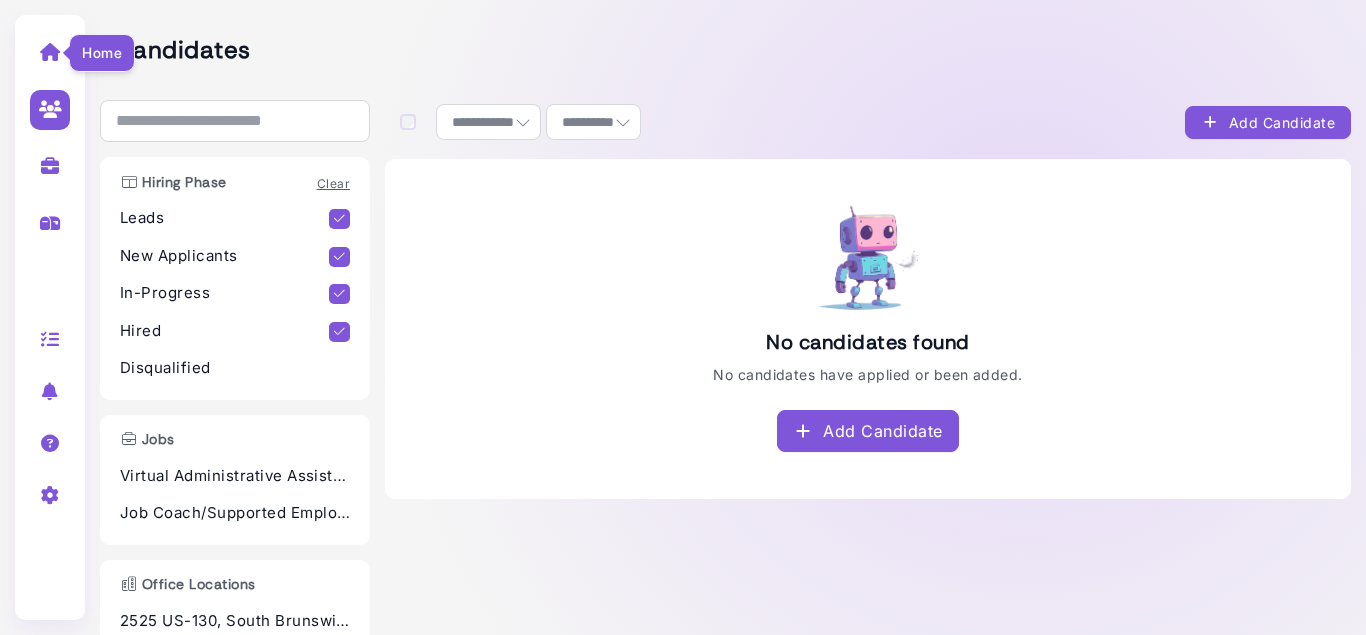 click at bounding box center (50, 52) 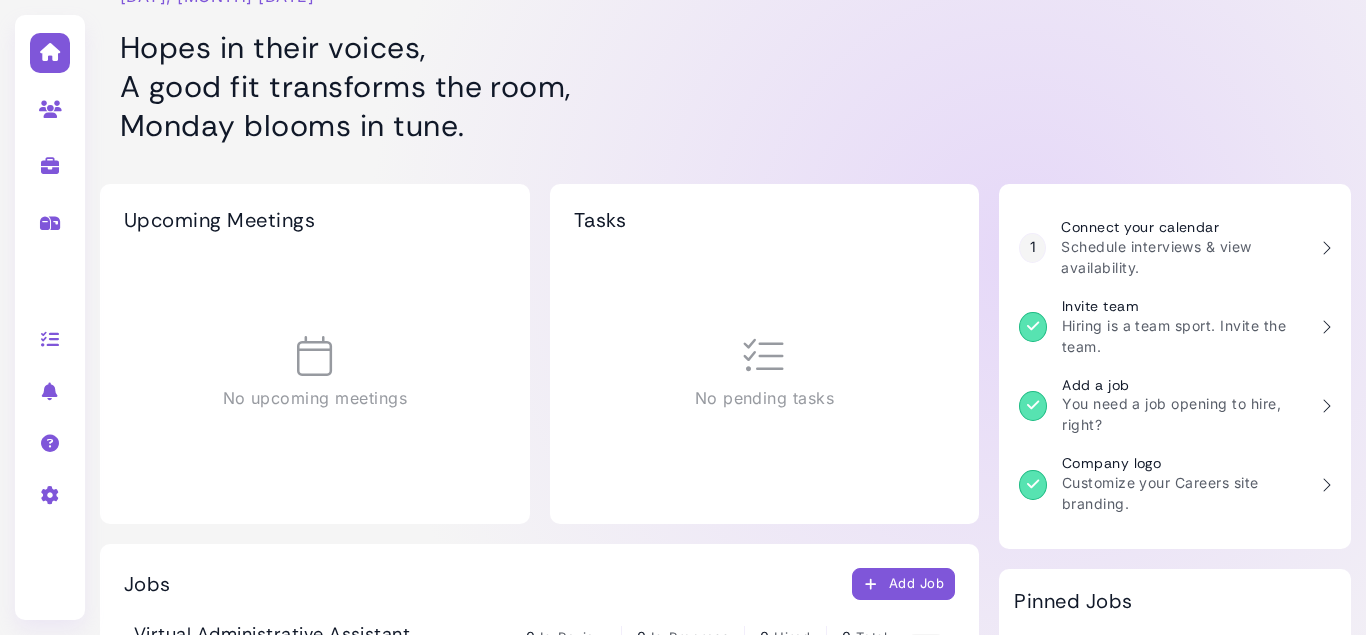 scroll, scrollTop: 0, scrollLeft: 0, axis: both 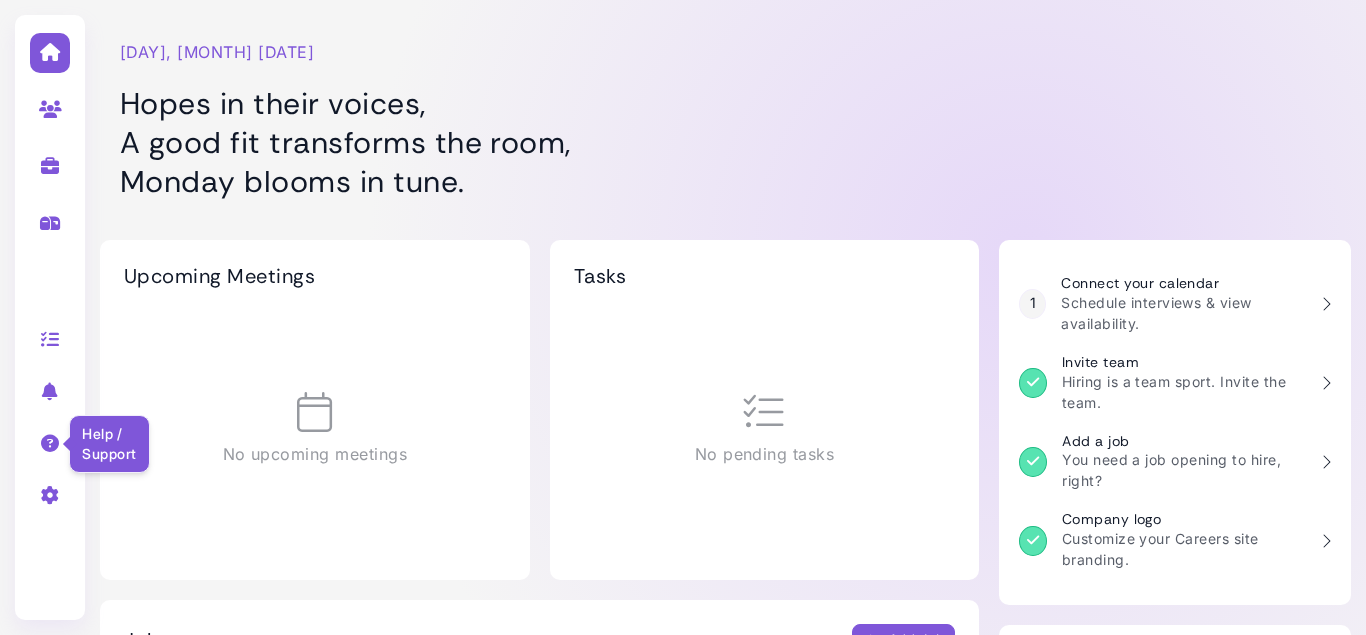 click at bounding box center (50, 443) 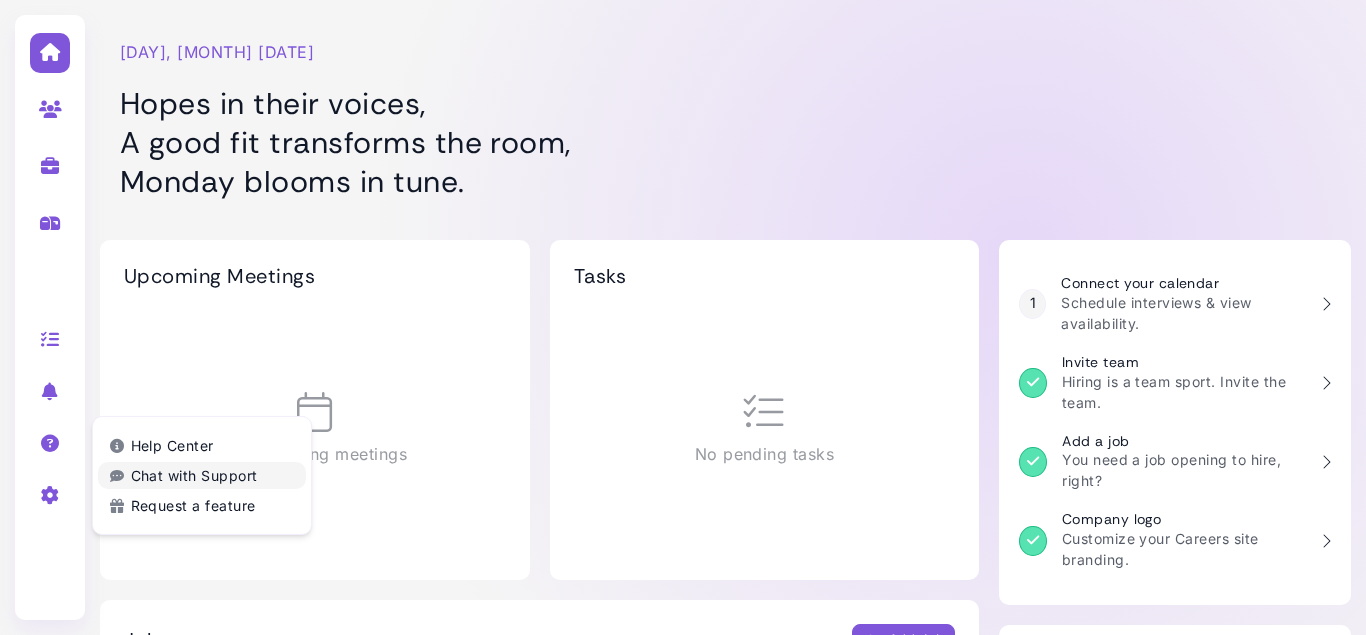 click on "Chat with Support" at bounding box center [202, 475] 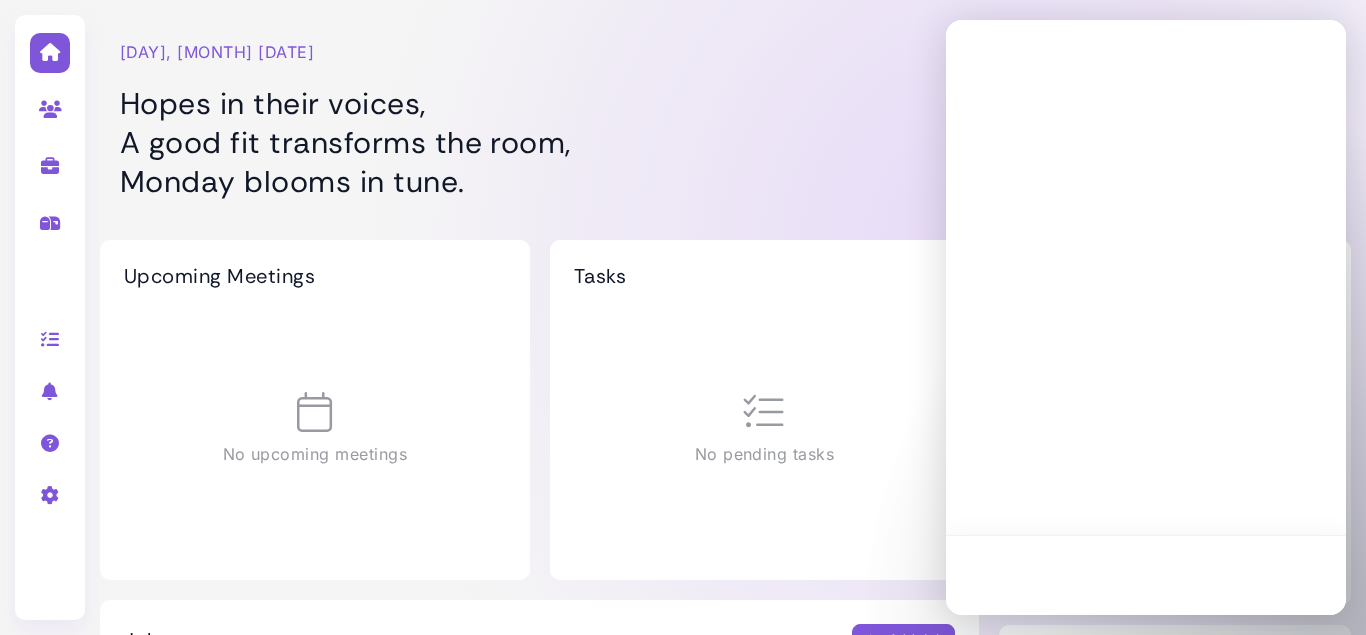 scroll, scrollTop: 0, scrollLeft: 0, axis: both 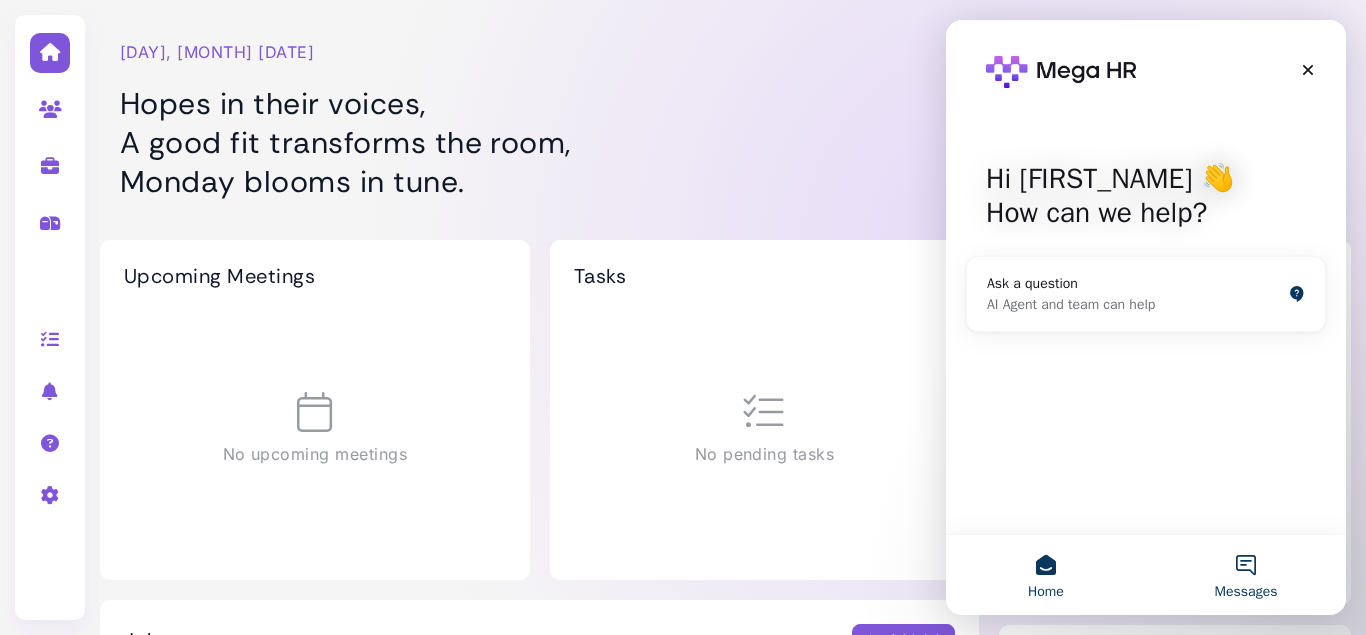 click on "Messages" at bounding box center (1246, 575) 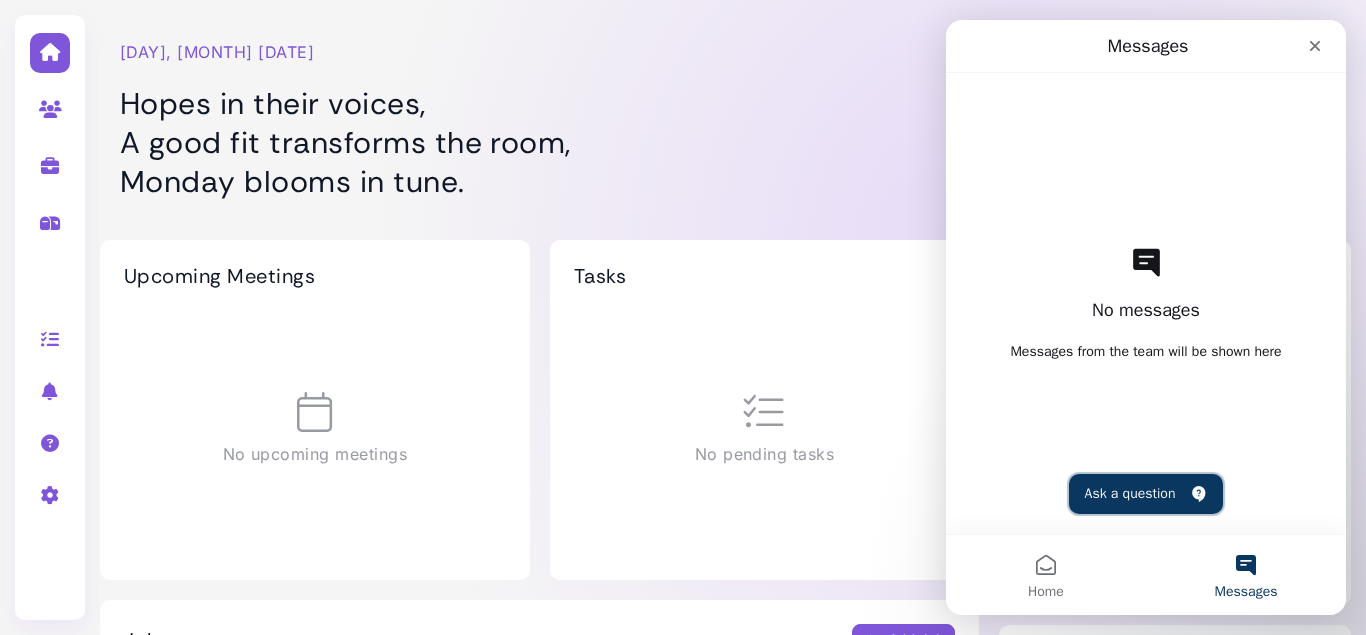 click on "Ask a question" at bounding box center (1146, 494) 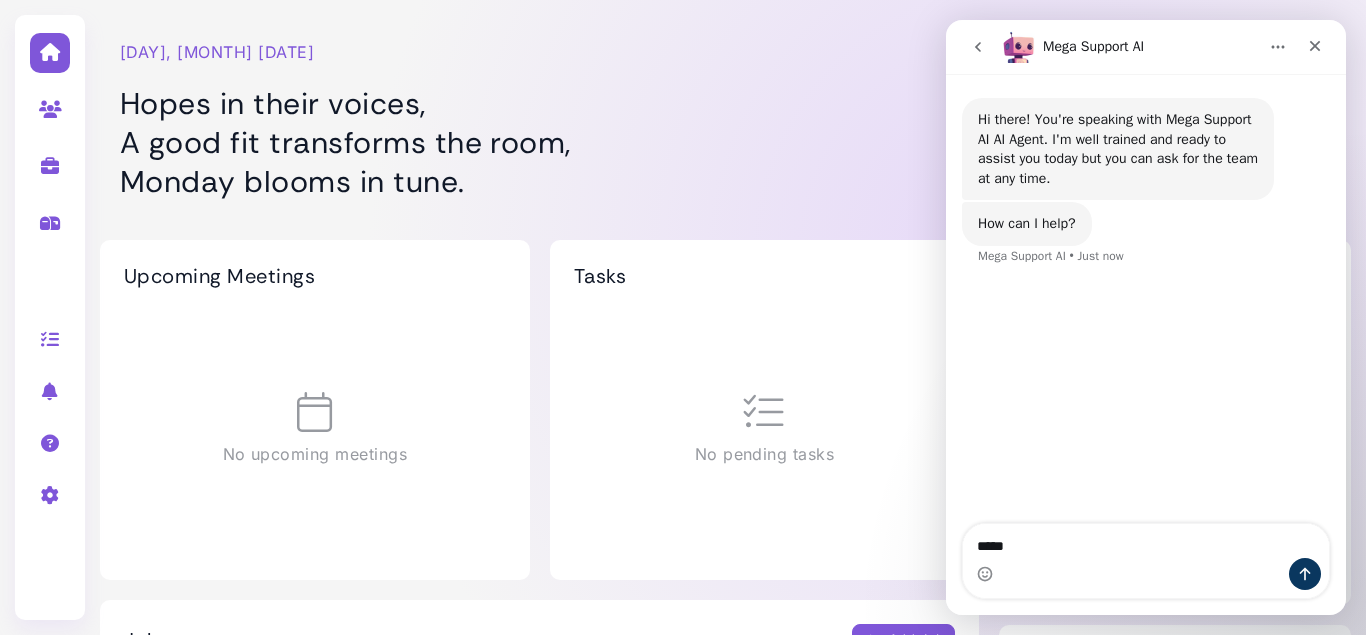 type on "*****" 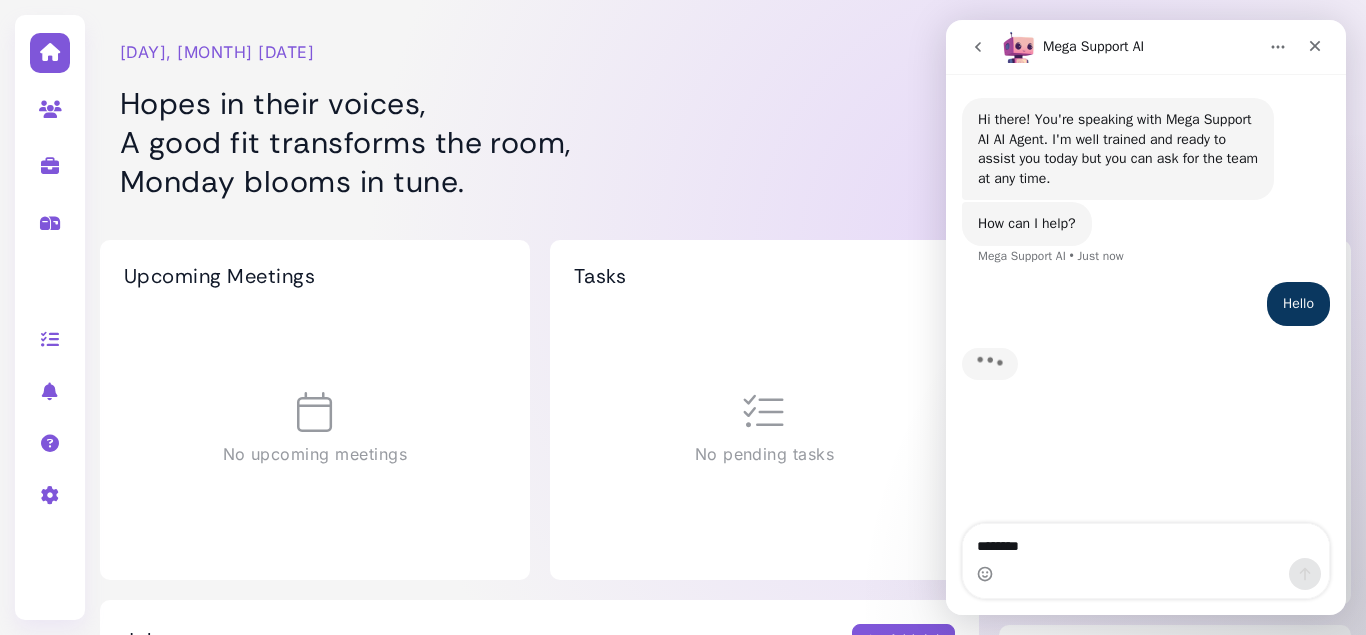 type on "*********" 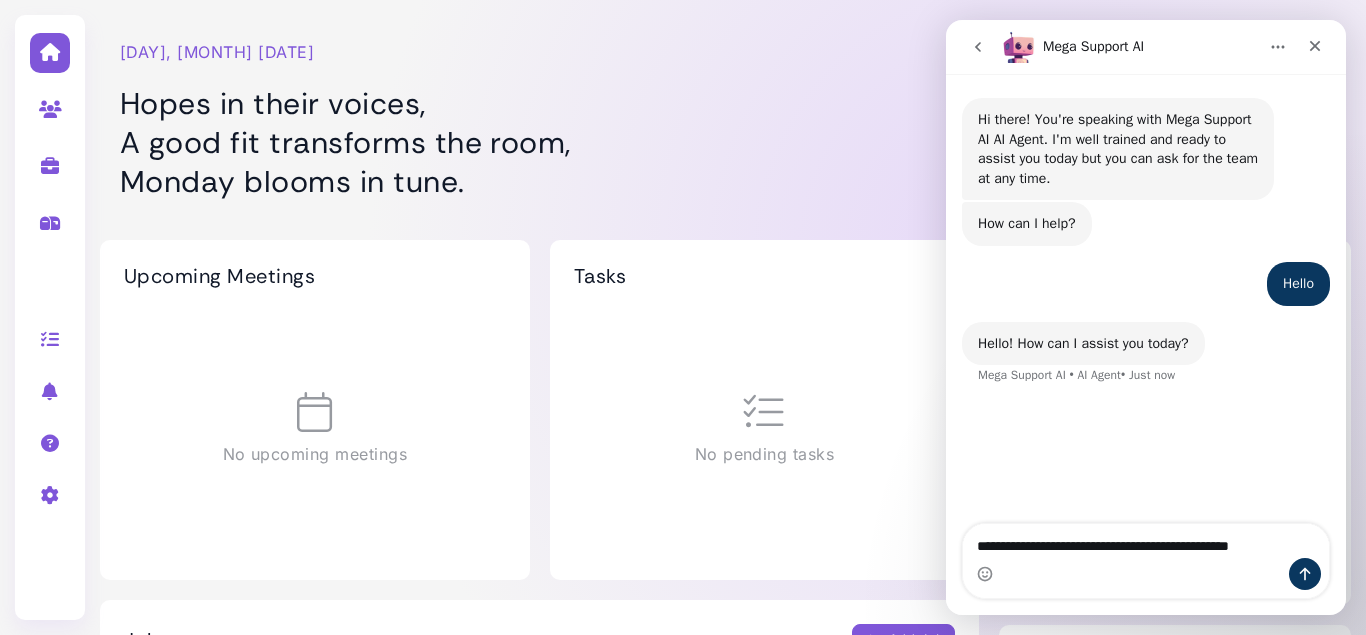 type on "**********" 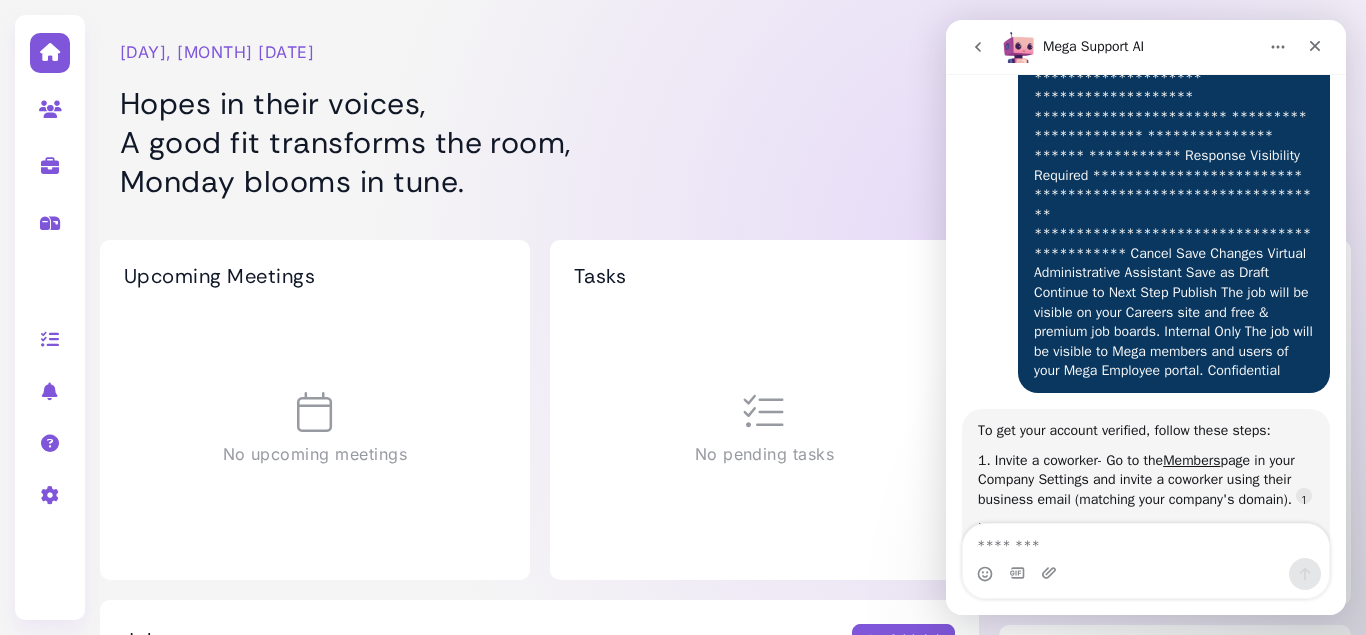 scroll, scrollTop: 287, scrollLeft: 0, axis: vertical 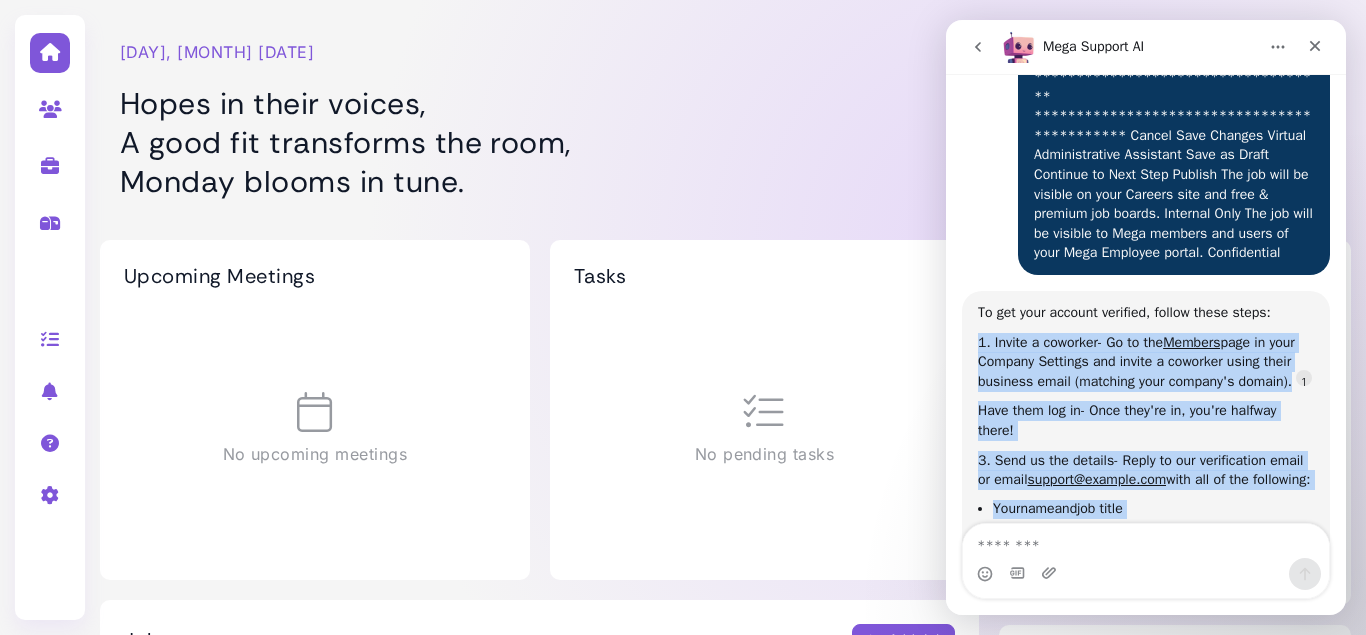 drag, startPoint x: 979, startPoint y: 222, endPoint x: 1314, endPoint y: 441, distance: 400.23242 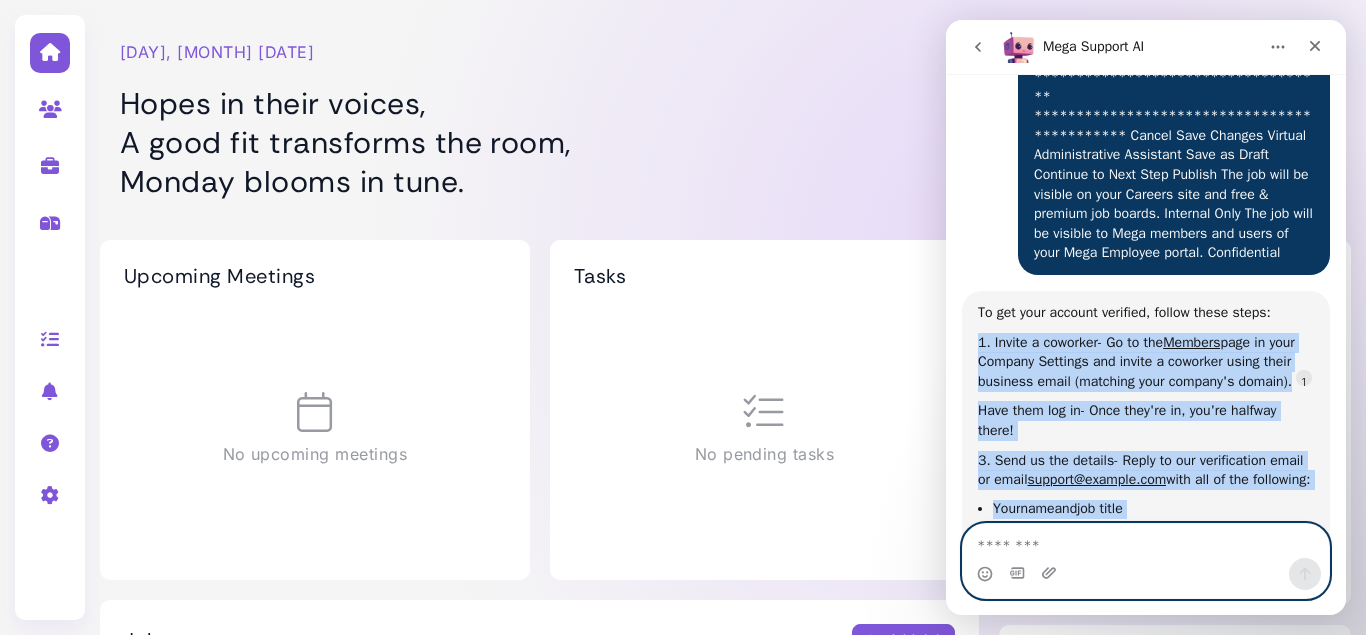click at bounding box center [1146, 541] 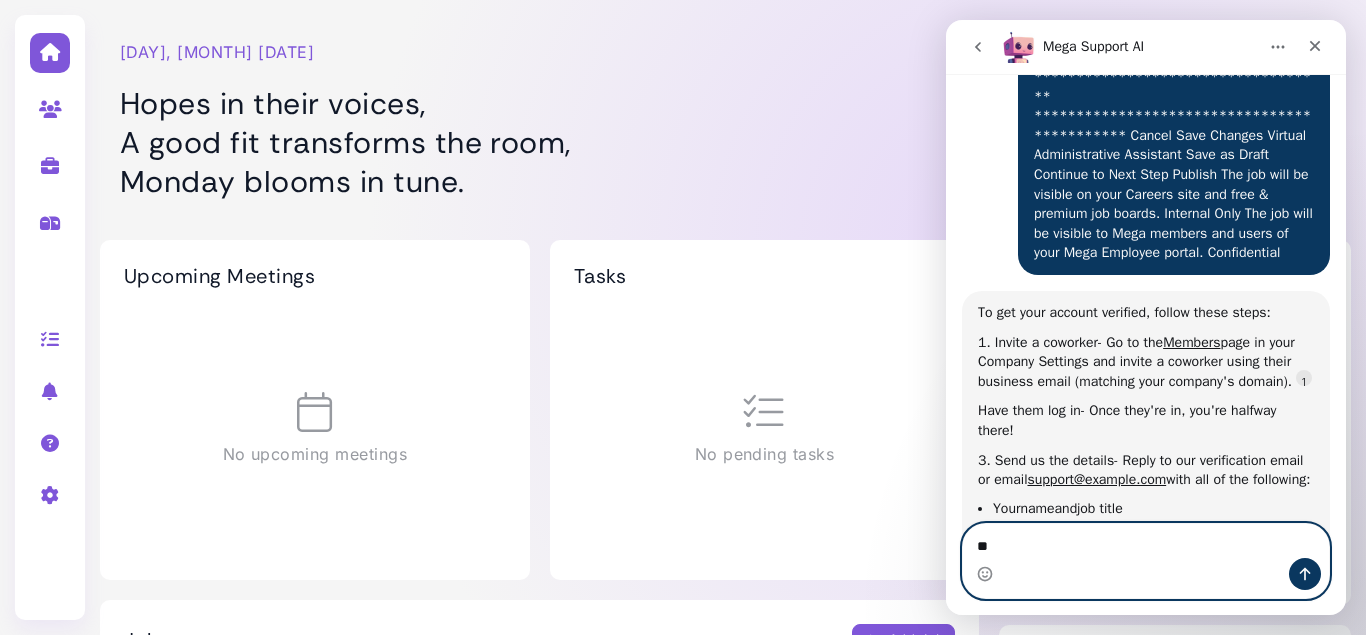 type on "***" 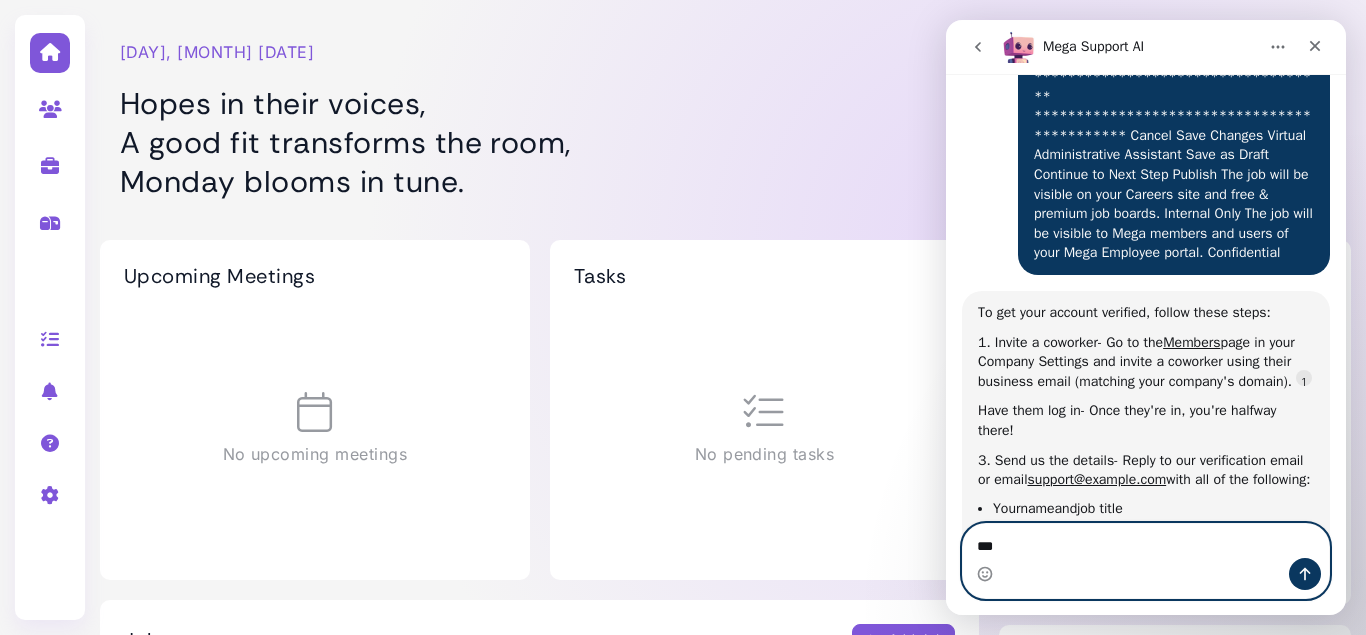 type 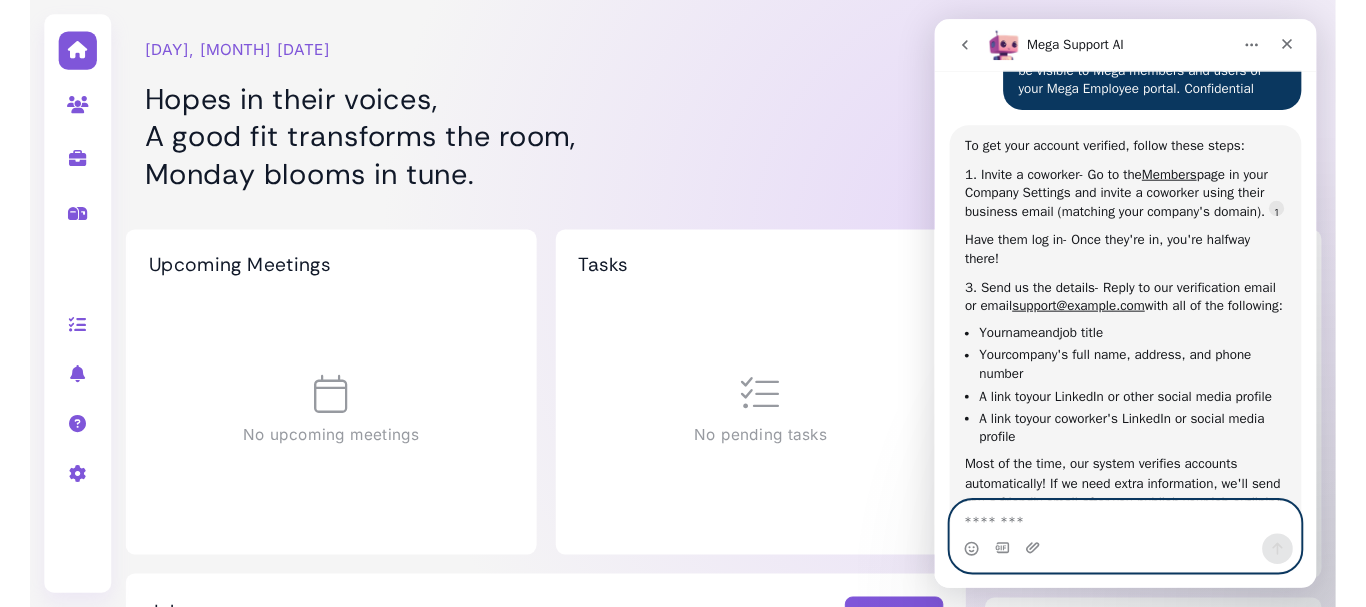 scroll, scrollTop: 684, scrollLeft: 0, axis: vertical 